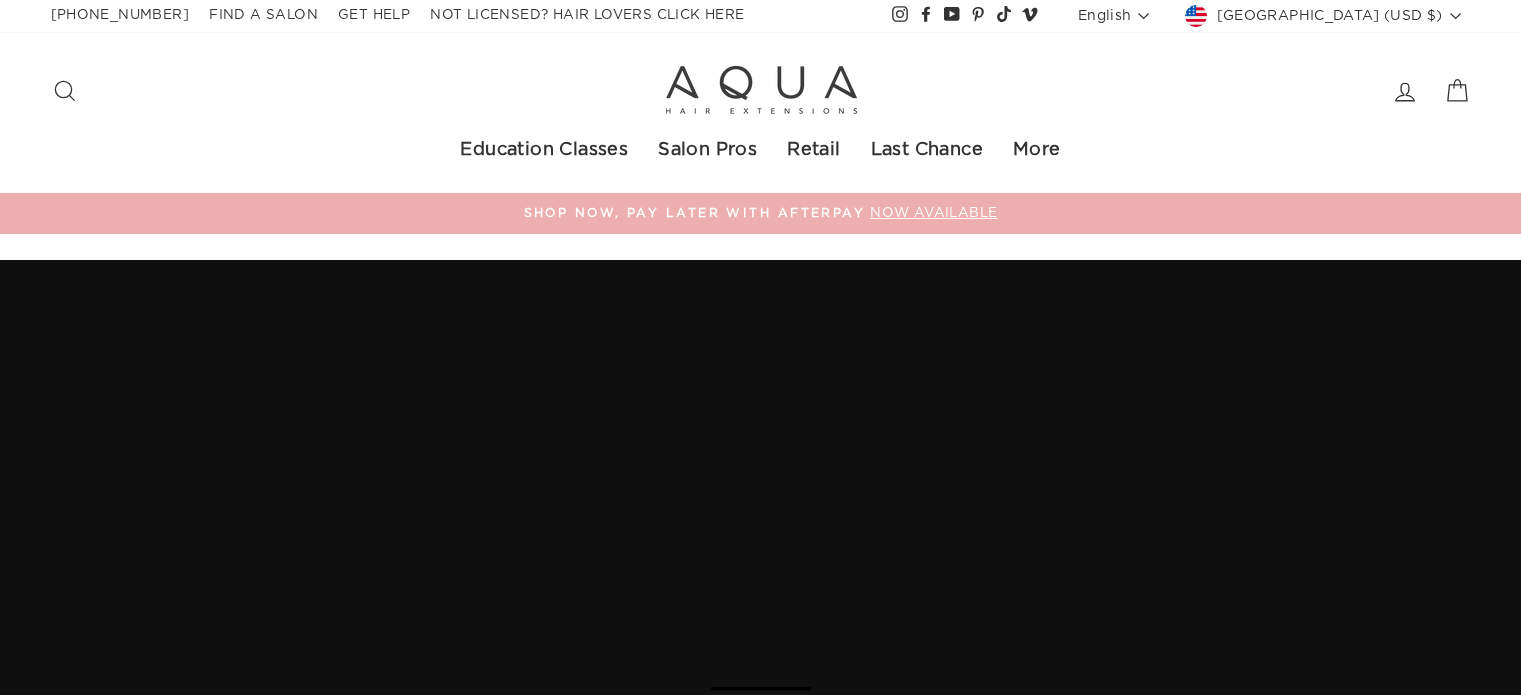 scroll, scrollTop: 0, scrollLeft: 0, axis: both 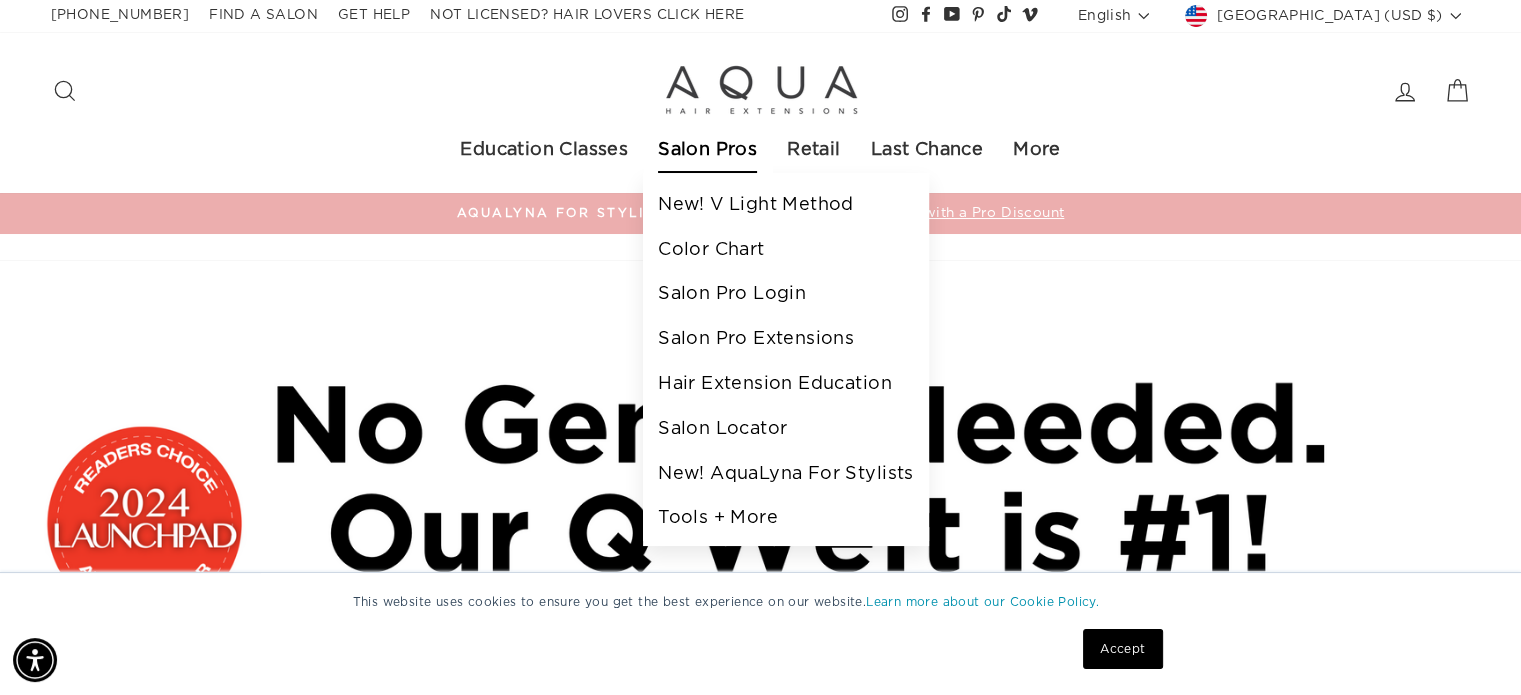 click on "Salon Pros" at bounding box center [707, 151] 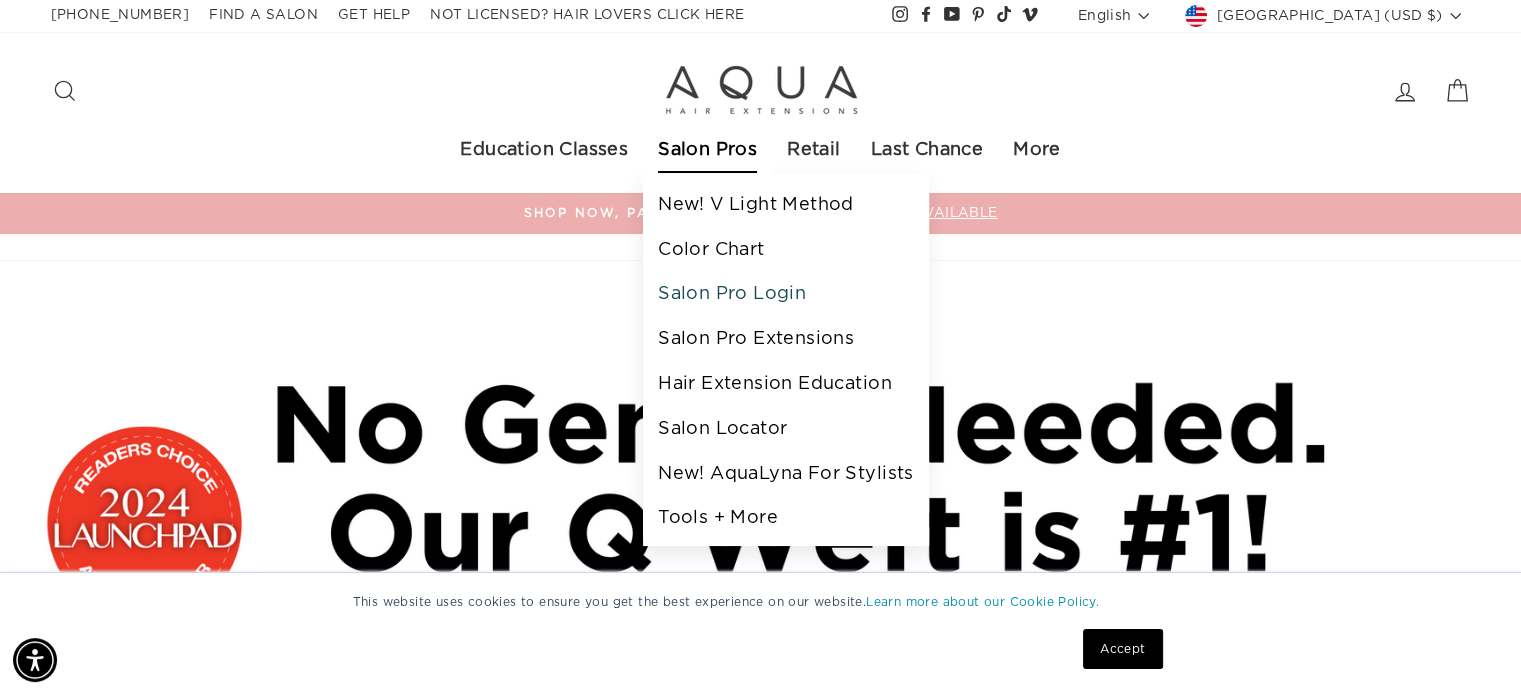 click on "Salon Pro Login" at bounding box center (785, 294) 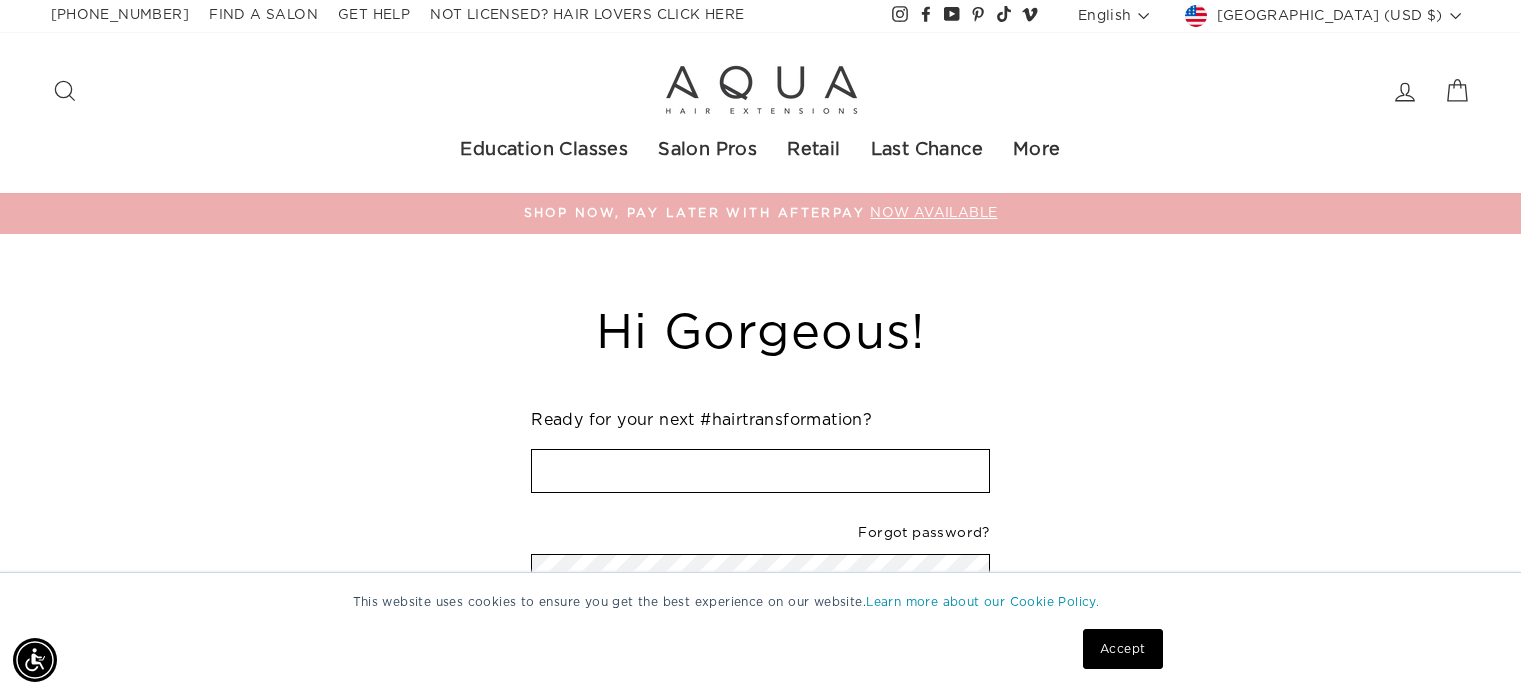 scroll, scrollTop: 0, scrollLeft: 0, axis: both 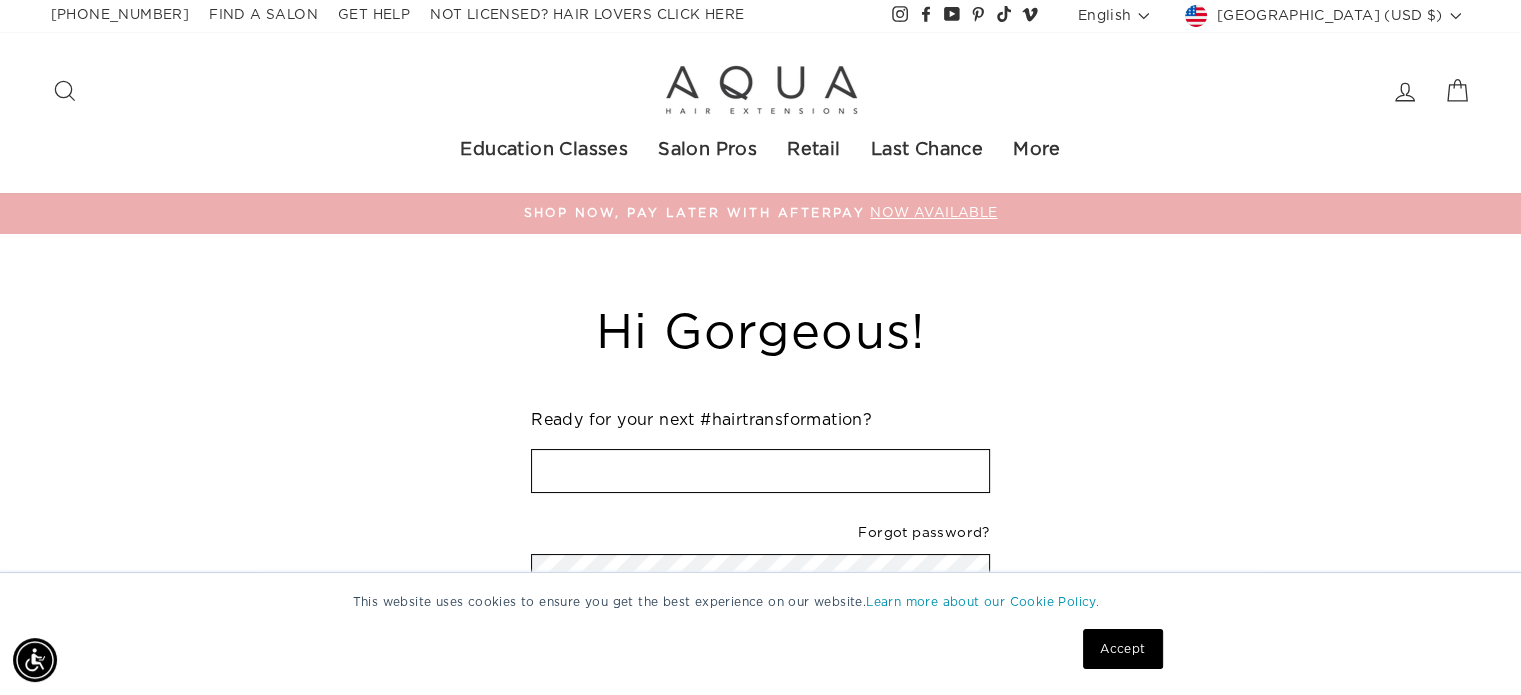 click on "Accept" at bounding box center (1122, 649) 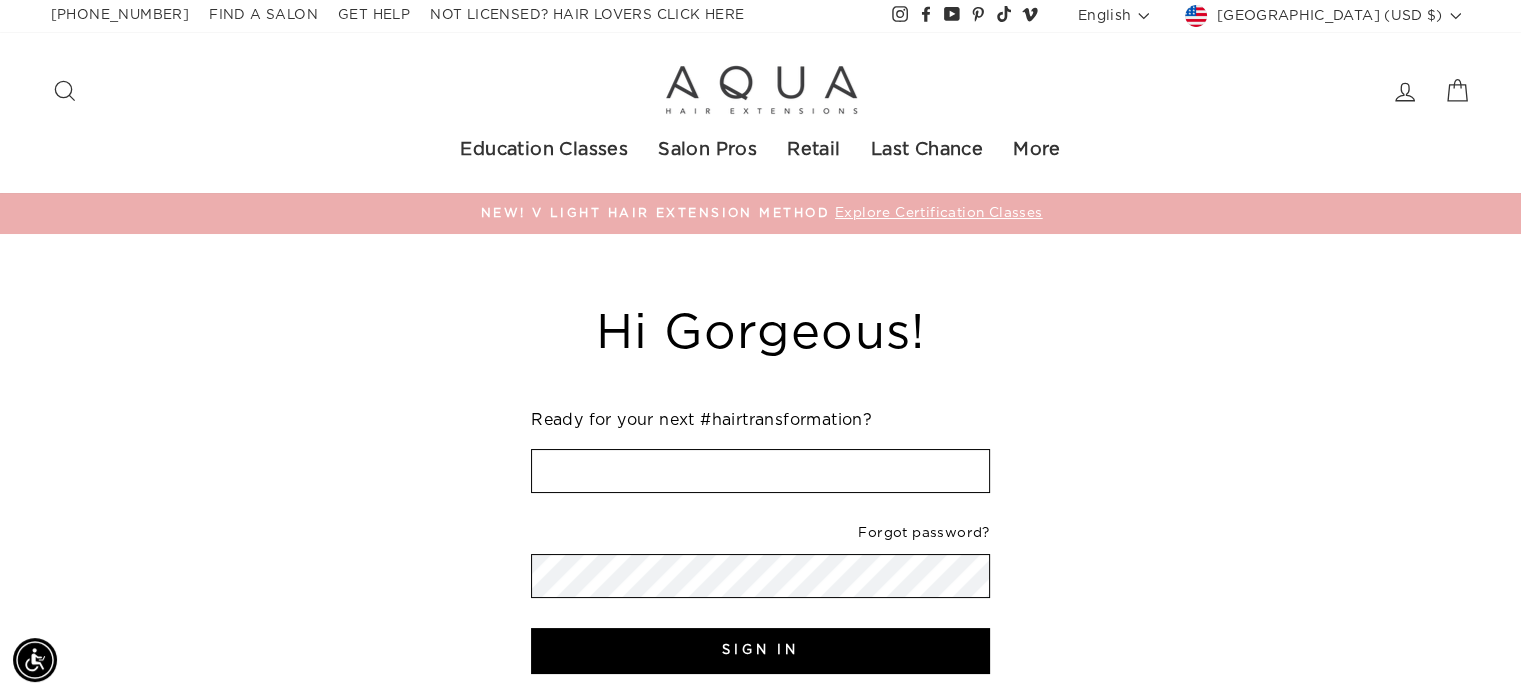 scroll, scrollTop: 100, scrollLeft: 0, axis: vertical 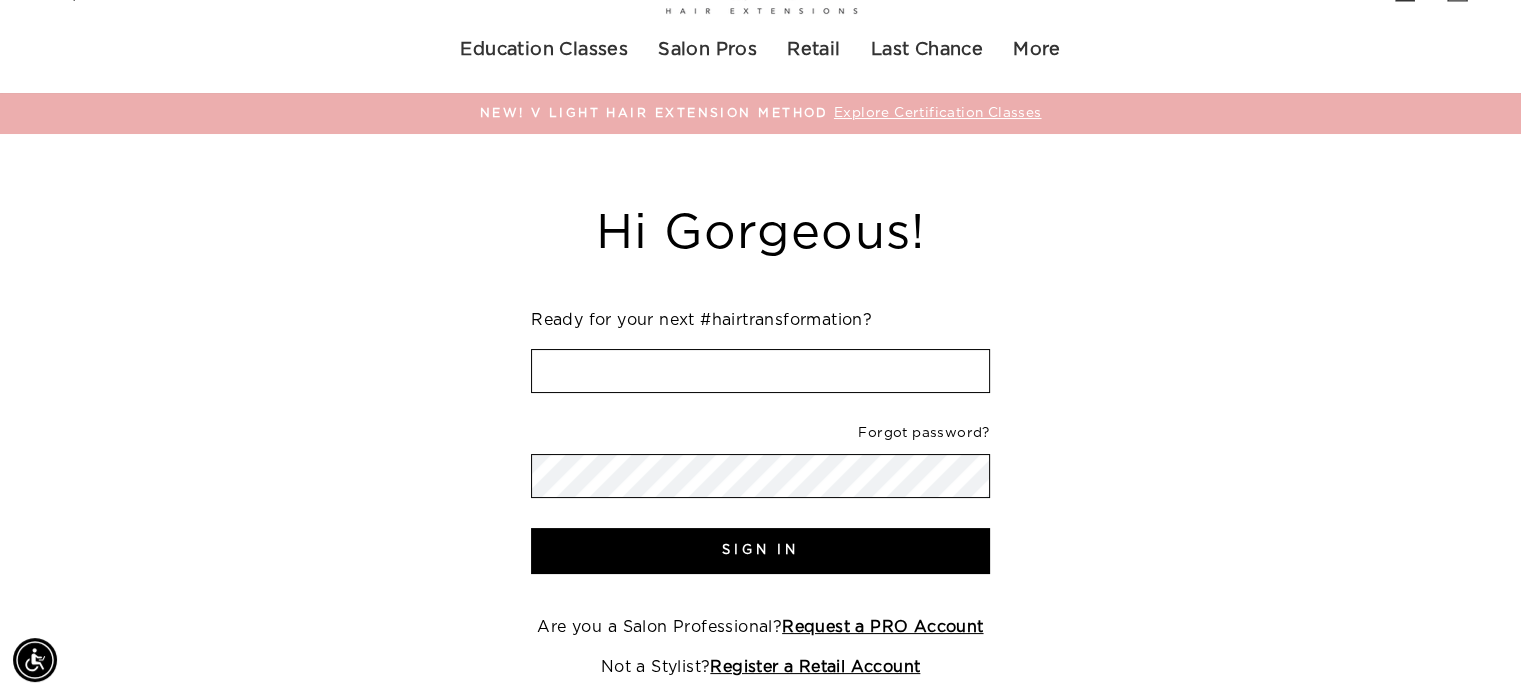click at bounding box center (760, 371) 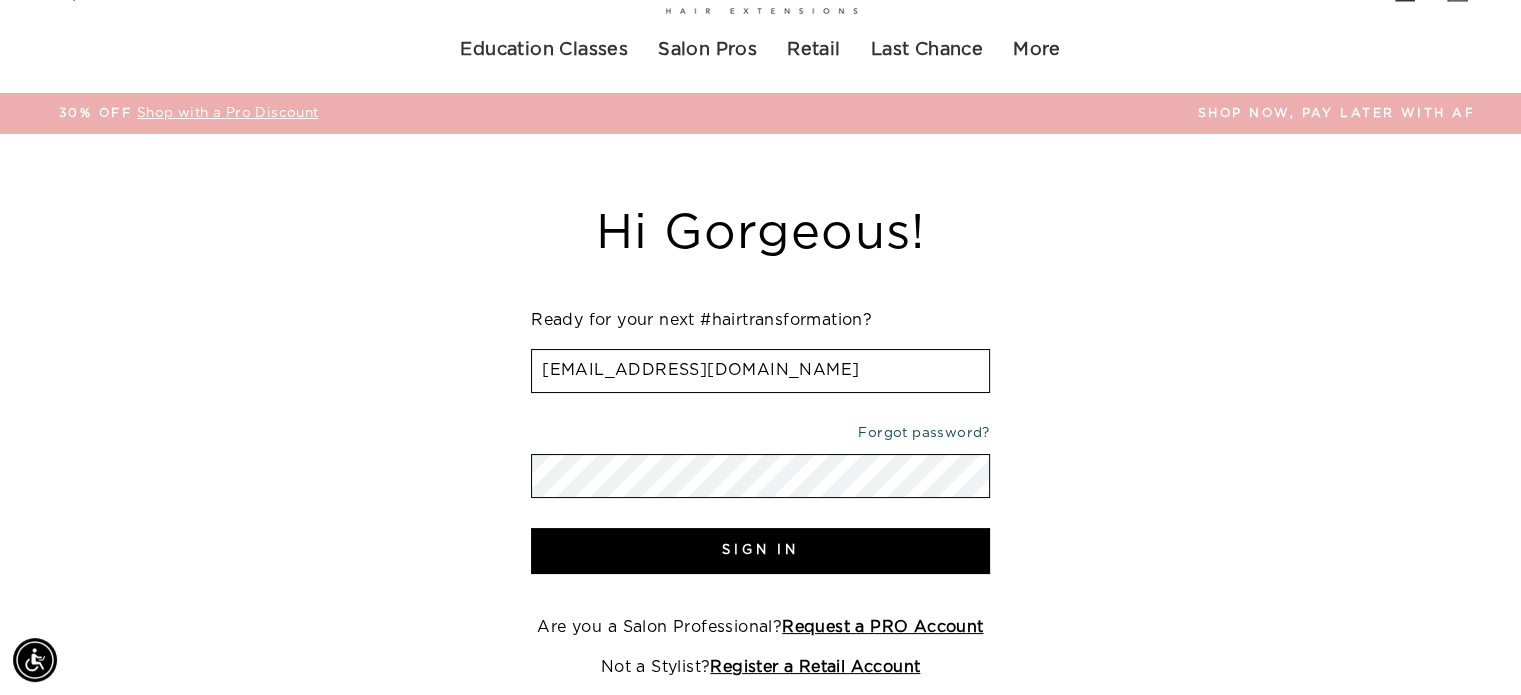 click on "Forgot password?" at bounding box center [923, 433] 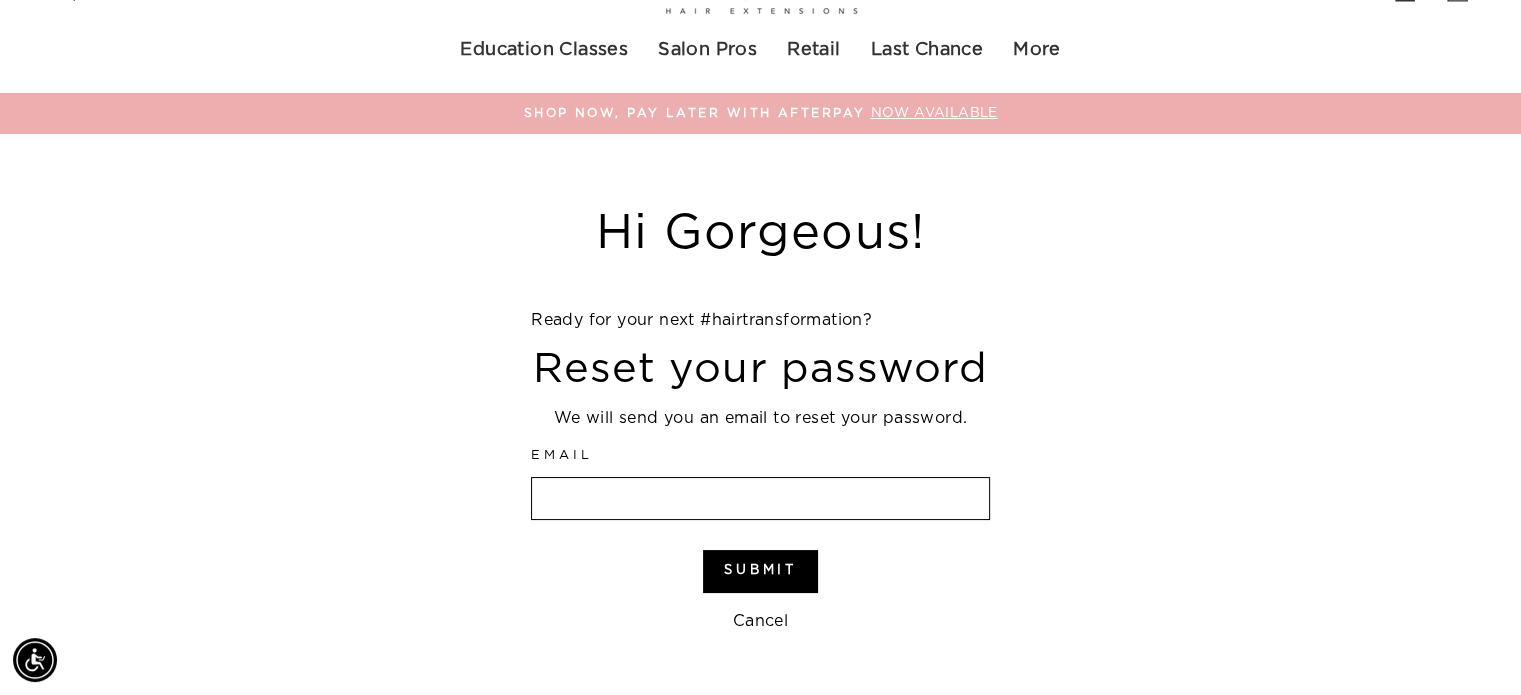 click on "Email" at bounding box center (760, 499) 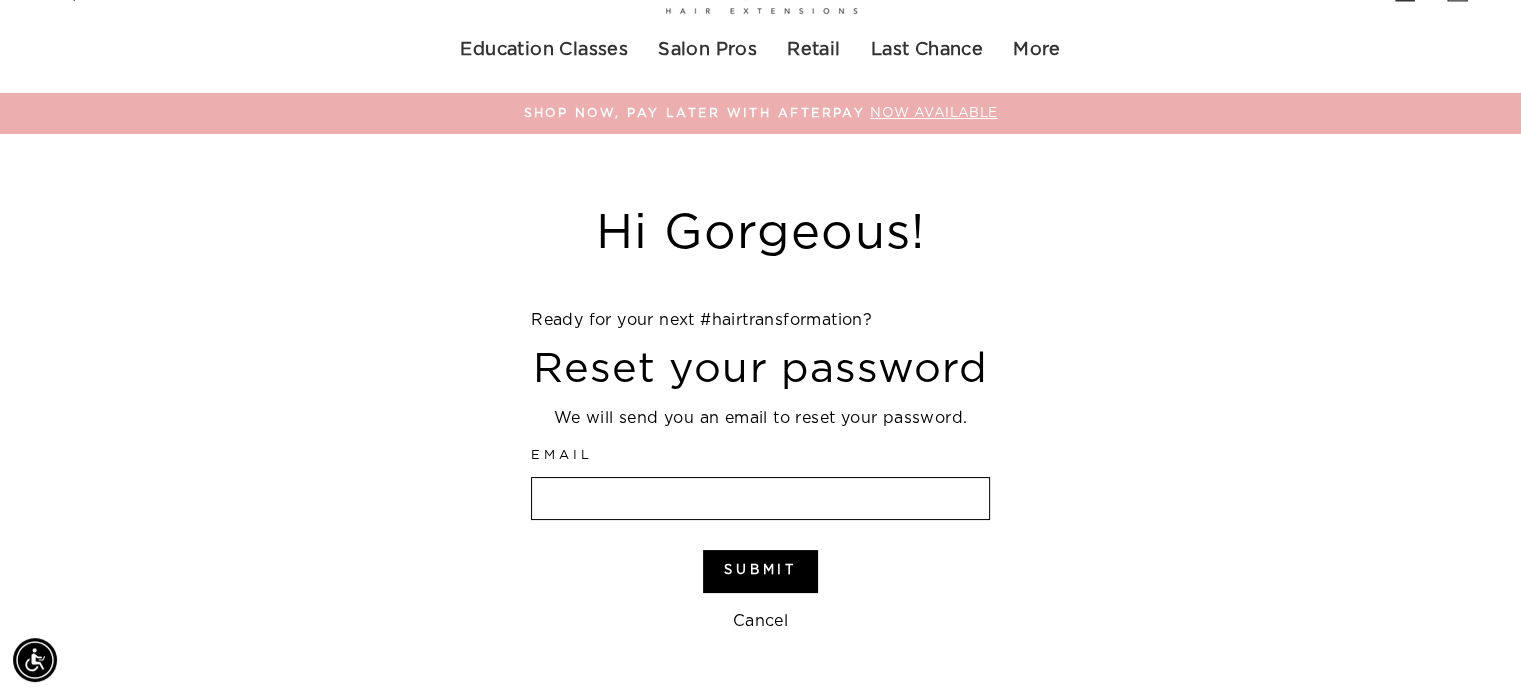 type on "[EMAIL_ADDRESS][DOMAIN_NAME]" 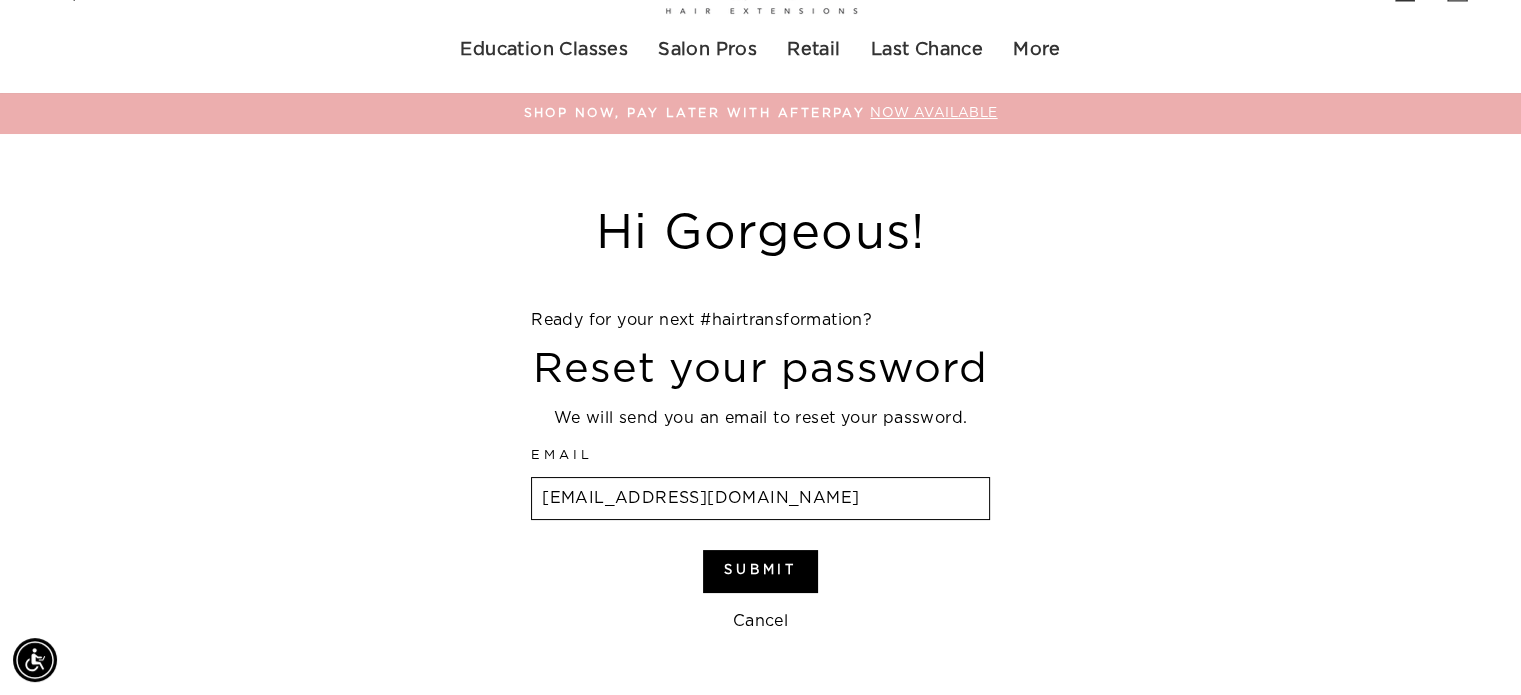 click on "Email
goldenlightbeautyco@gmail.com
Submit
Cancel" at bounding box center (760, 540) 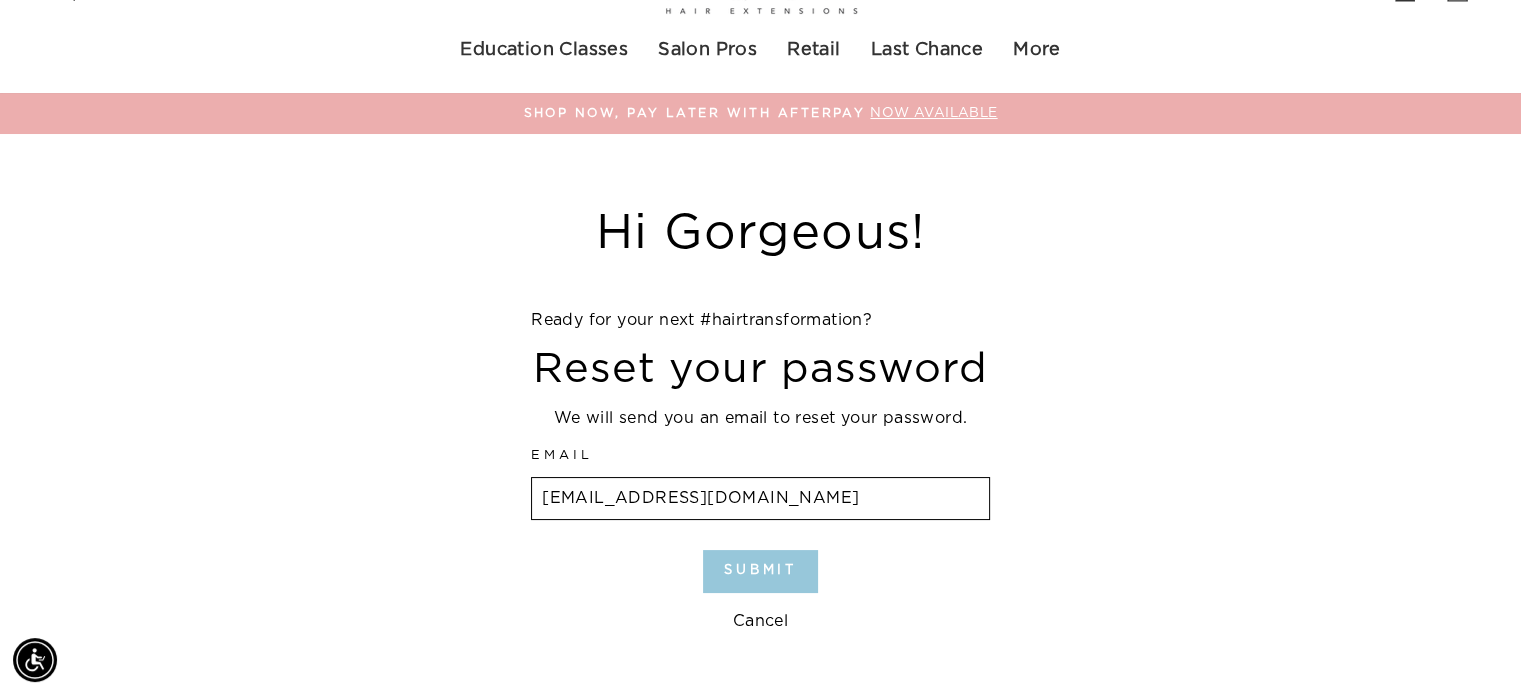 click on "Submit" at bounding box center [760, 571] 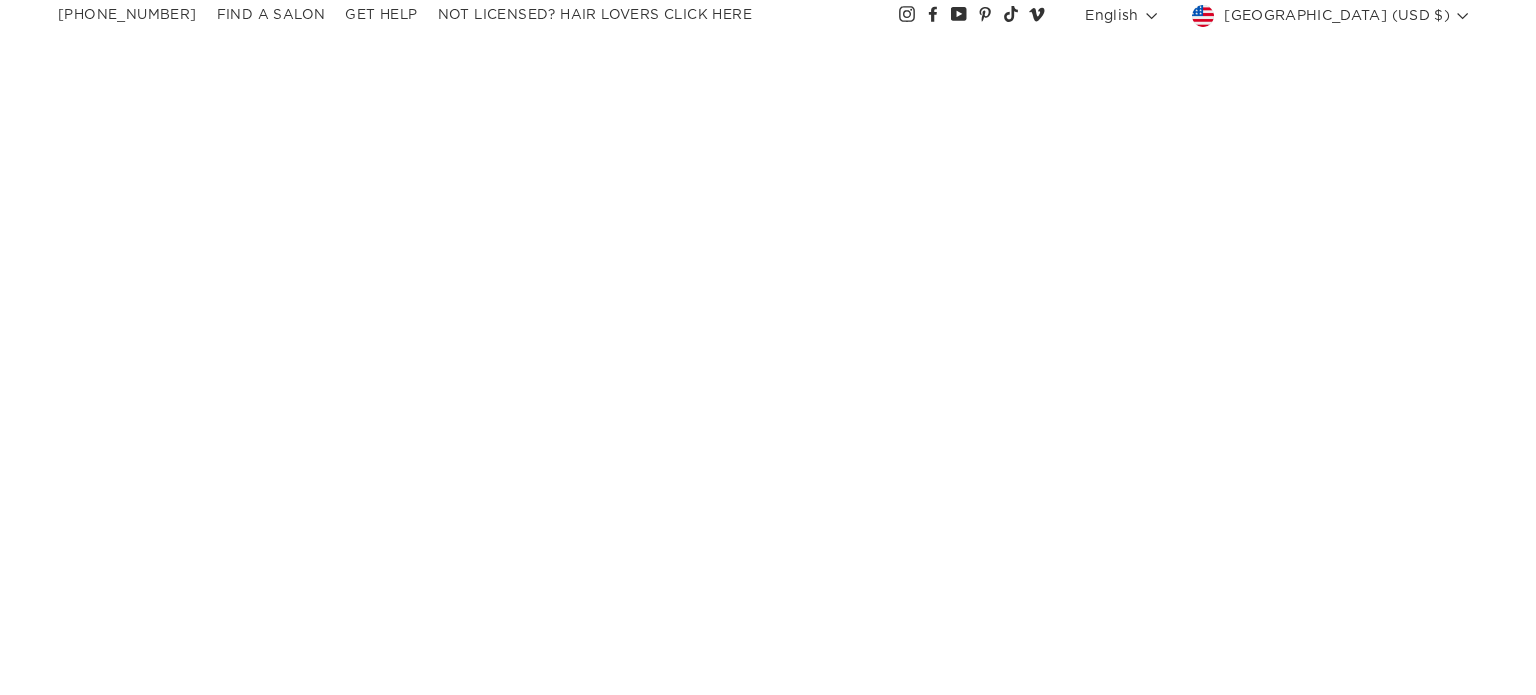 scroll, scrollTop: 0, scrollLeft: 0, axis: both 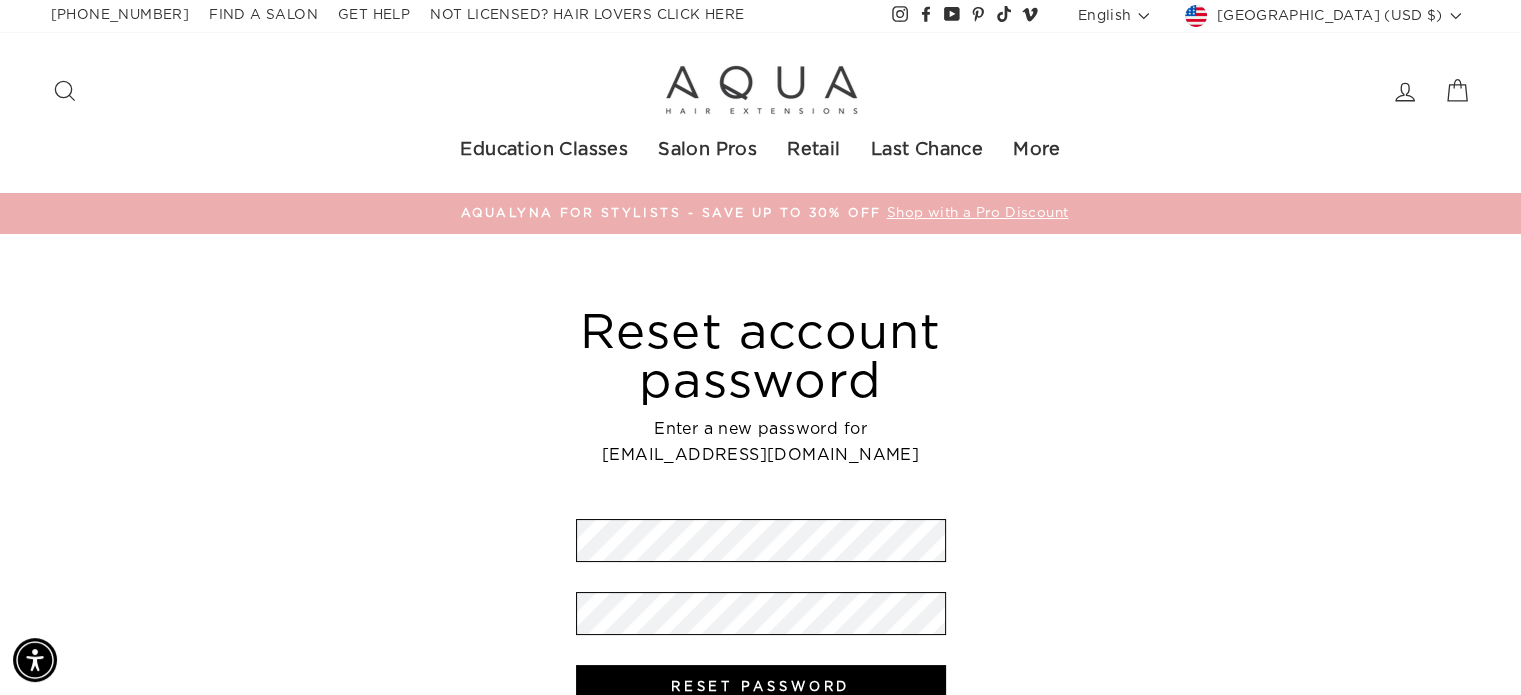 click on "Reset account password
Enter a new password for goldenlightbeautyco@gmail.com
Password
Confirm Password
Reset Password" at bounding box center (760, 584) 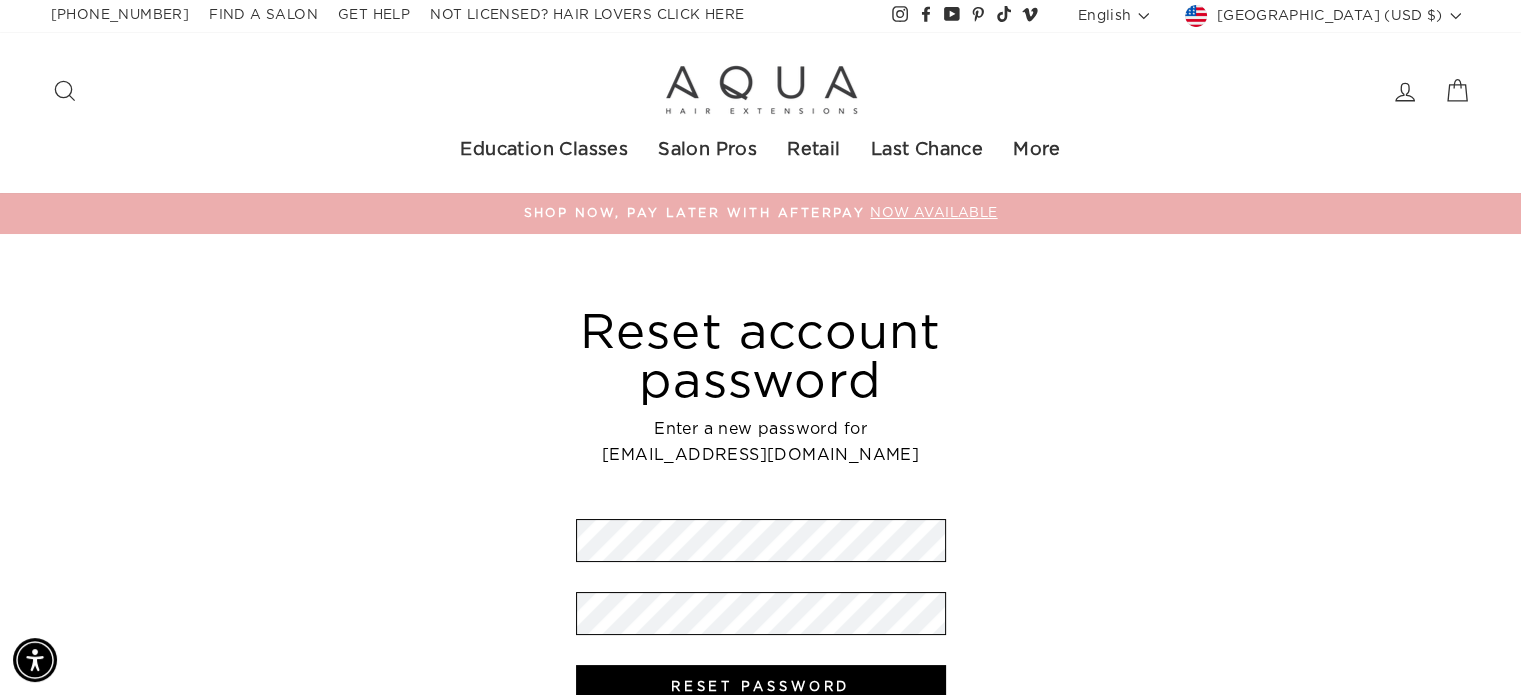 click on "Reset account password
Enter a new password for goldenlightbeautyco@gmail.com
Password
Confirm Password
Reset Password" at bounding box center (760, 584) 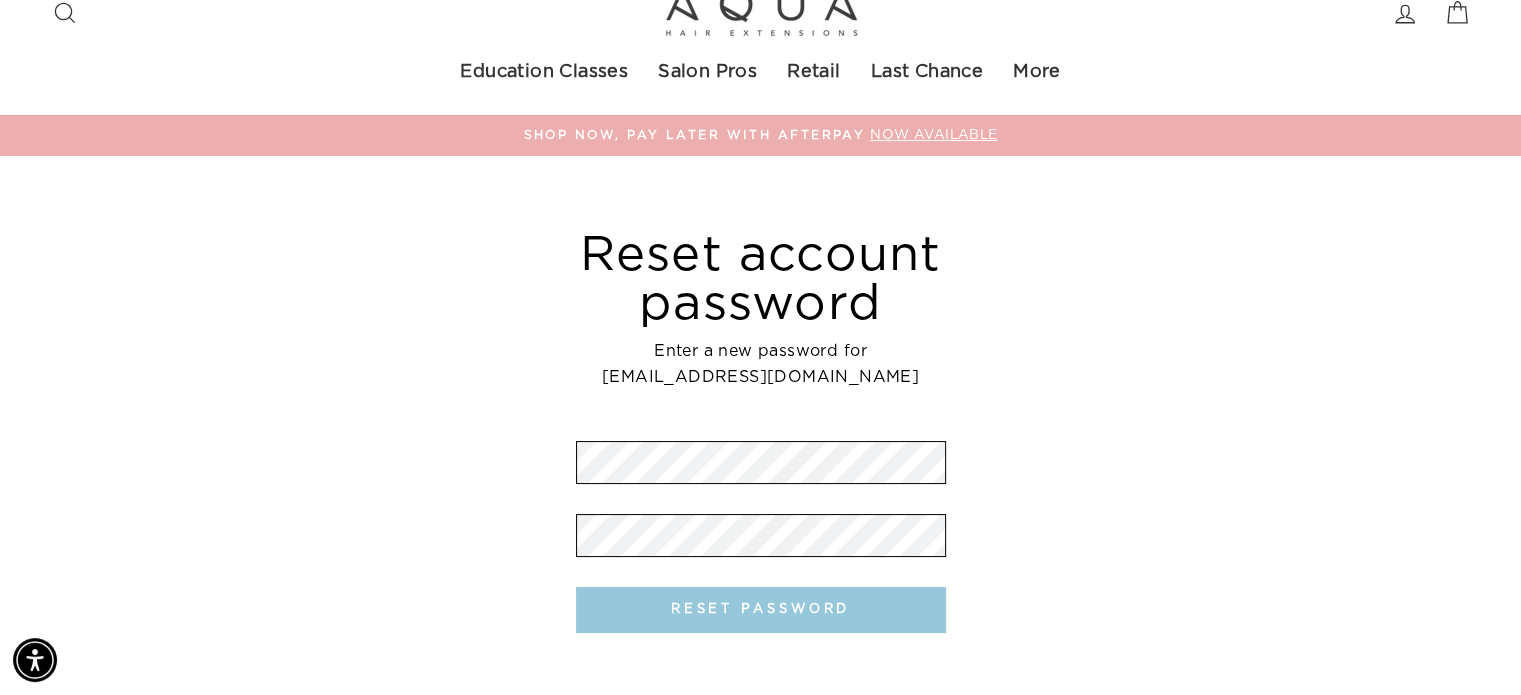 scroll, scrollTop: 100, scrollLeft: 0, axis: vertical 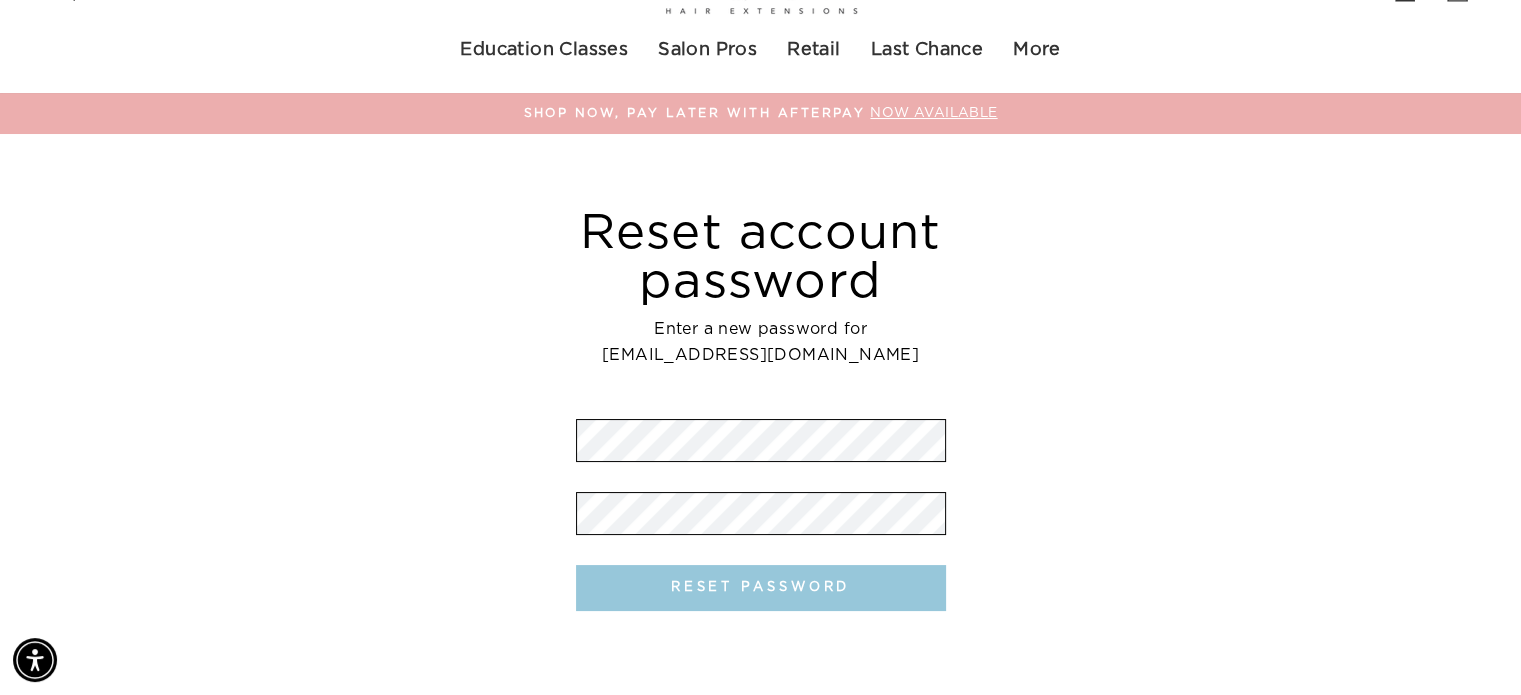 click on "Reset Password" at bounding box center (761, 588) 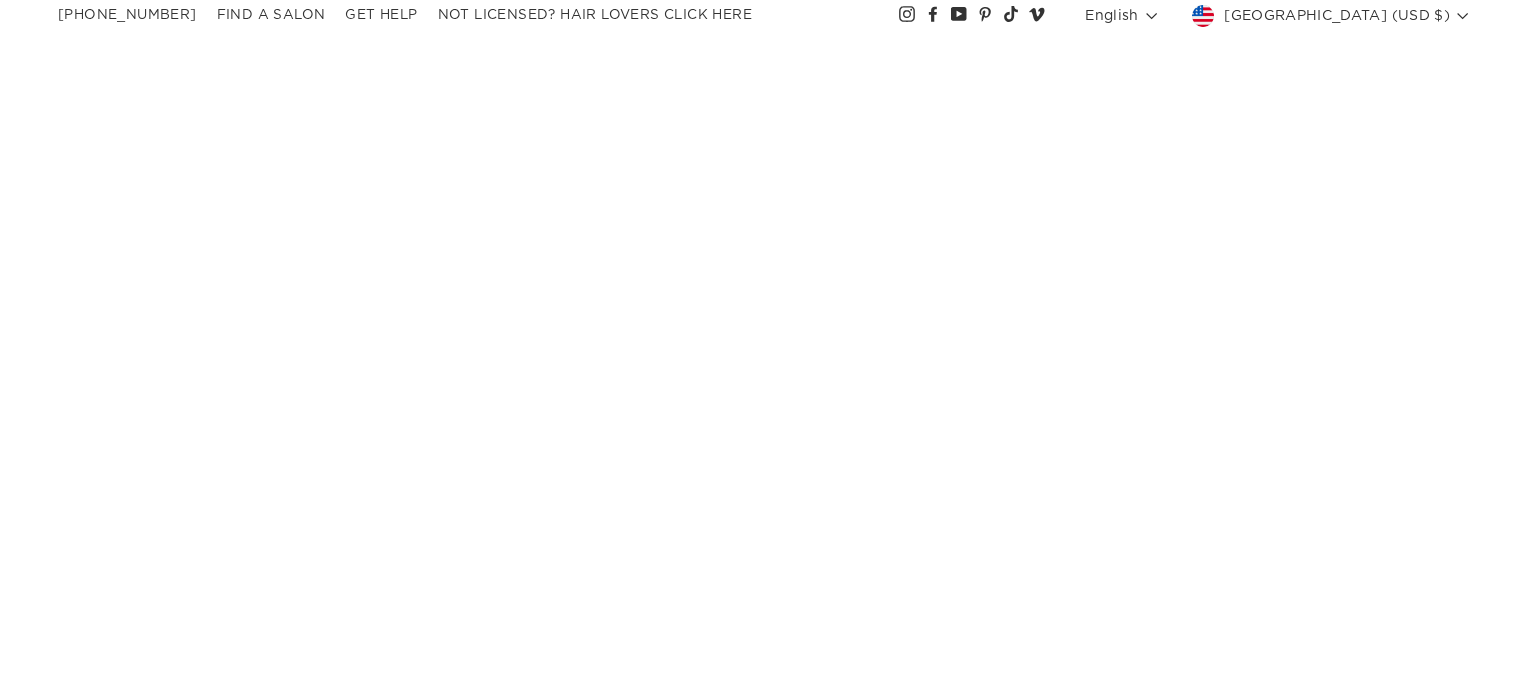 scroll, scrollTop: 0, scrollLeft: 0, axis: both 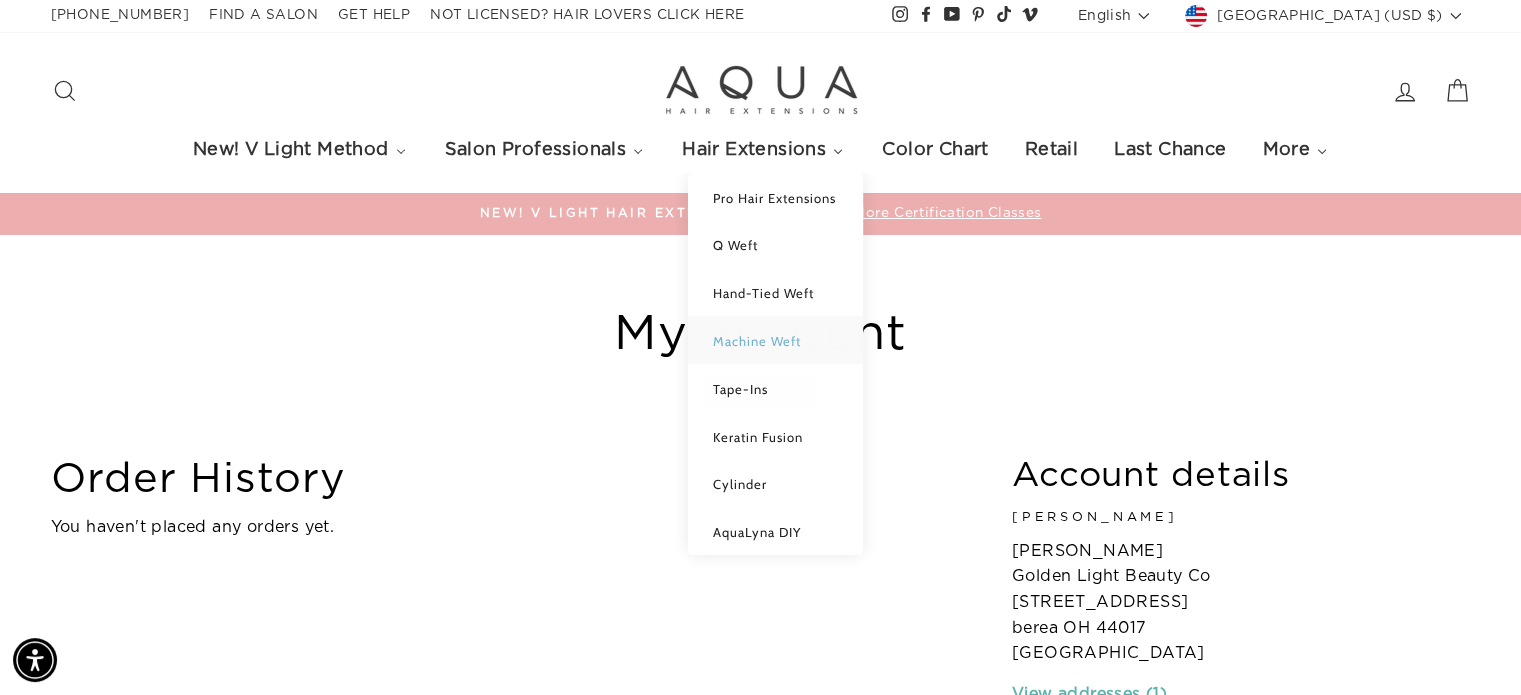 click on "Machine Weft" at bounding box center (757, 341) 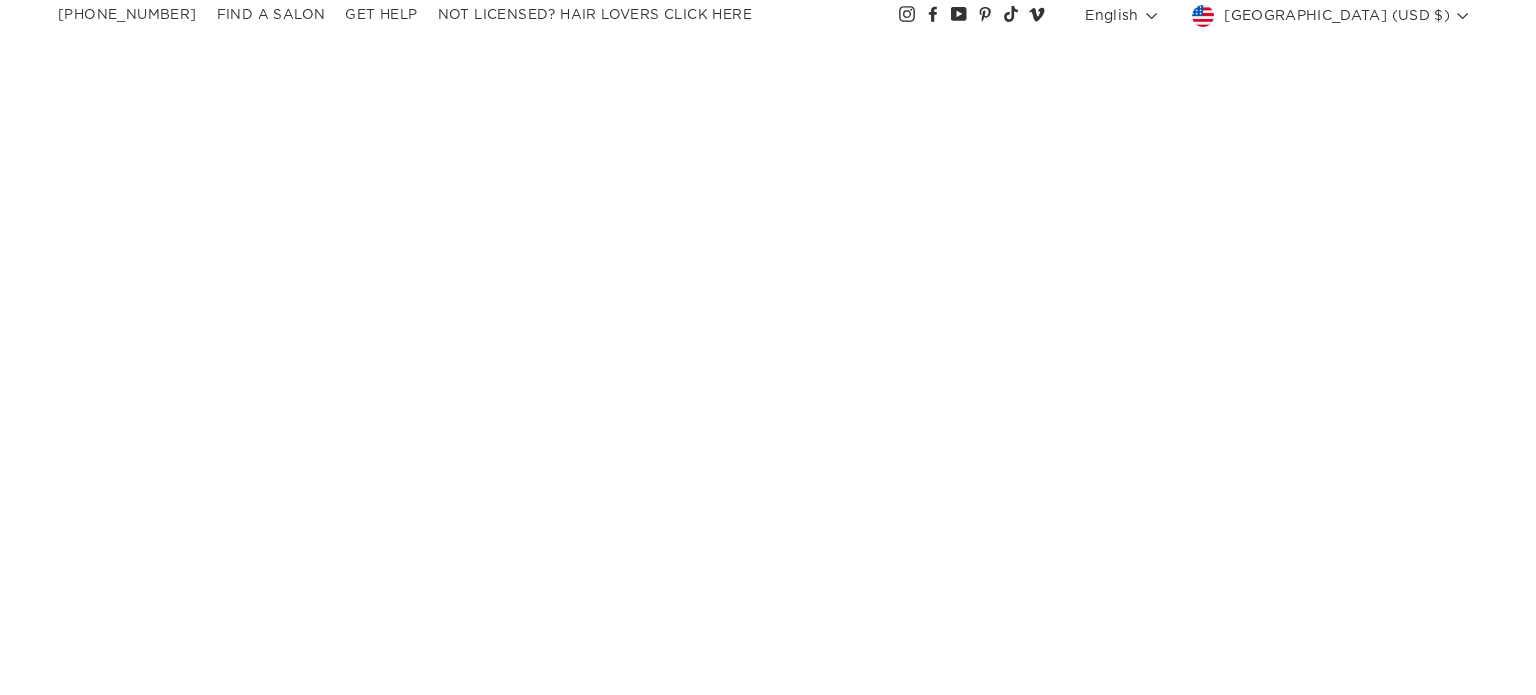 scroll, scrollTop: 0, scrollLeft: 0, axis: both 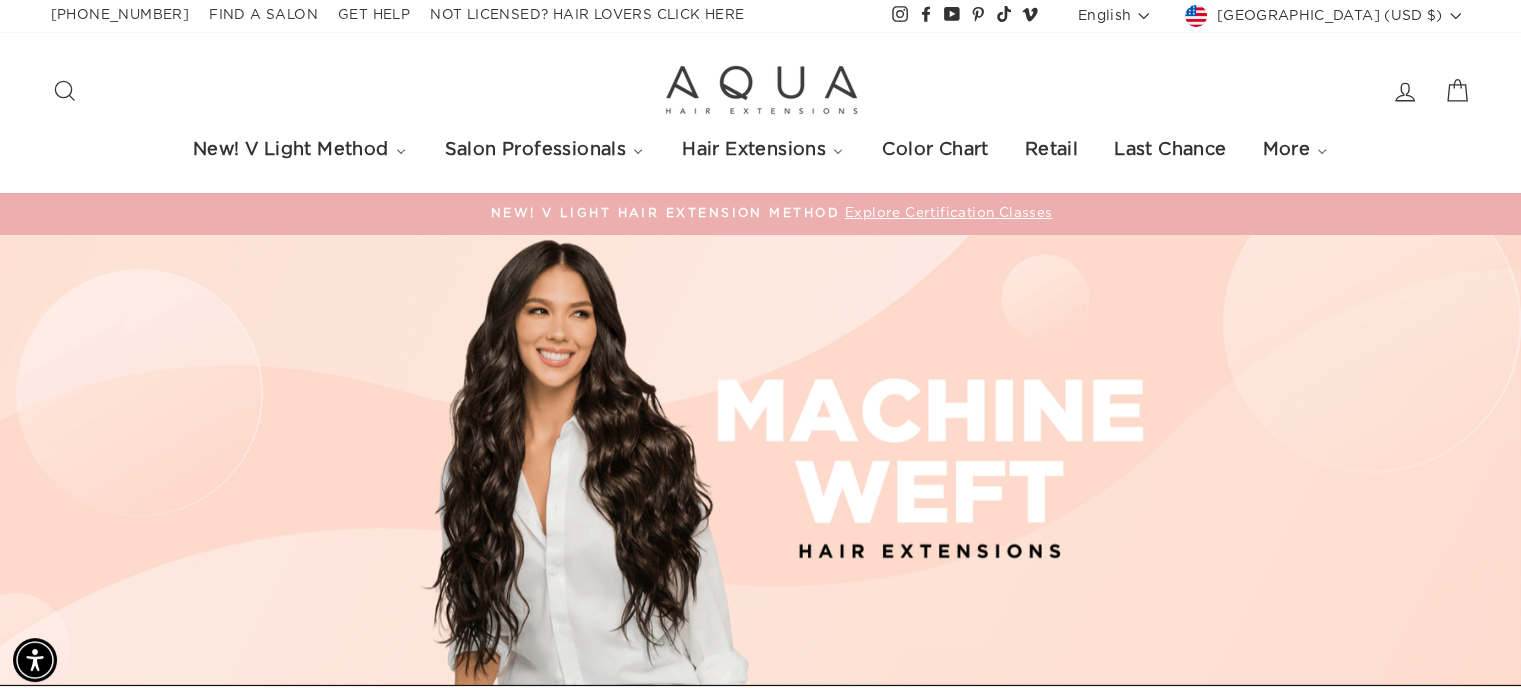 click 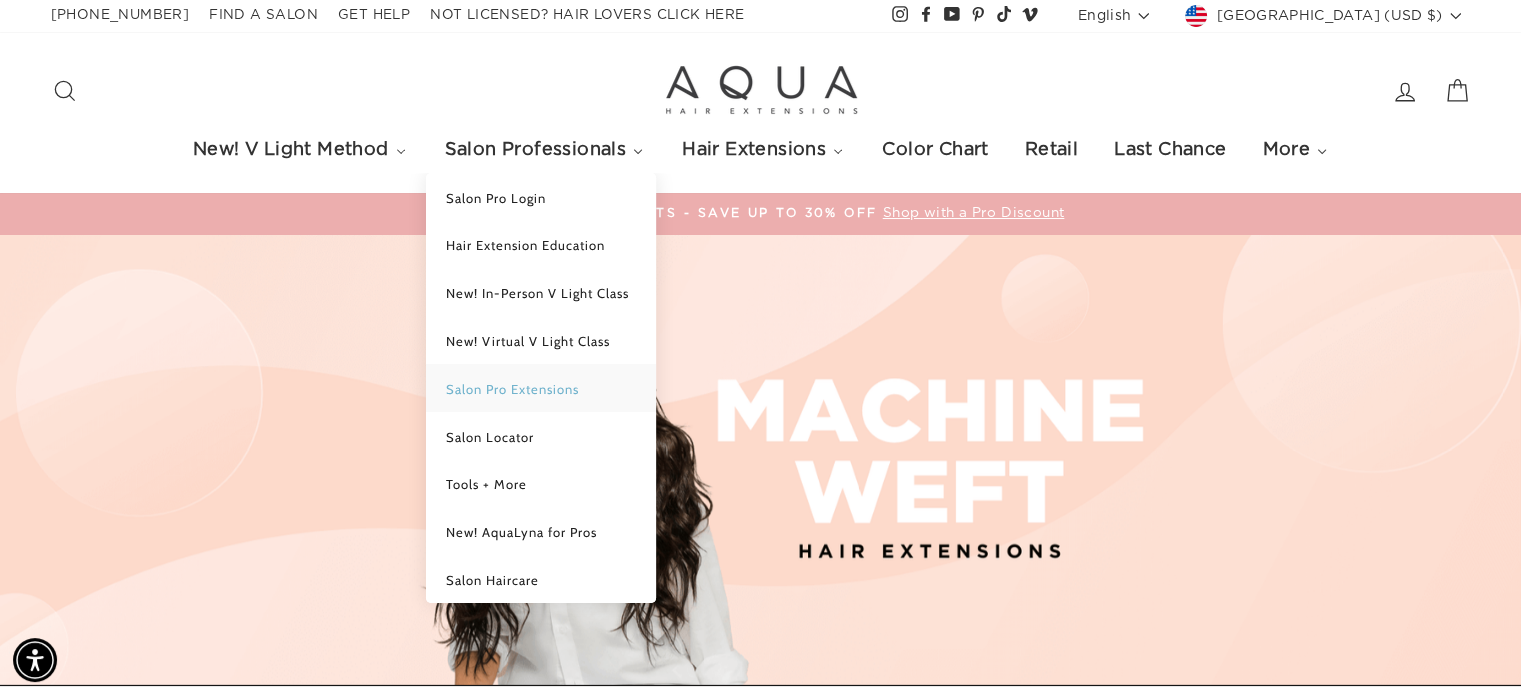 click on "Salon Pro Extensions" at bounding box center [512, 389] 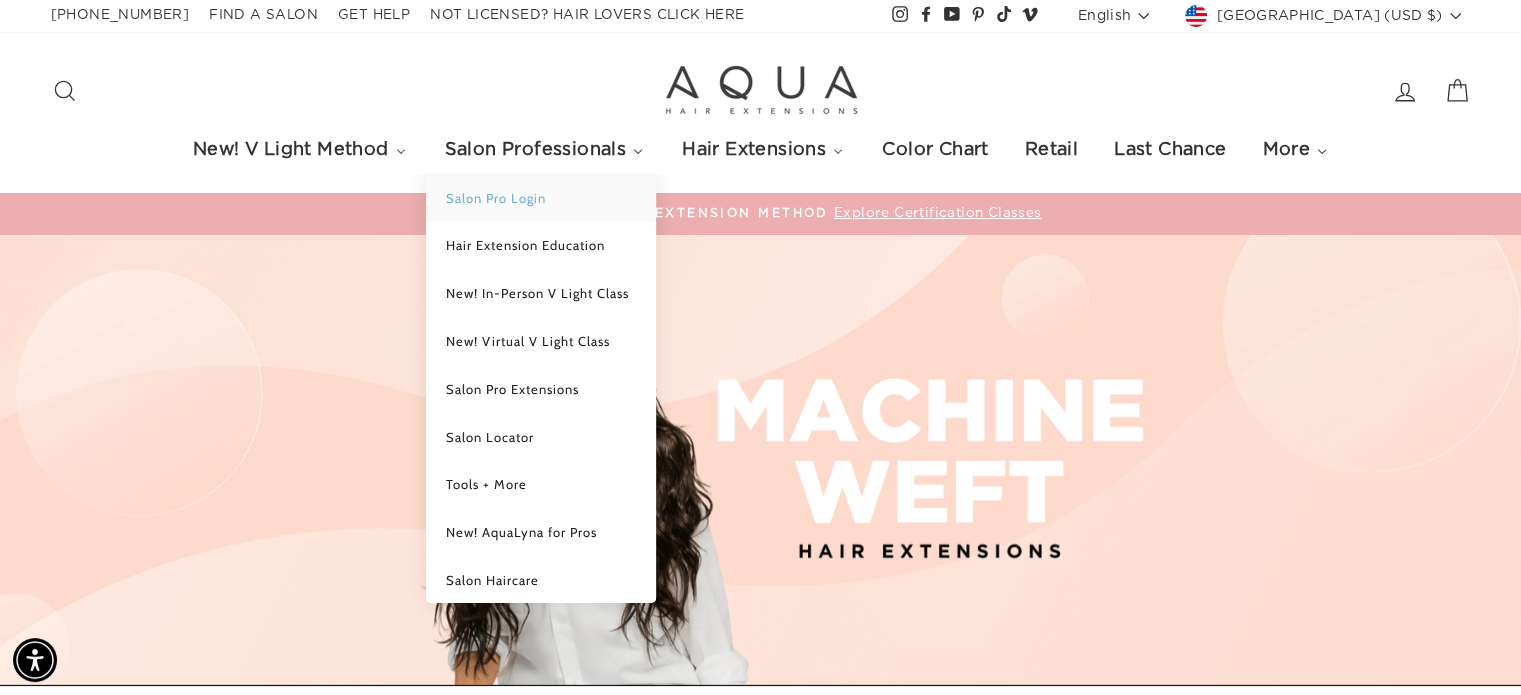 click on "Salon Pro Login" at bounding box center [496, 198] 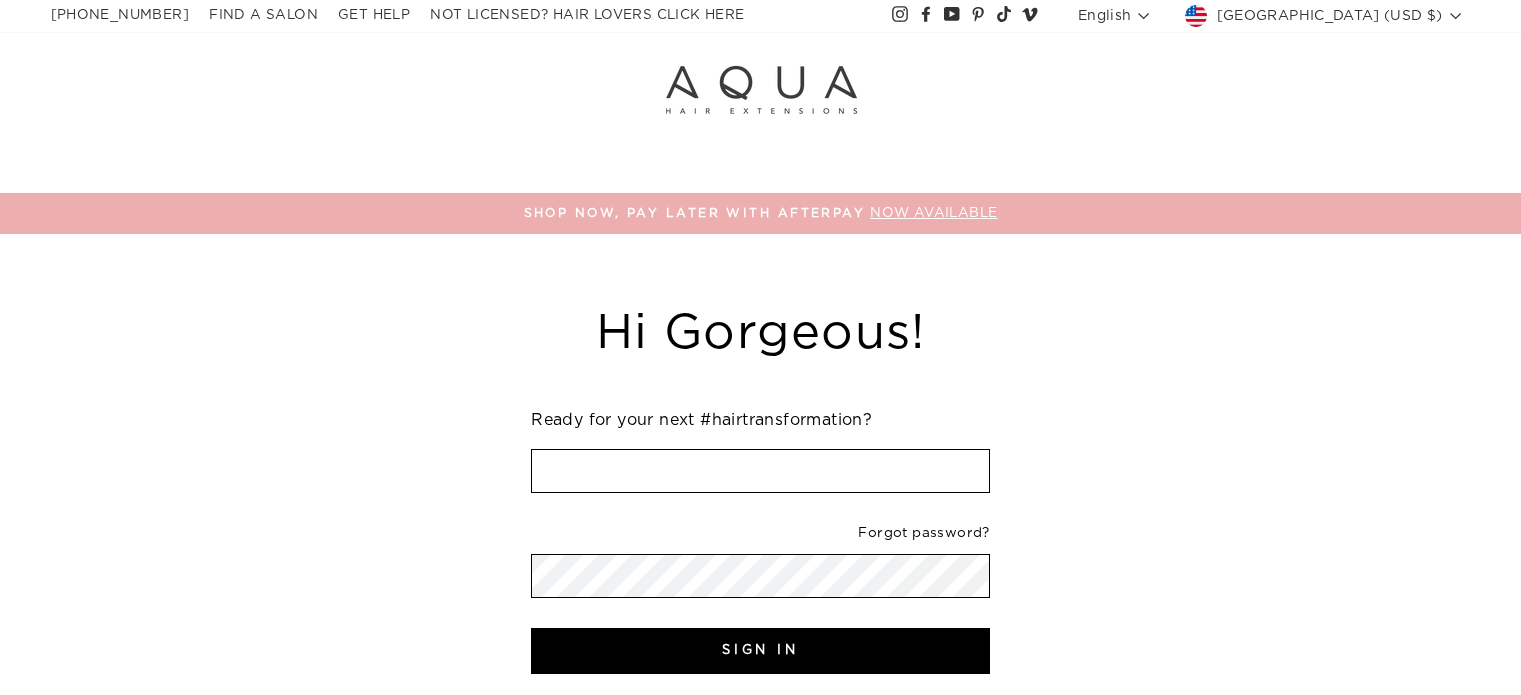 scroll, scrollTop: 0, scrollLeft: 0, axis: both 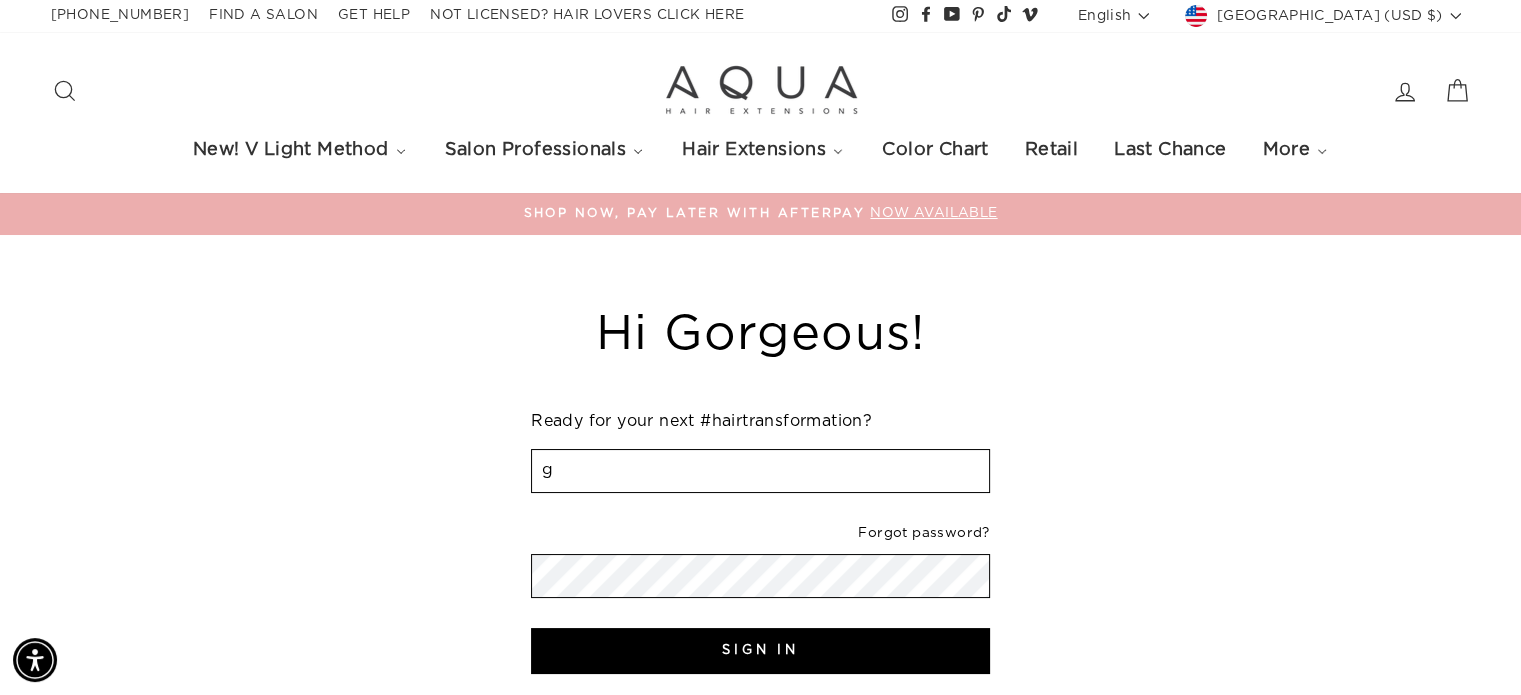 type on "[EMAIL_ADDRESS][DOMAIN_NAME]" 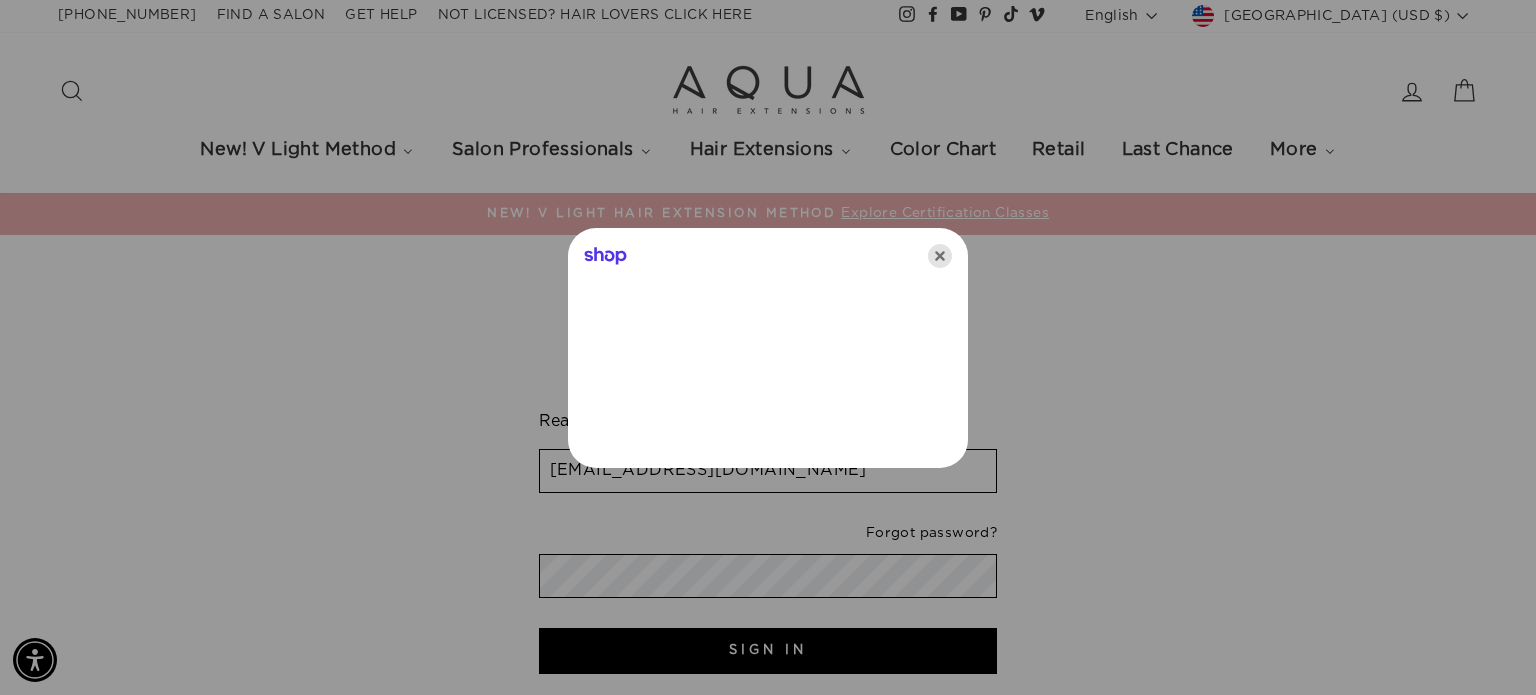 click 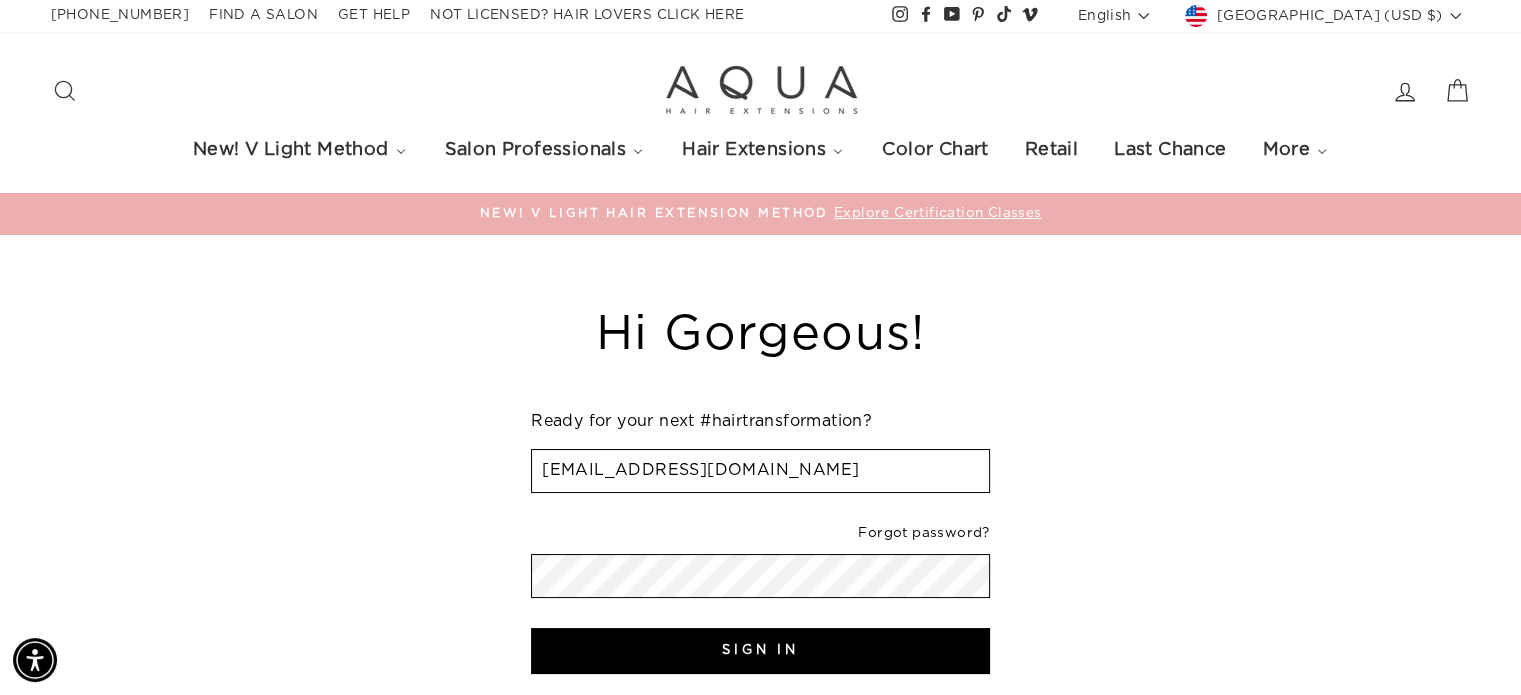 click on "Hi Gorgeous!
Ready for your next #hairtransformation?
We've sent you an email with a link to update your password.
goldenlightbeautyco@gmail.com
Forgot password?
Sign In
Are you a Salon Professional?  Request a PRO Account
Not a Stylist?  Register a Retail Account
Reset your password
We will send you an email to reset your password.
Email
Submit
Cancel" at bounding box center (750, 553) 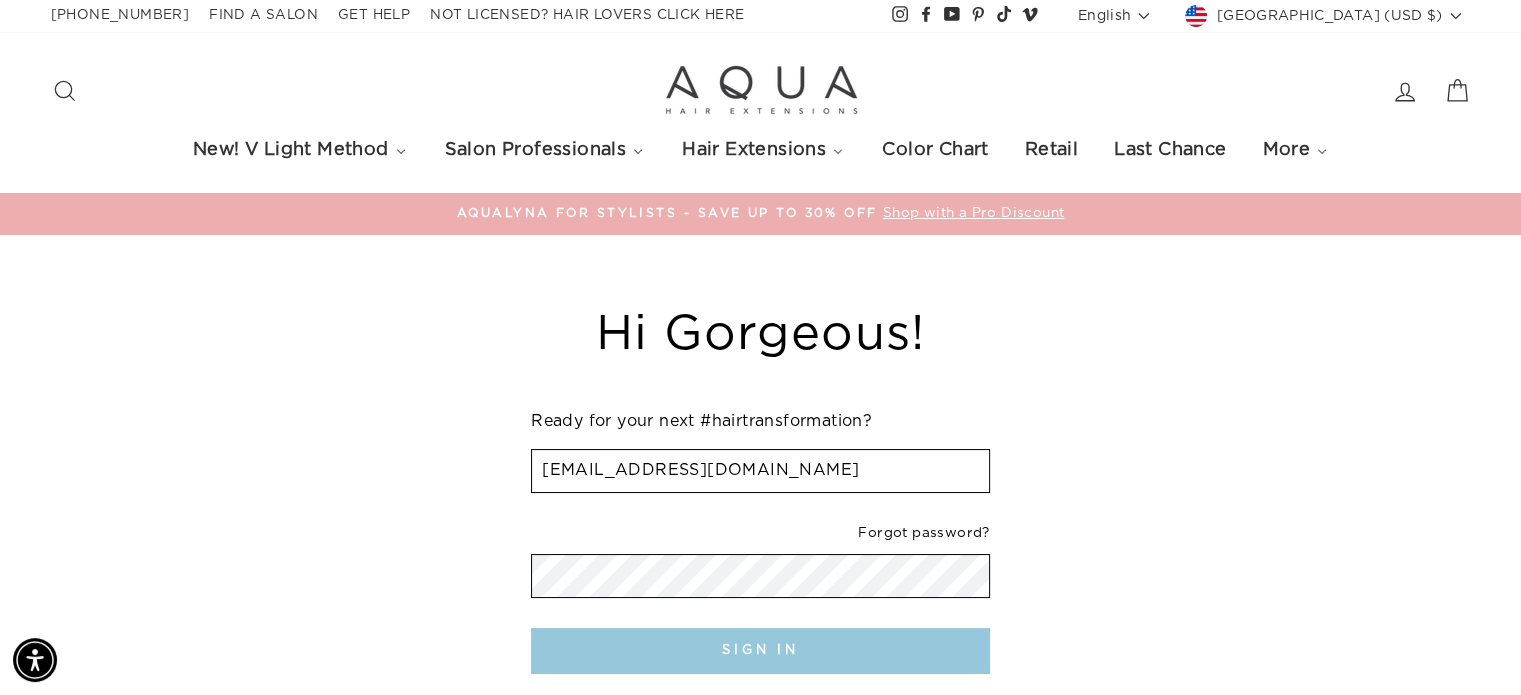 click on "Sign In" at bounding box center (760, 651) 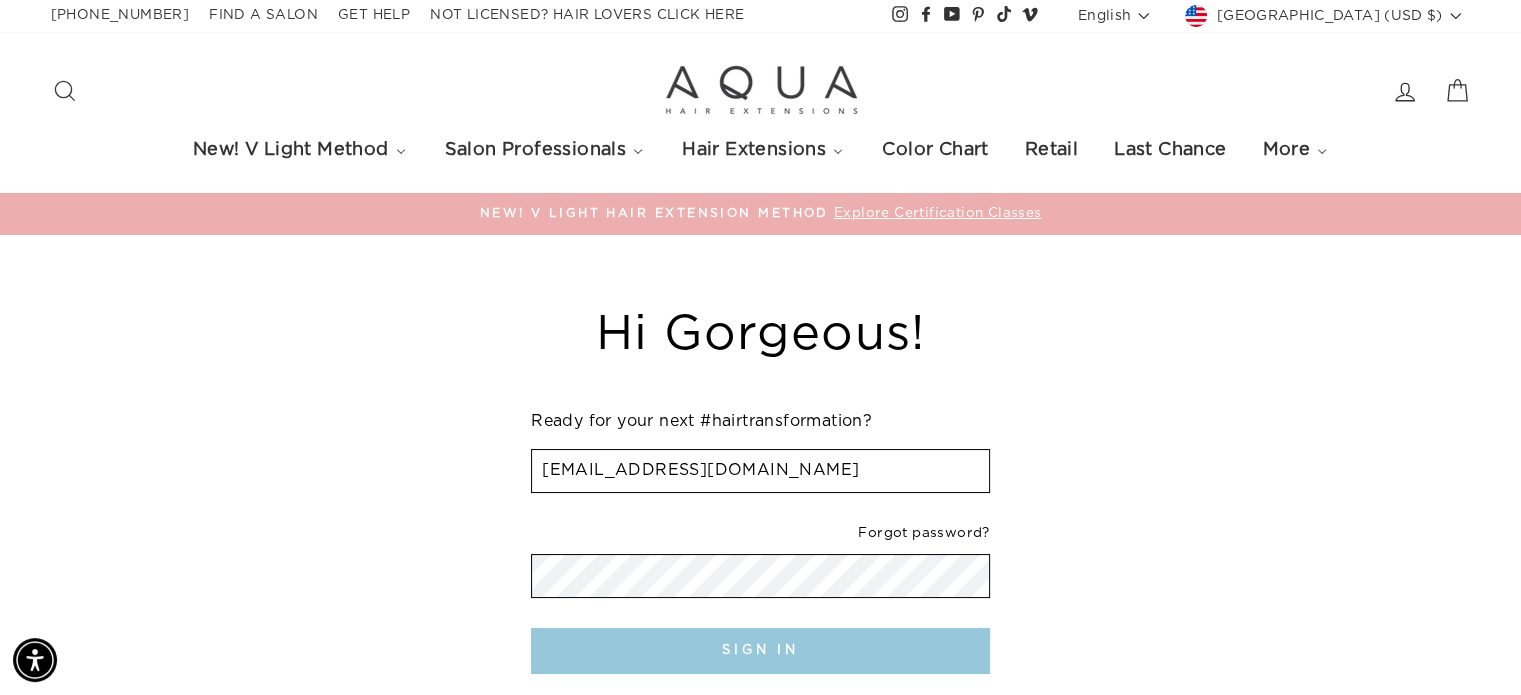 click on "Sign In" at bounding box center [760, 651] 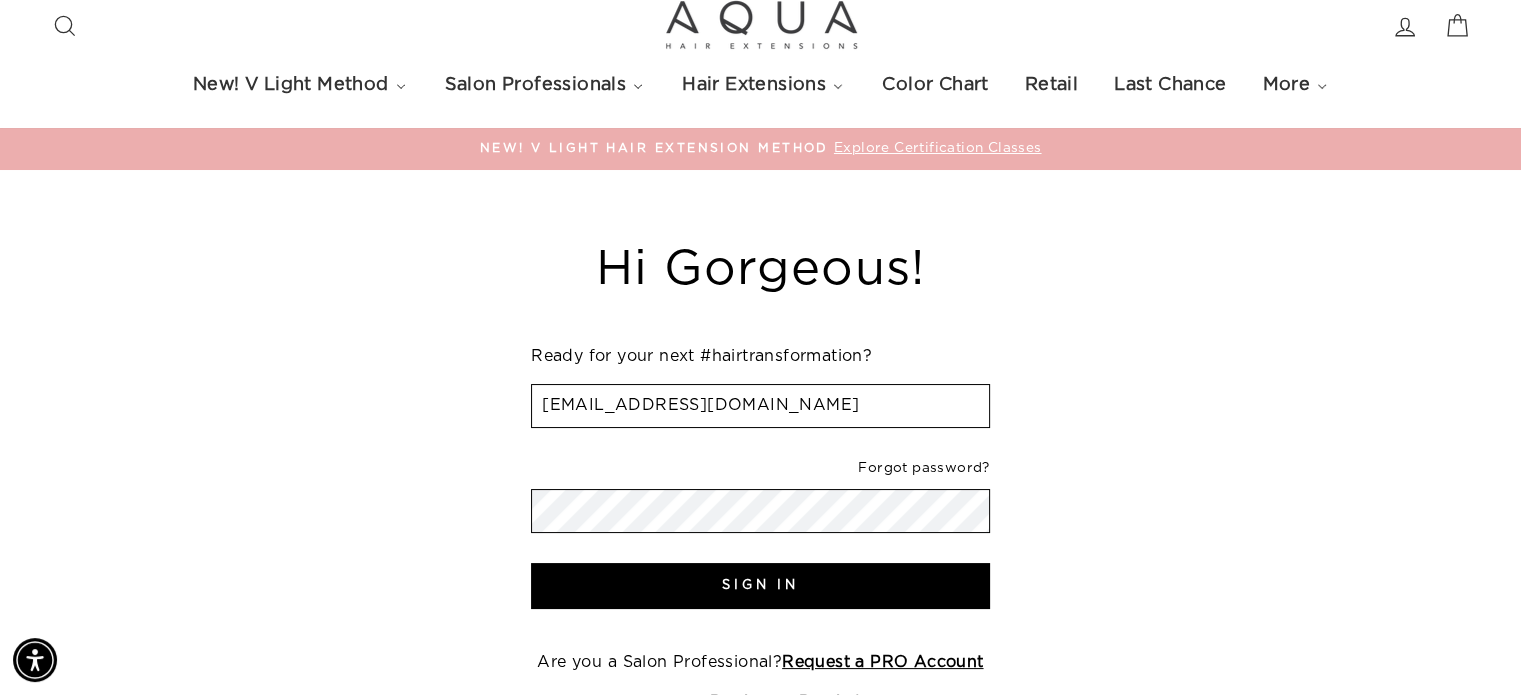 scroll, scrollTop: 100, scrollLeft: 0, axis: vertical 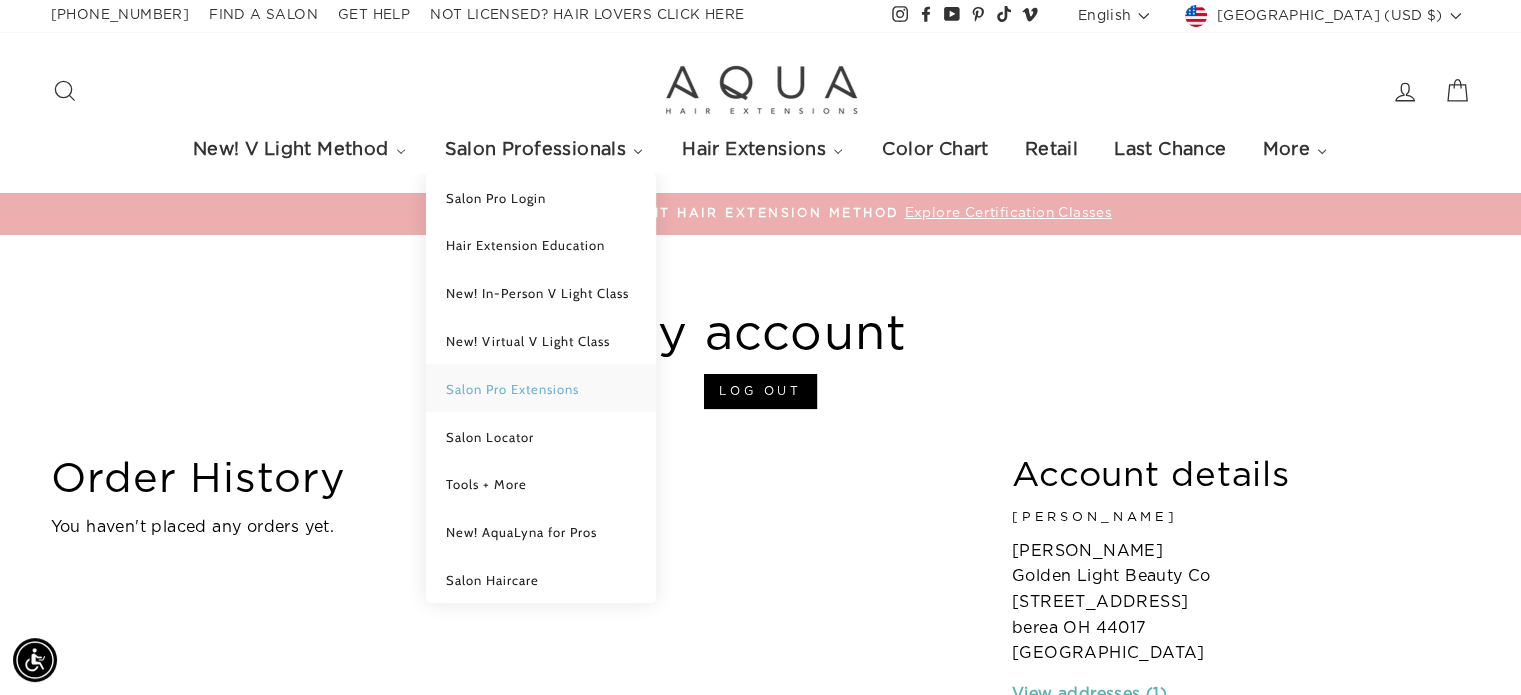 click on "Salon Pro Extensions" at bounding box center [512, 389] 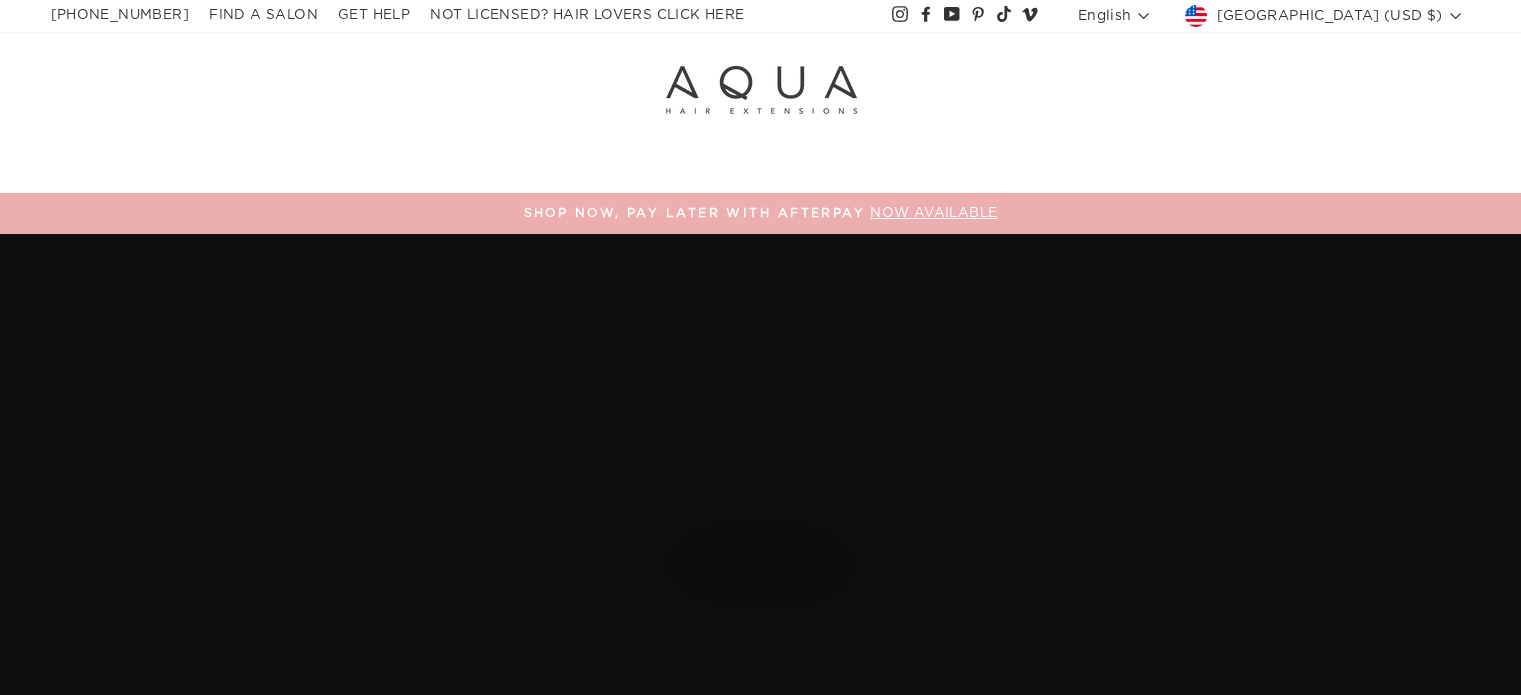 scroll, scrollTop: 0, scrollLeft: 0, axis: both 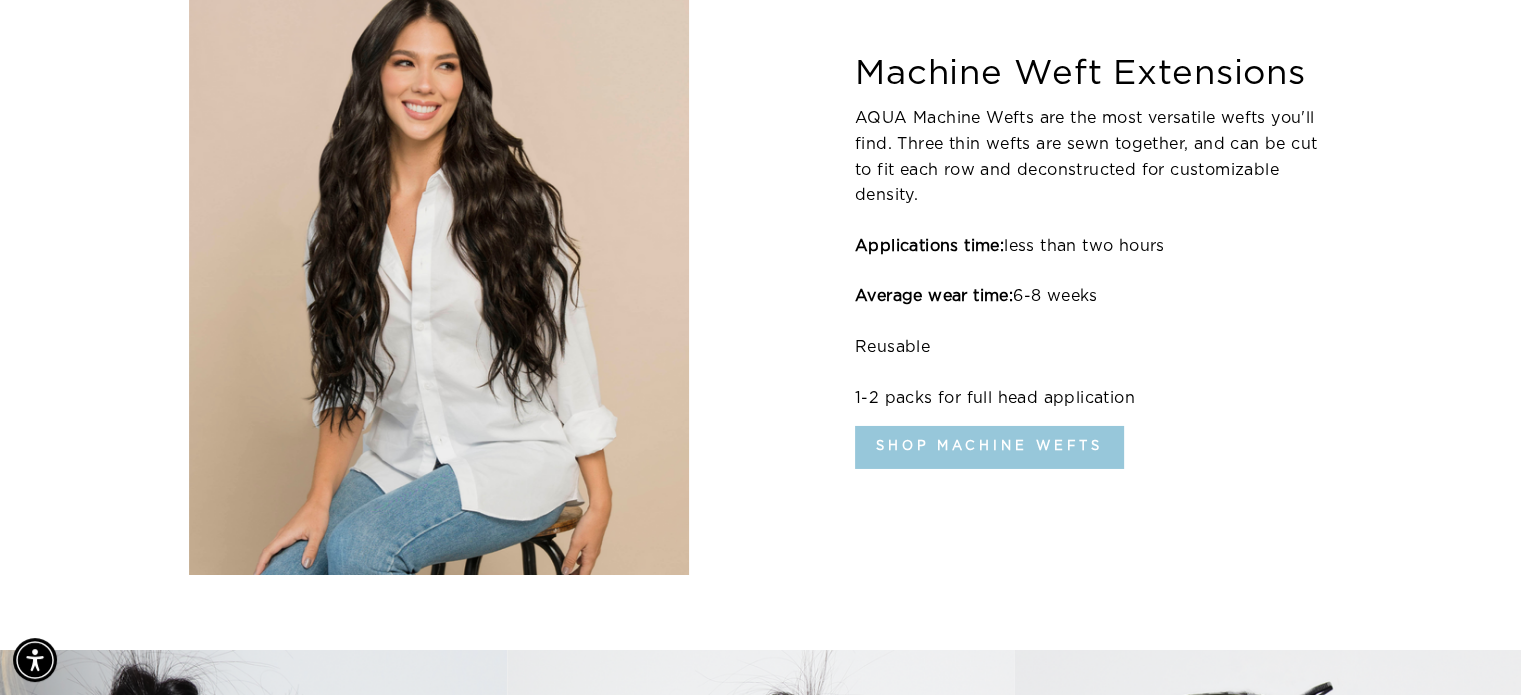 click on "Shop Machine Wefts" at bounding box center [989, 447] 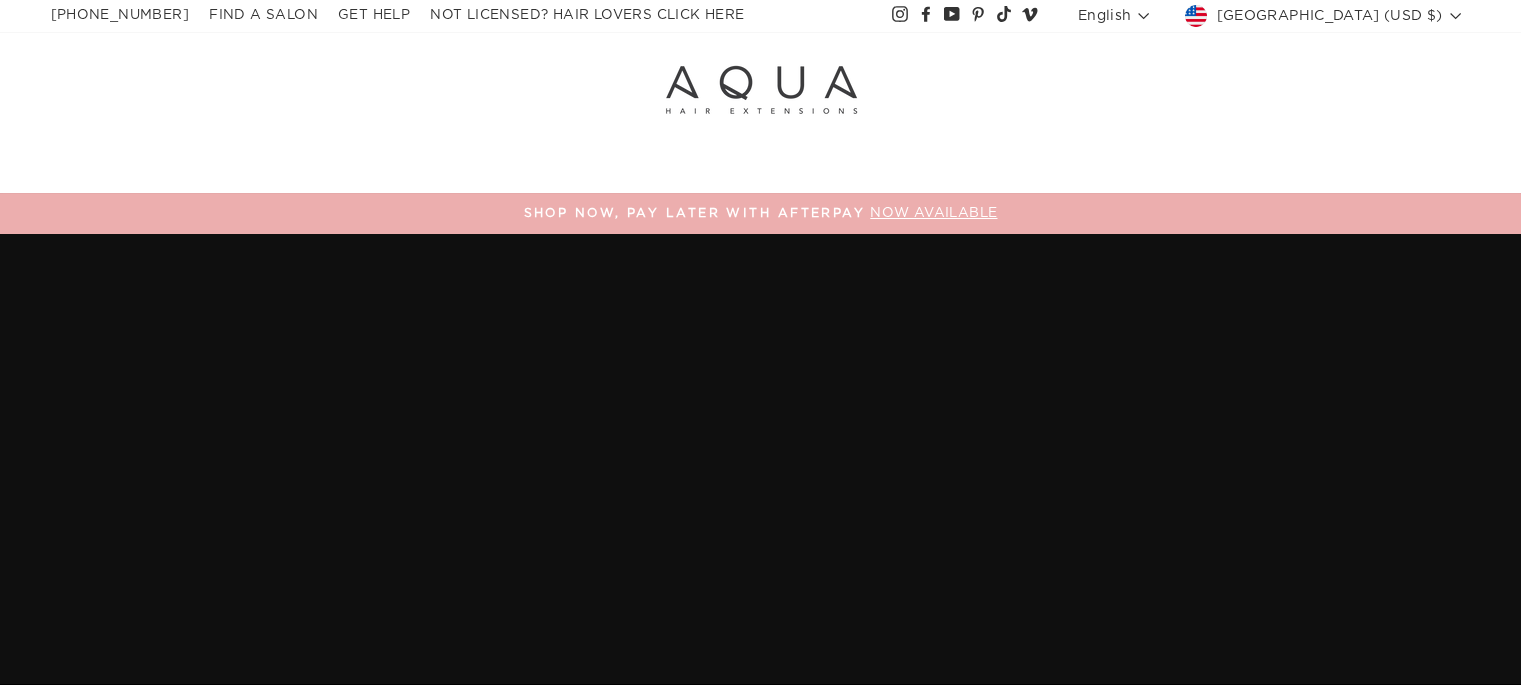 scroll, scrollTop: 0, scrollLeft: 0, axis: both 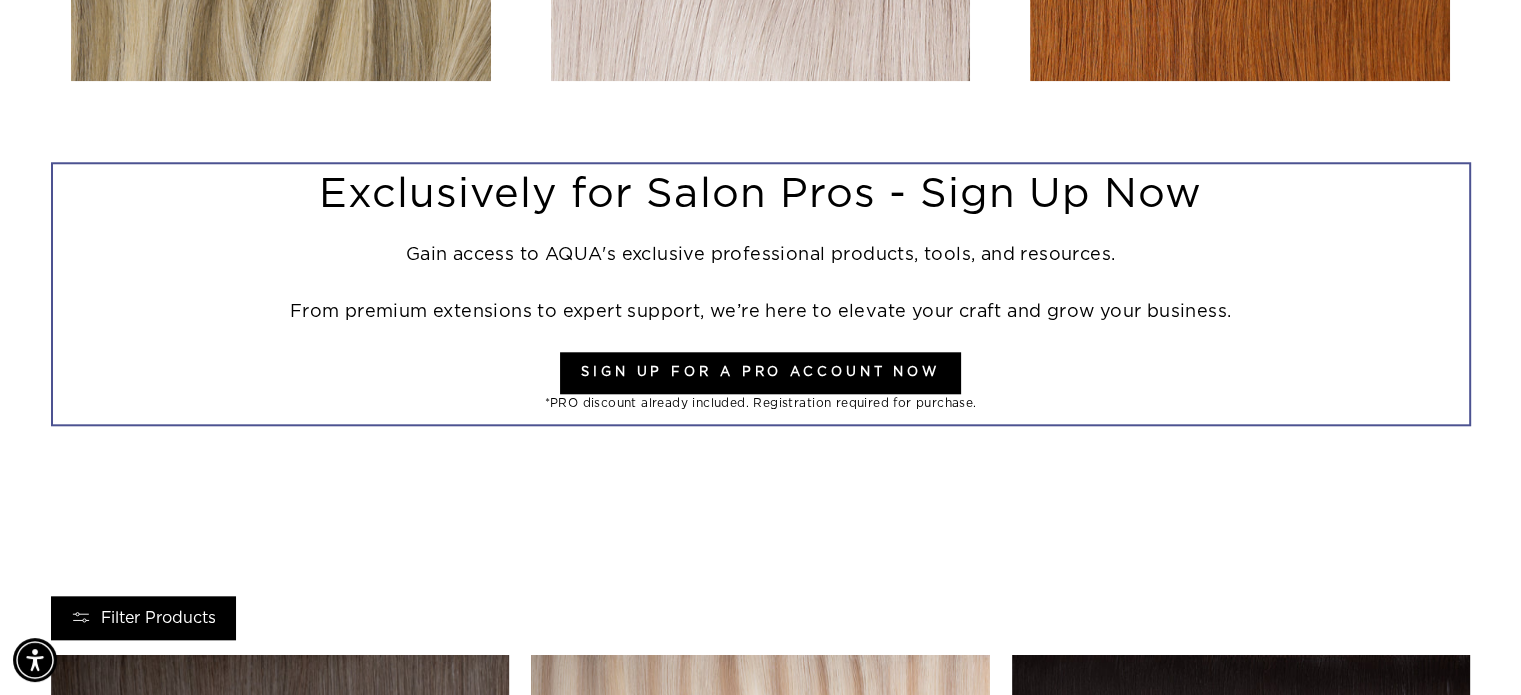 click on "Sign Up For a Pro Account Now" at bounding box center (760, 373) 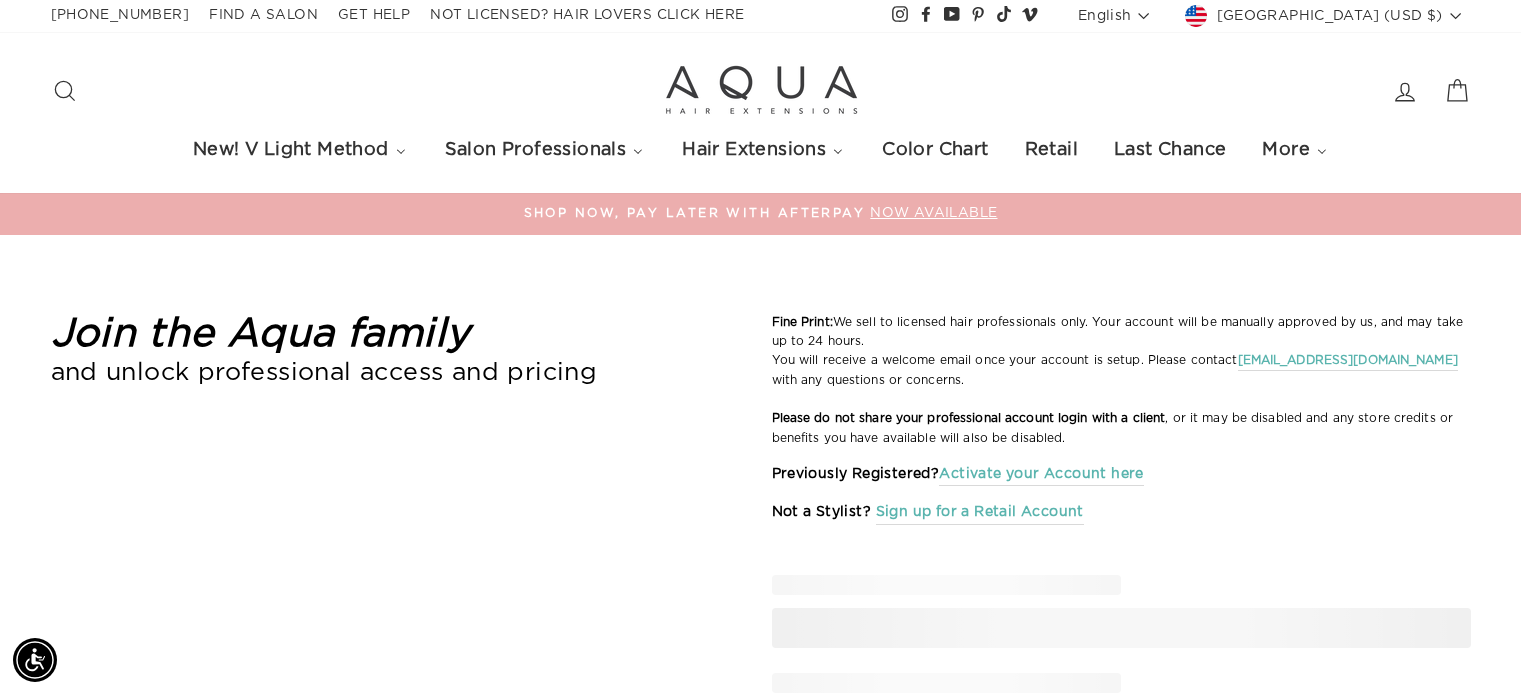 scroll, scrollTop: 100, scrollLeft: 0, axis: vertical 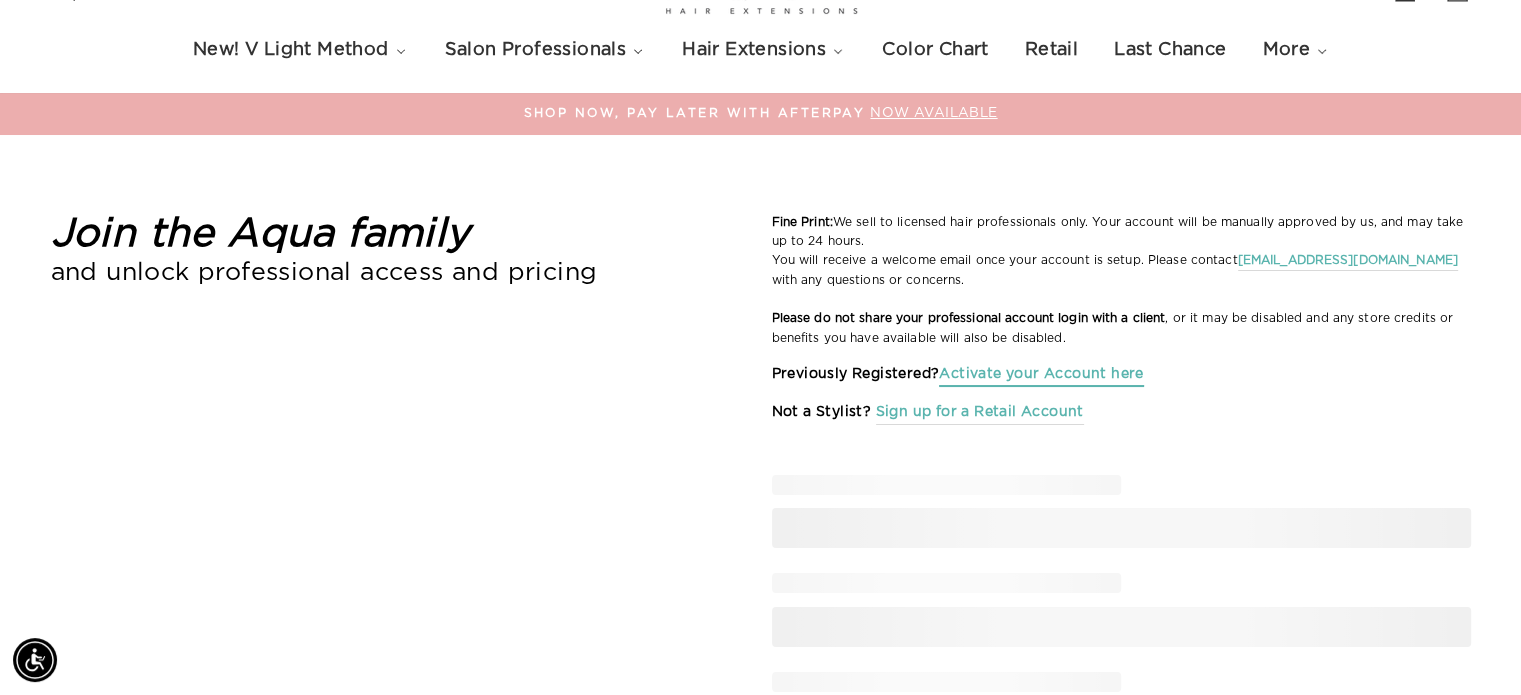 click on "Activate your Account here" at bounding box center (1041, 374) 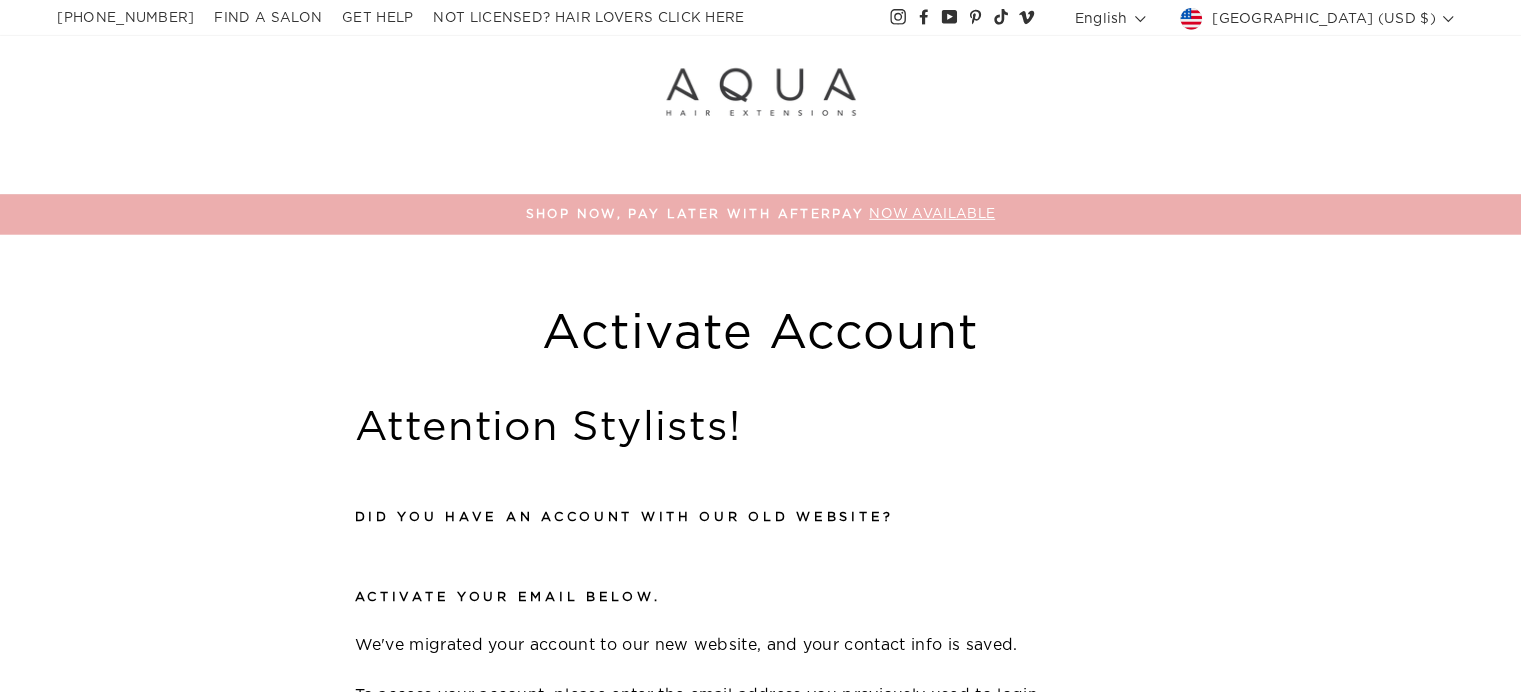 scroll, scrollTop: 812, scrollLeft: 0, axis: vertical 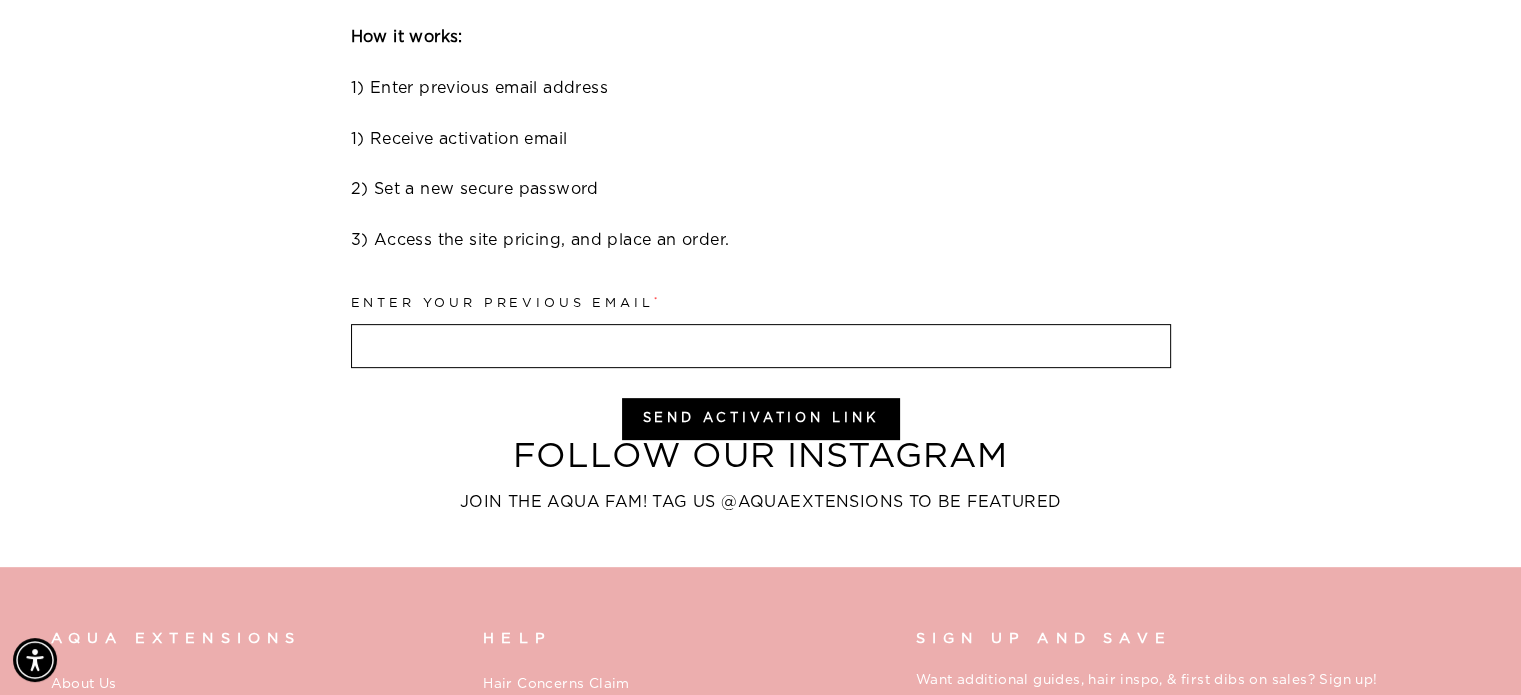 click on "Enter your Previous Email *" at bounding box center (761, 346) 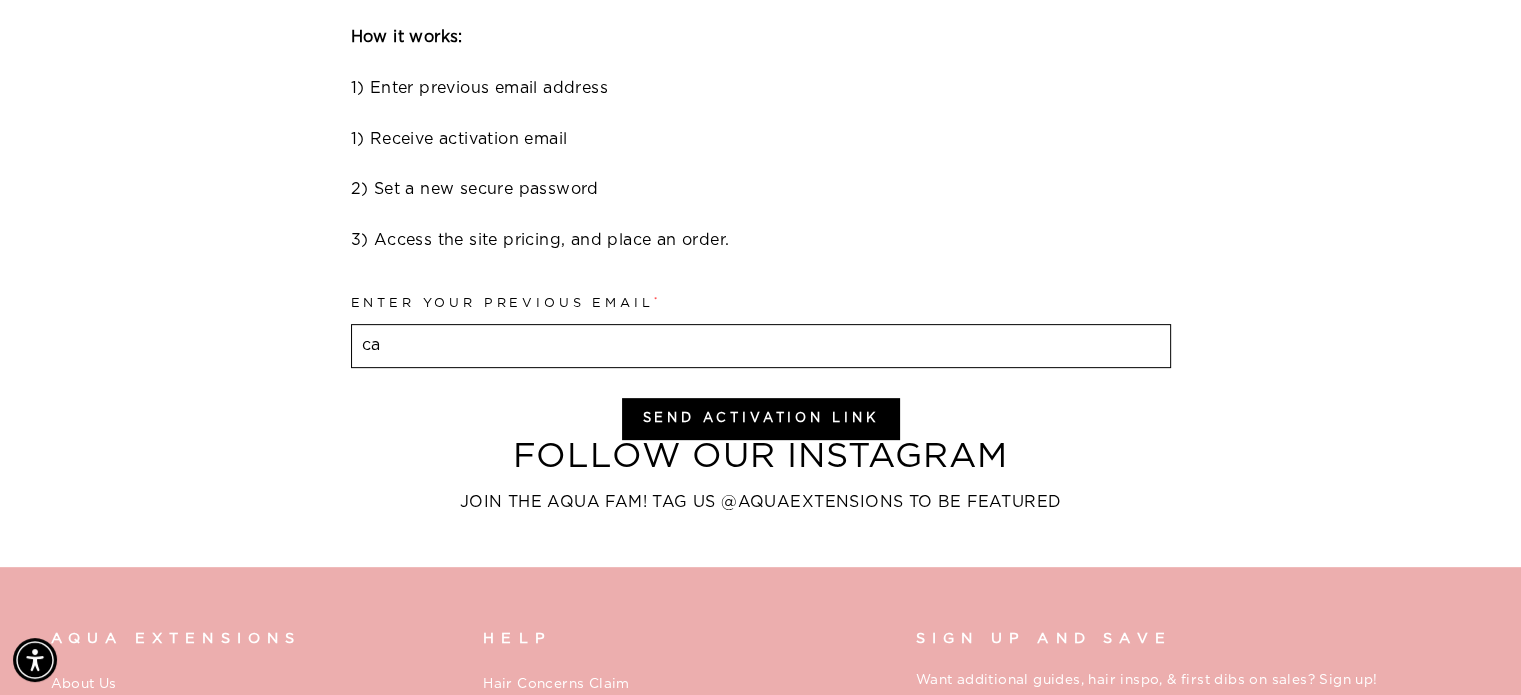 type on "caitlincolarusso@gmail.com" 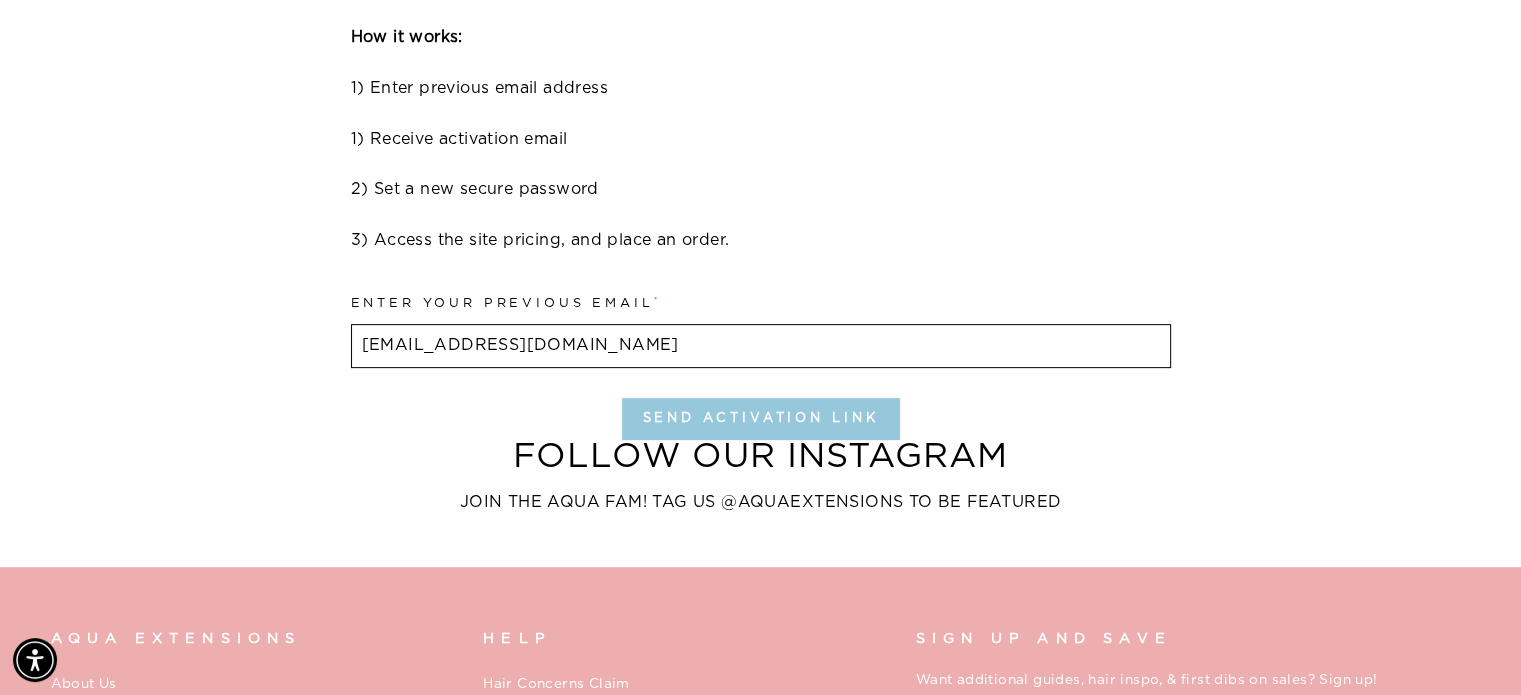 click on "Send Activation Link" at bounding box center [761, 419] 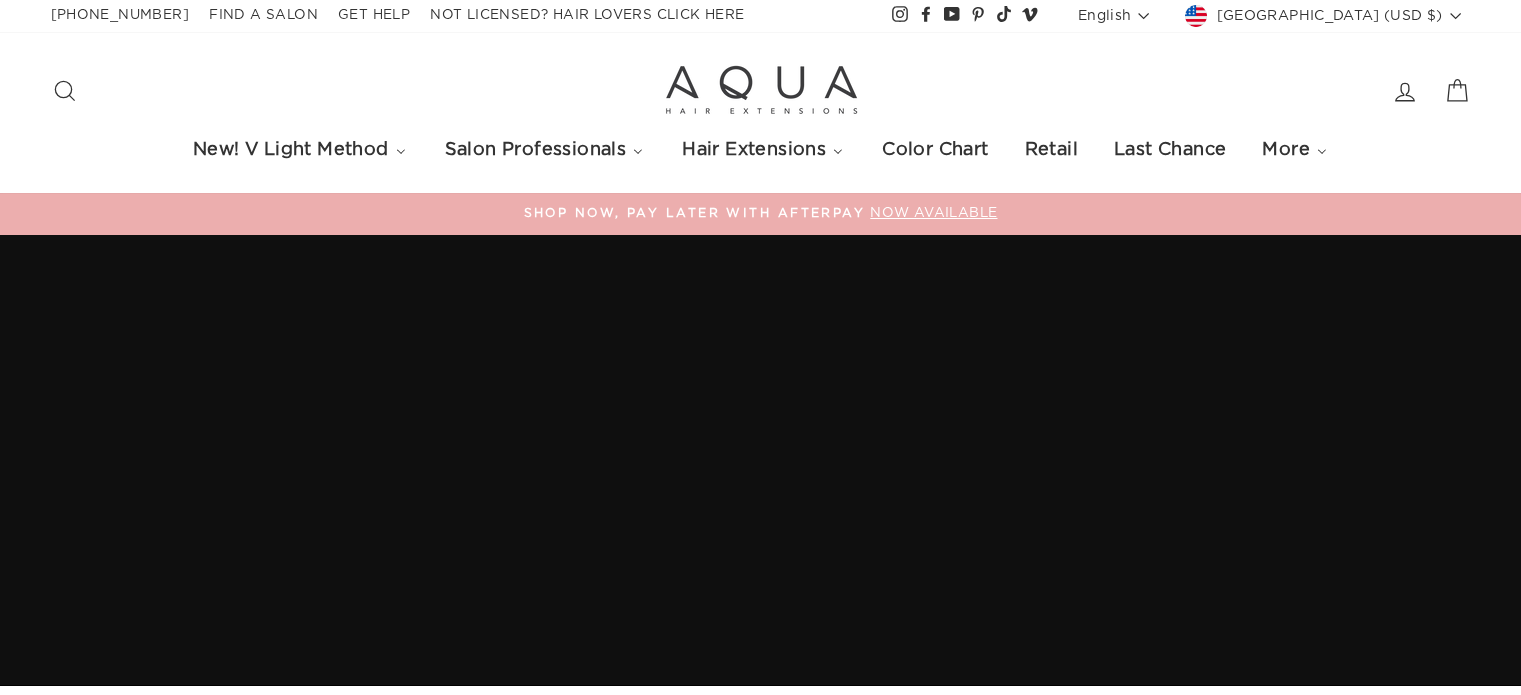 scroll, scrollTop: 1901, scrollLeft: 0, axis: vertical 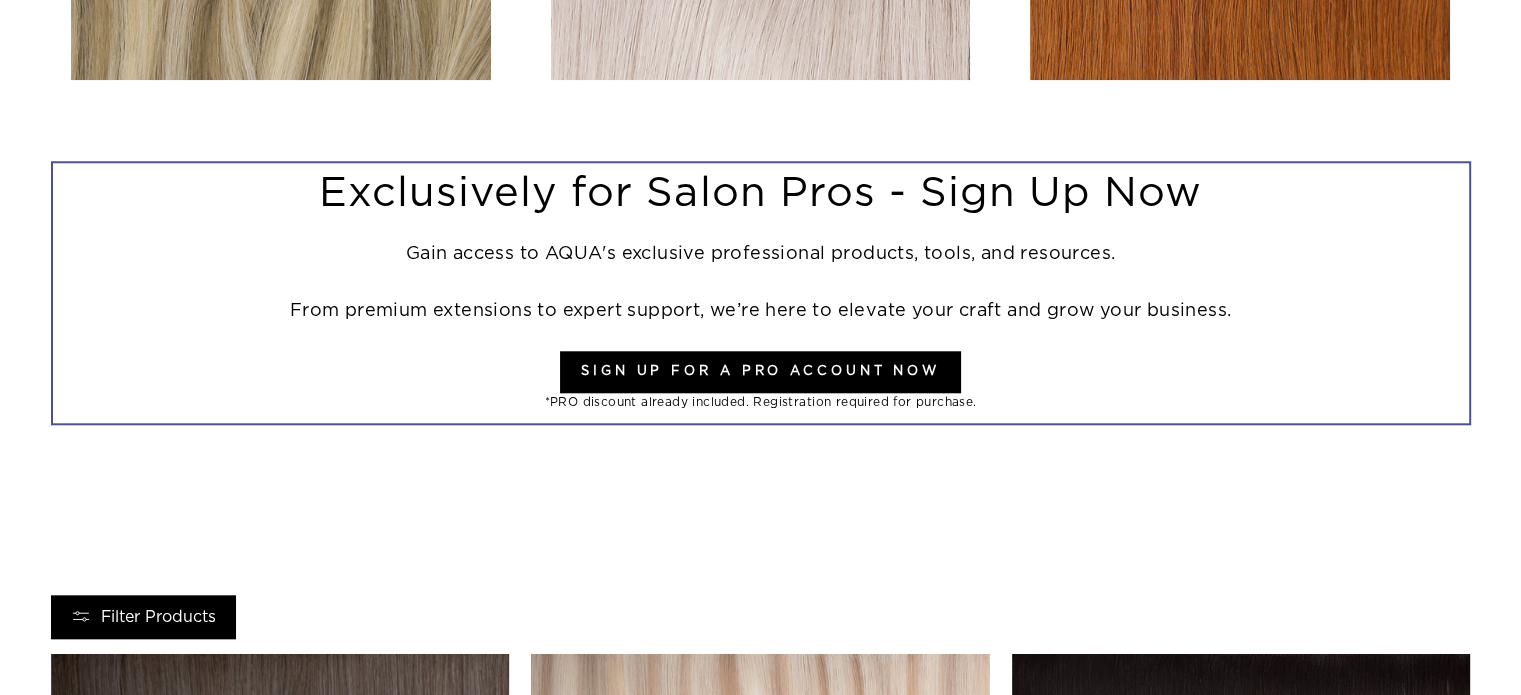 click on "Sign Up For a Pro Account Now" at bounding box center (760, 372) 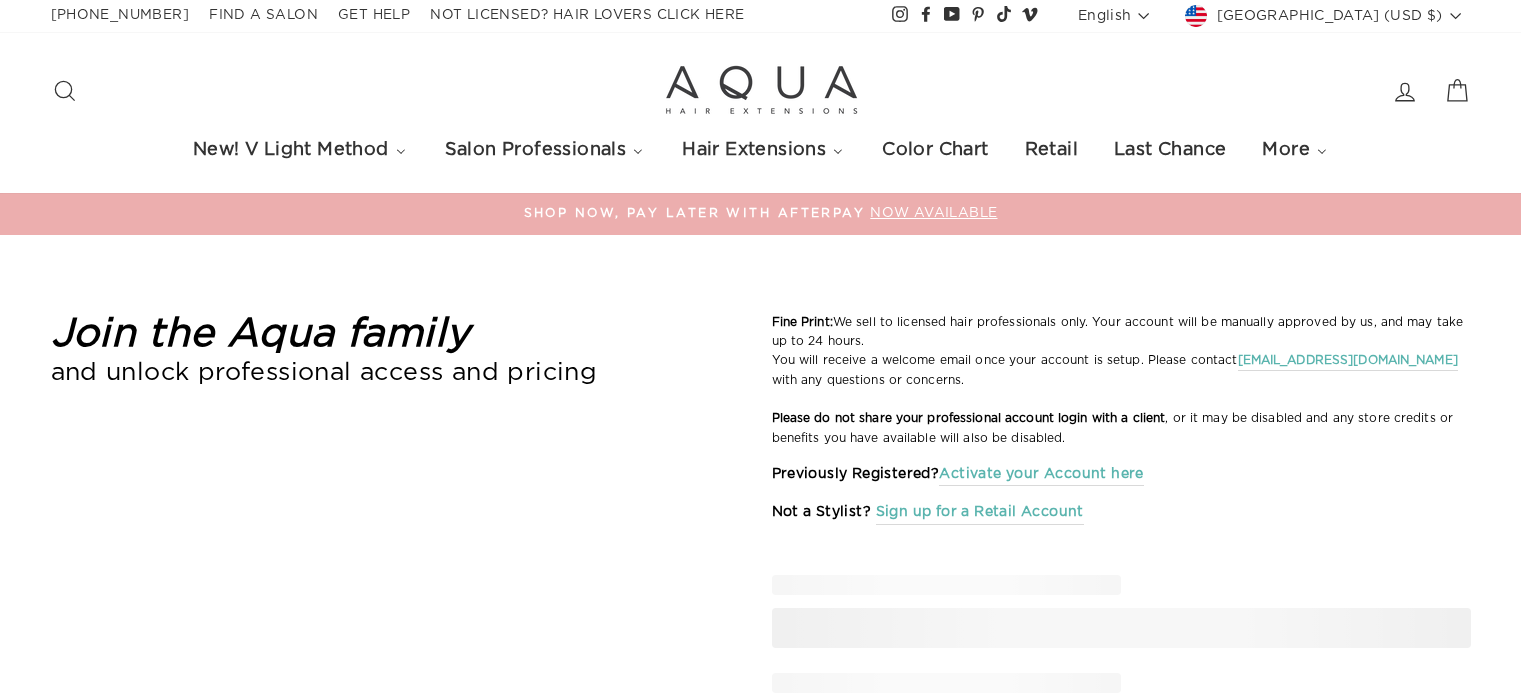 scroll, scrollTop: 0, scrollLeft: 0, axis: both 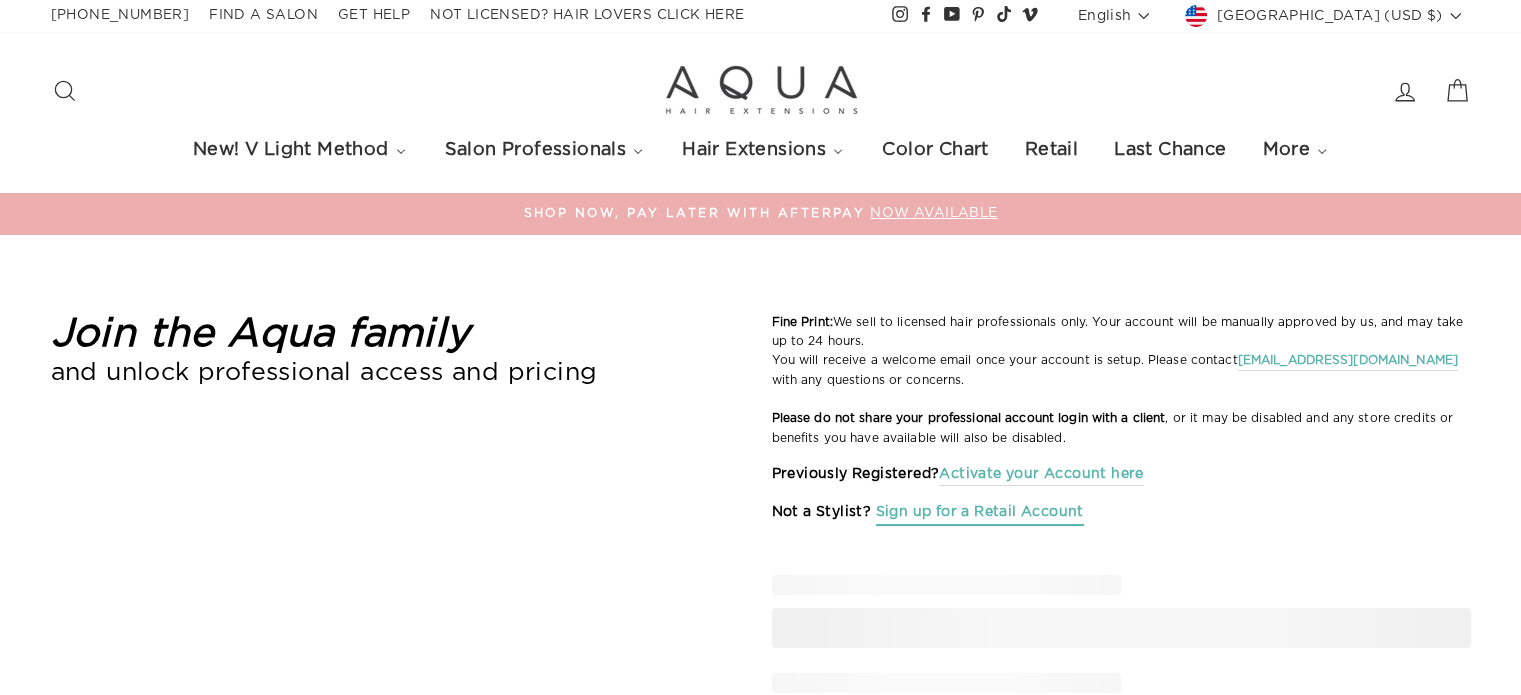 click on "Sign up for a Retail Account" at bounding box center [980, 512] 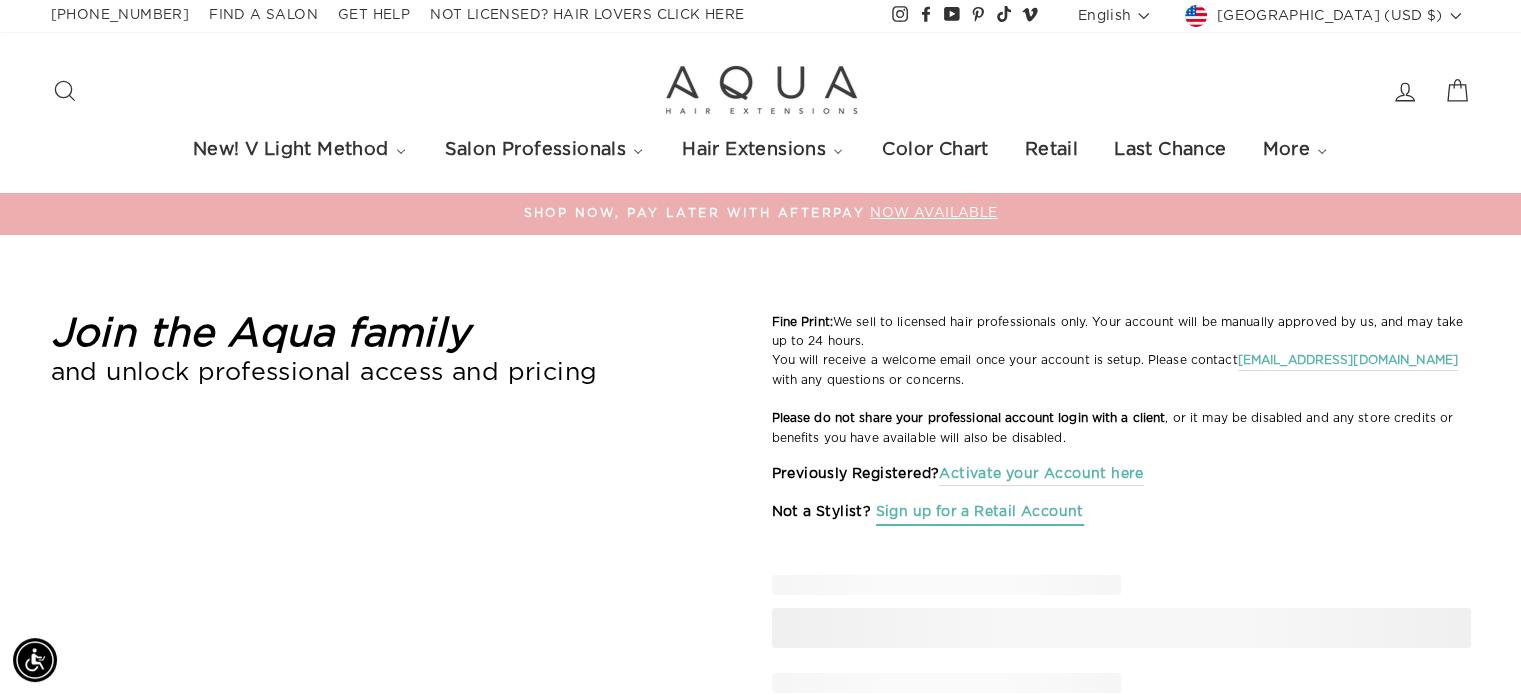 select on "US" 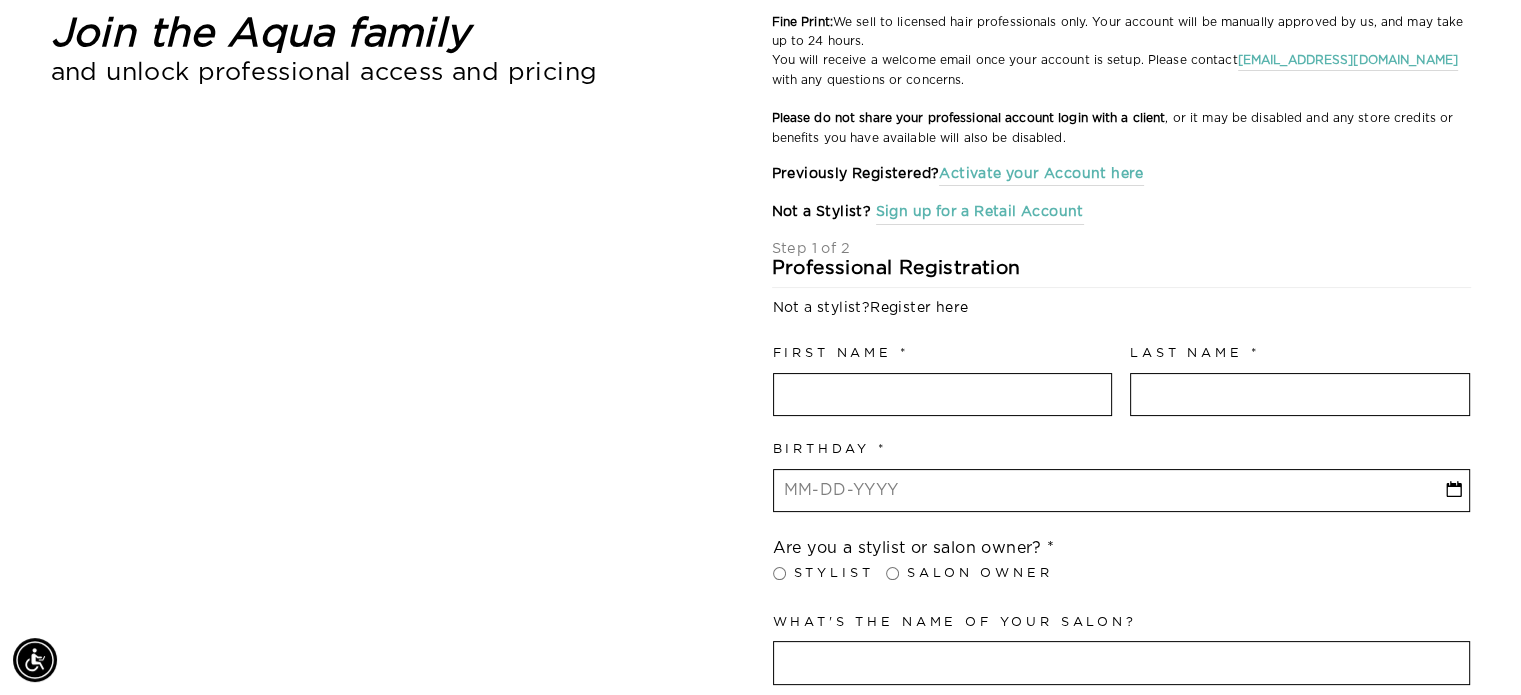 scroll, scrollTop: 300, scrollLeft: 0, axis: vertical 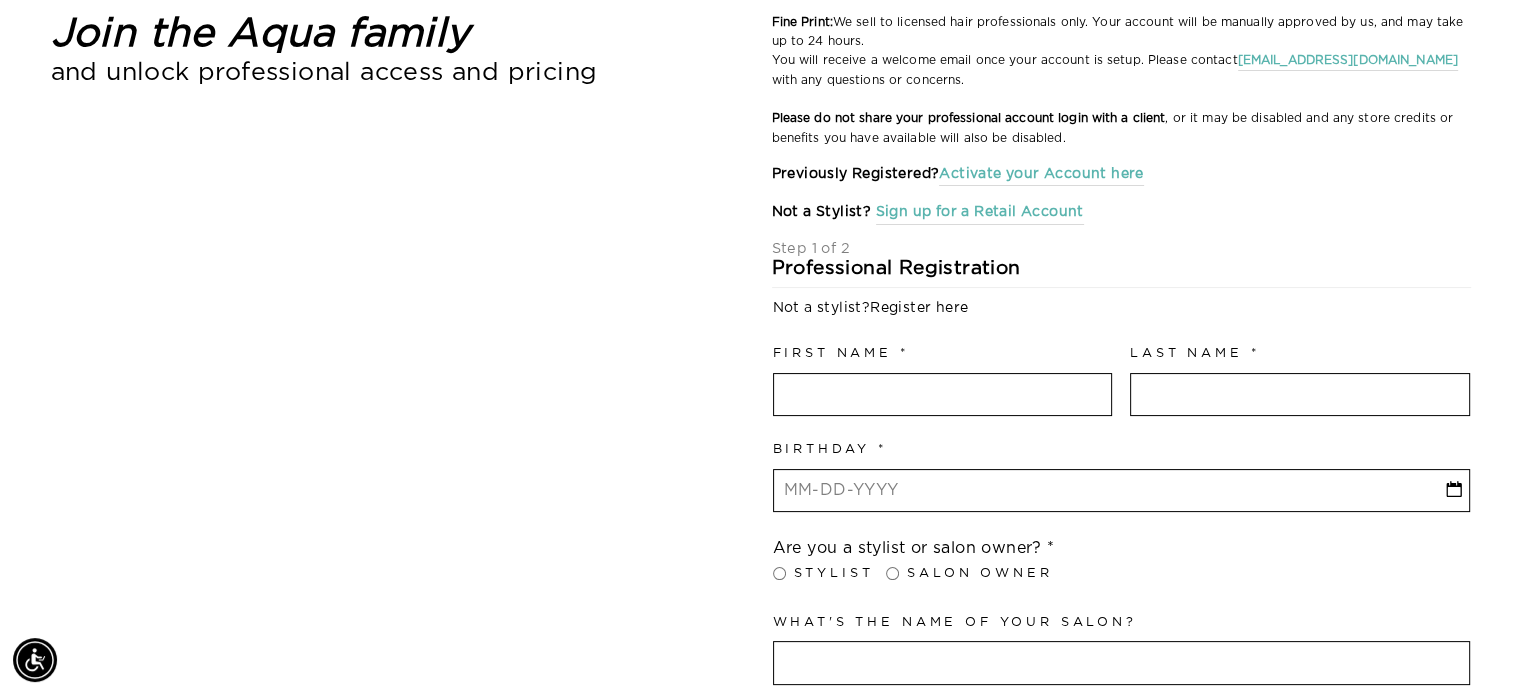 click at bounding box center (943, 395) 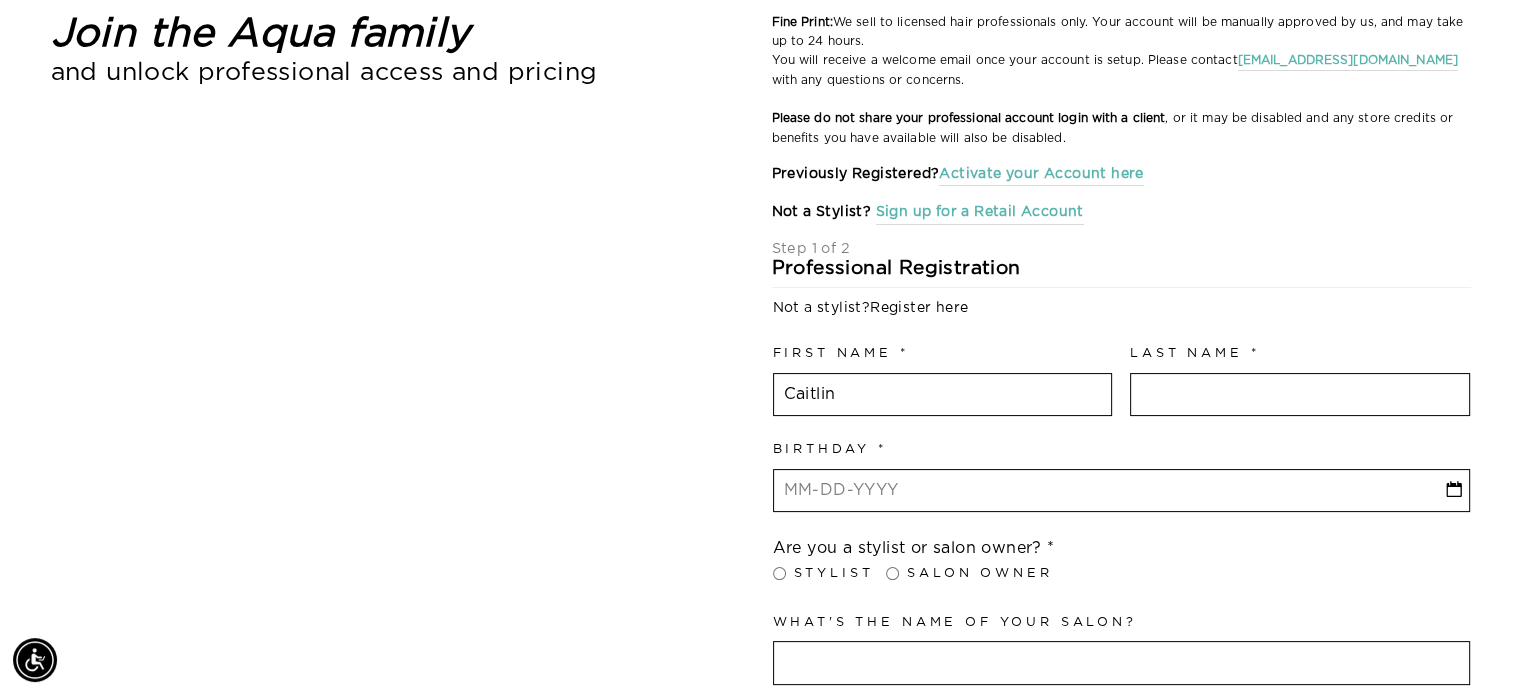 type on "Colarusso" 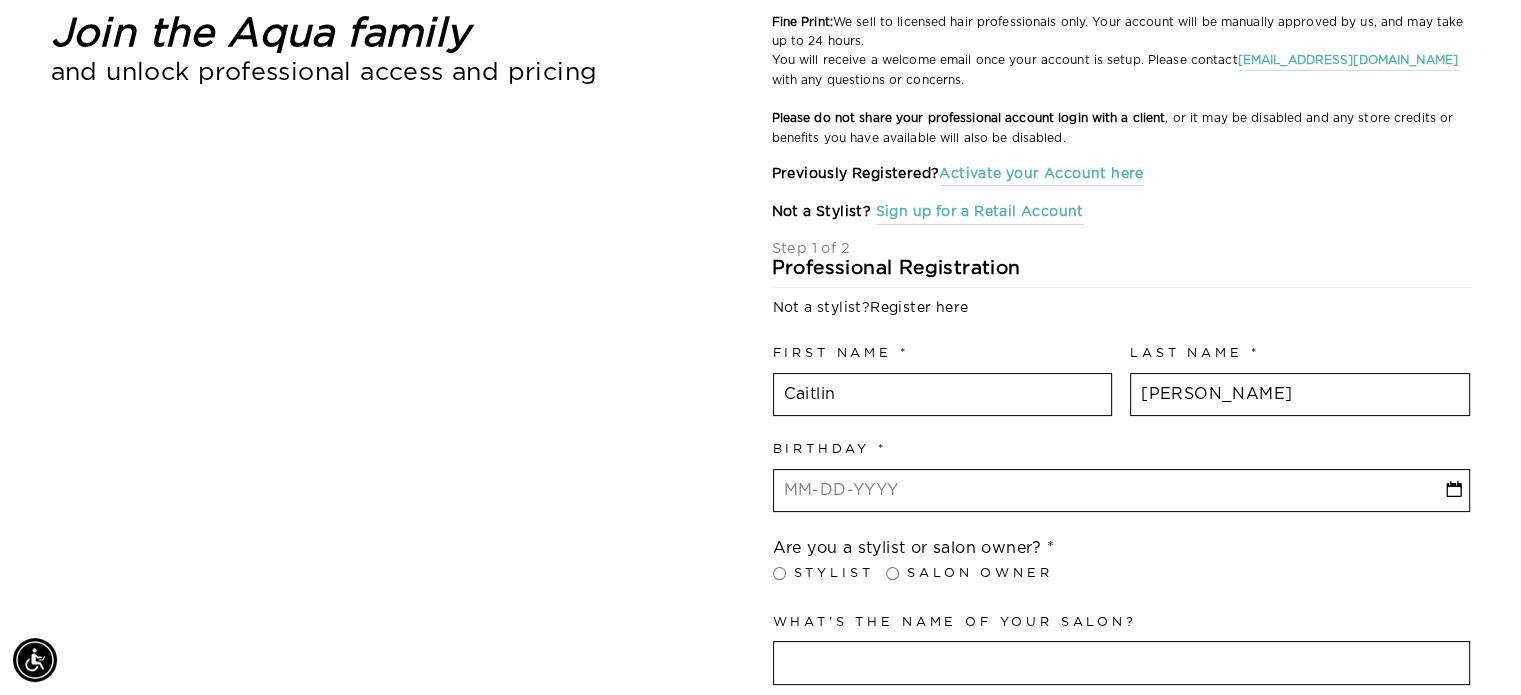 select on "Ohio" 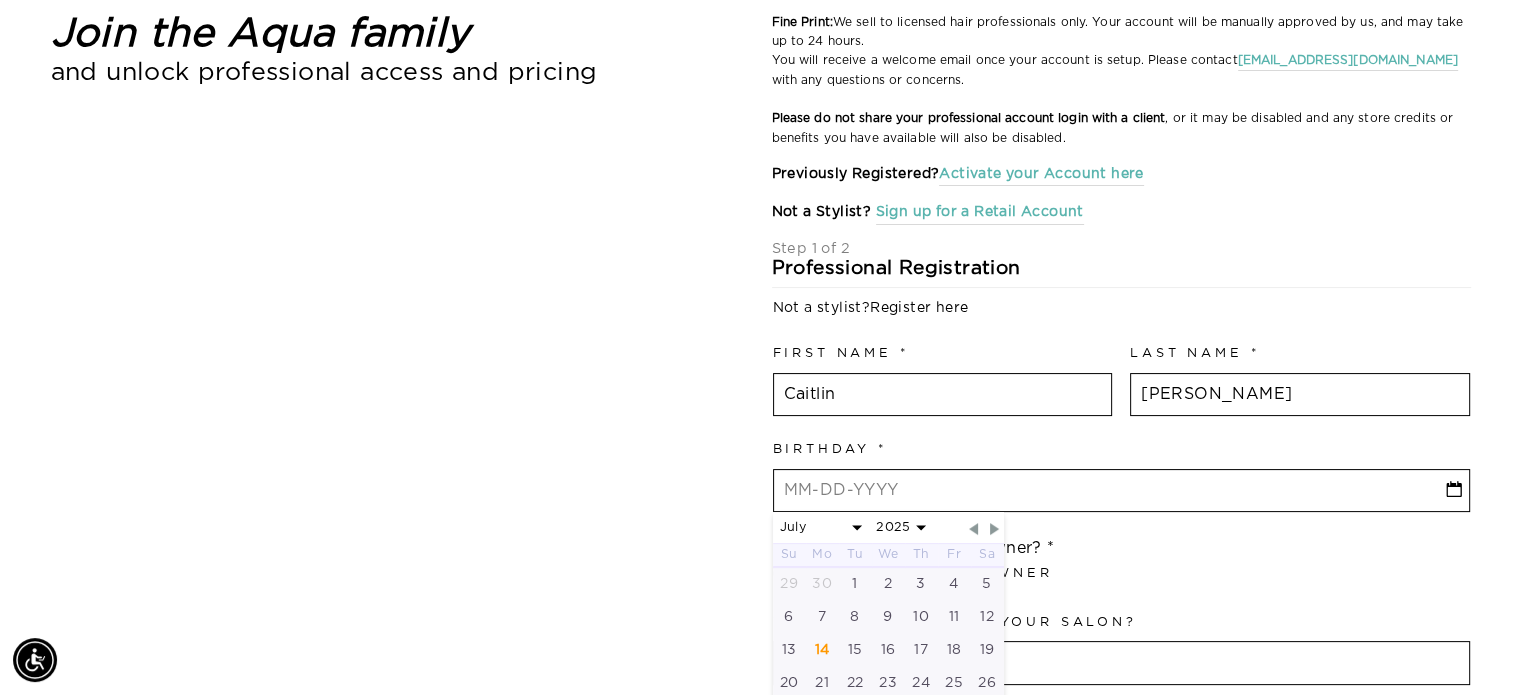 click at bounding box center (1121, 491) 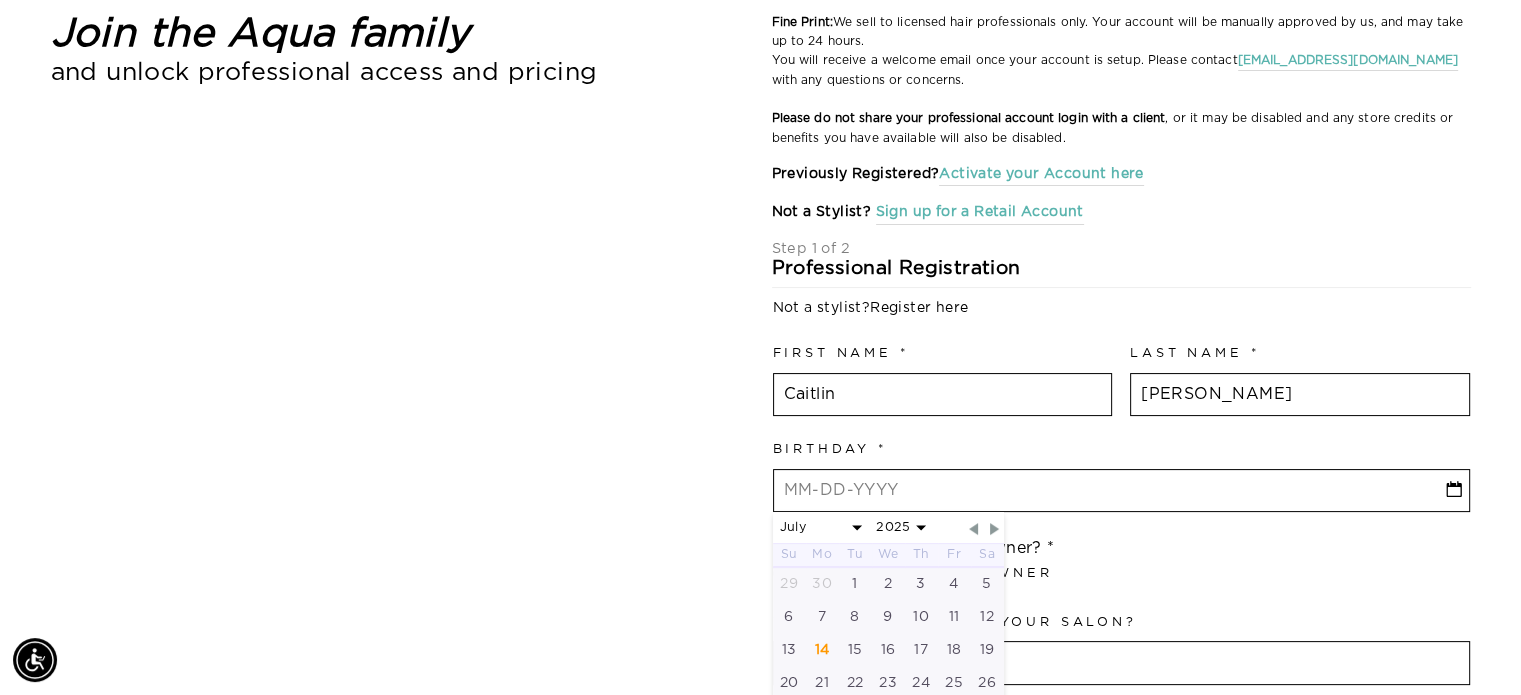 type on "0" 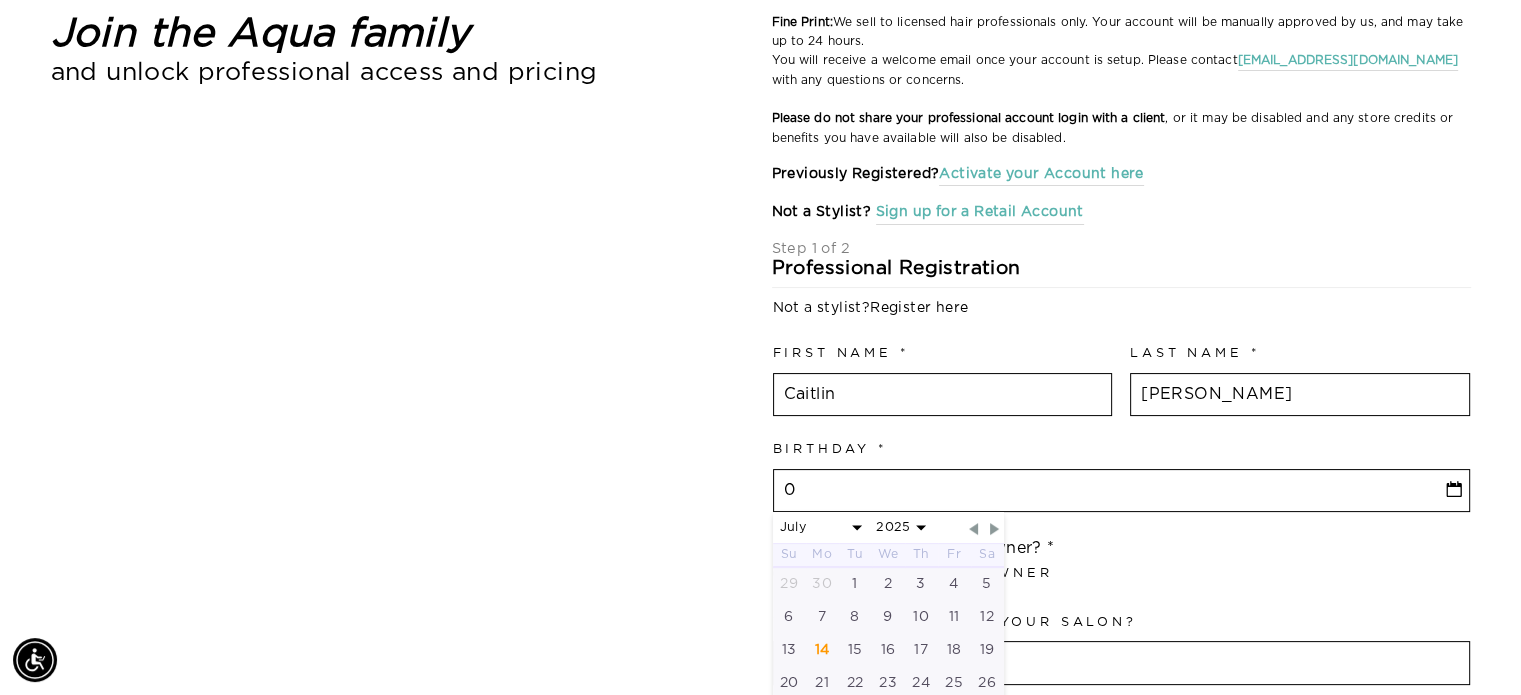 select on "6" 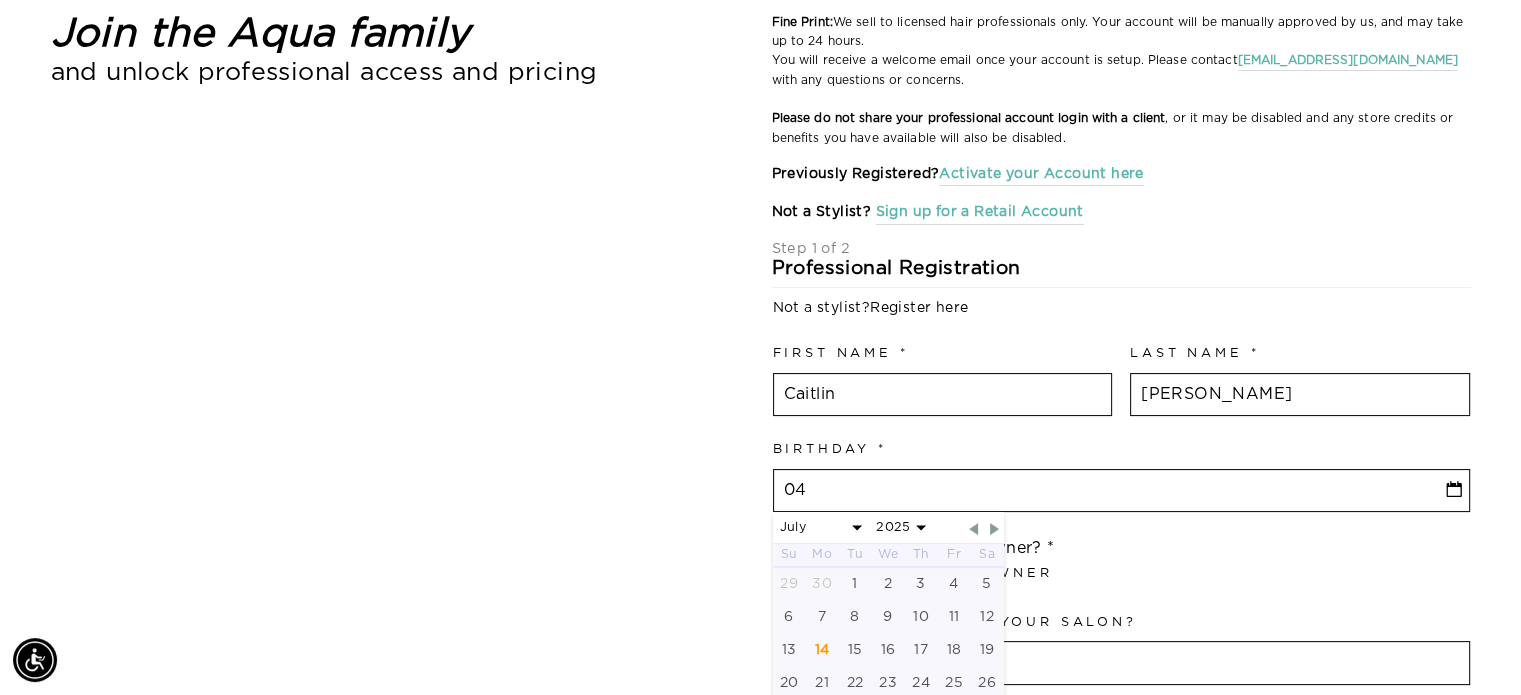 select on "6" 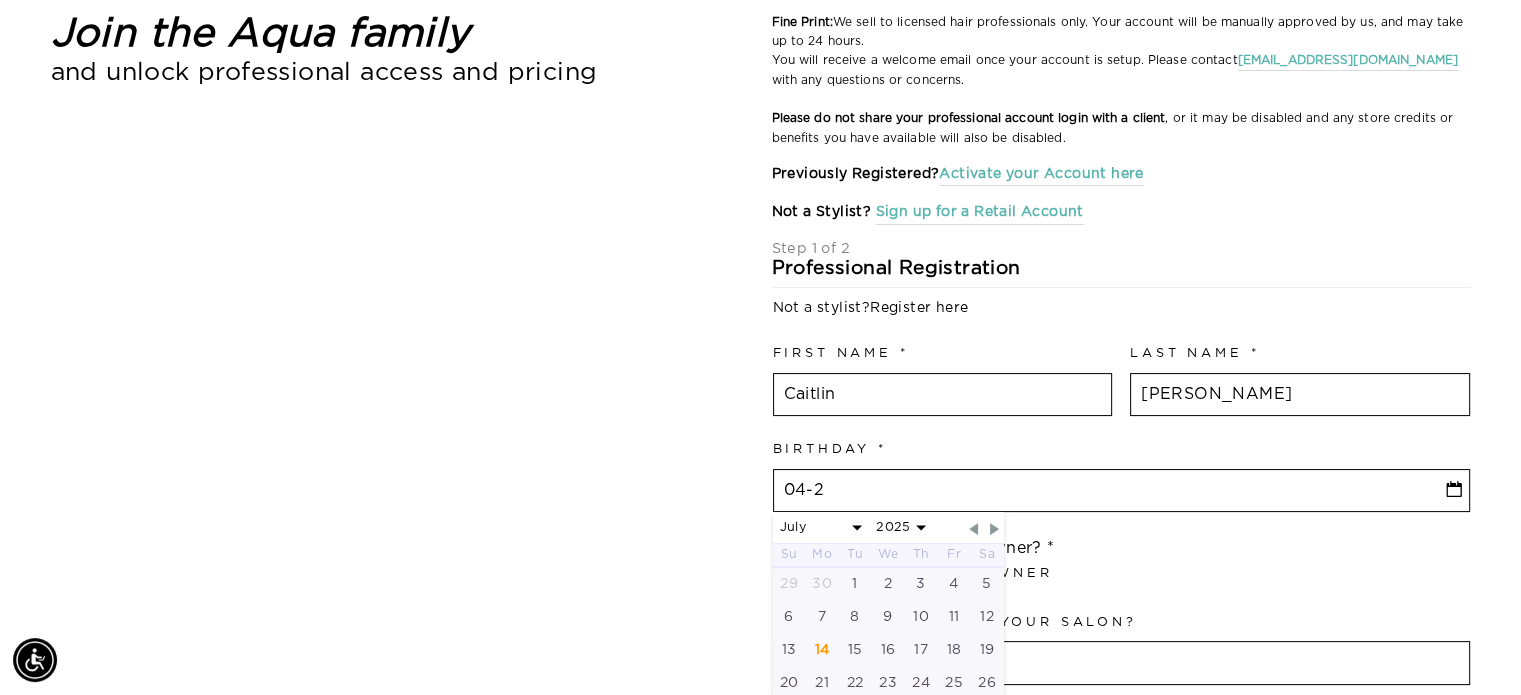 select on "6" 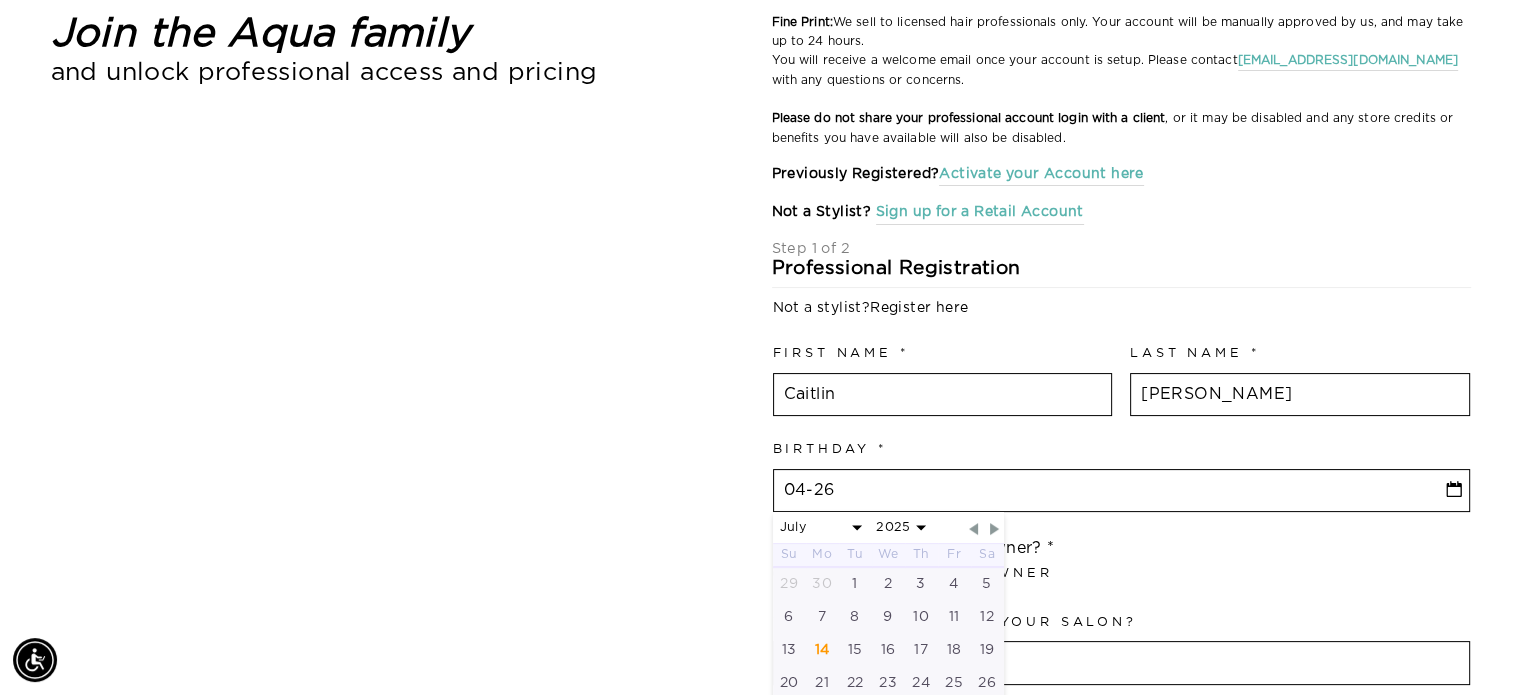 select on "6" 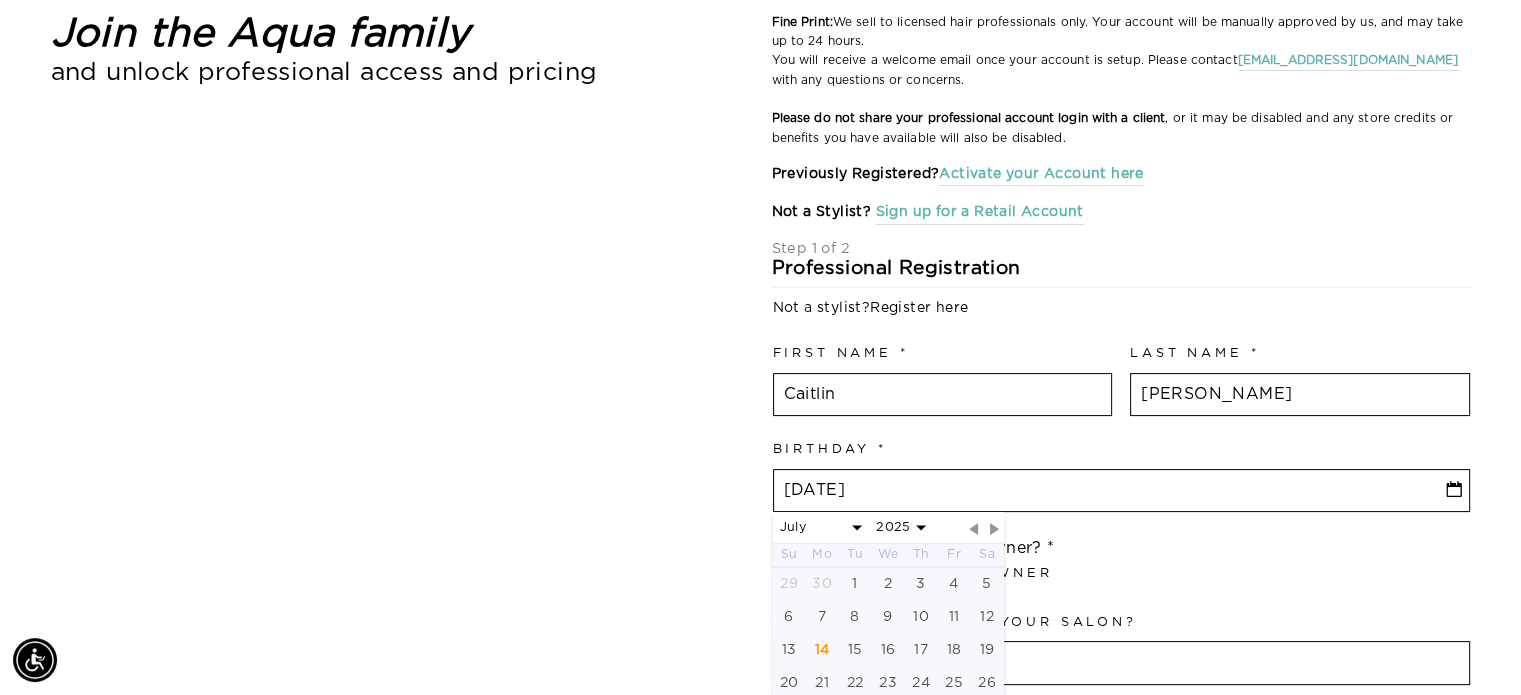 type on "04-26-199" 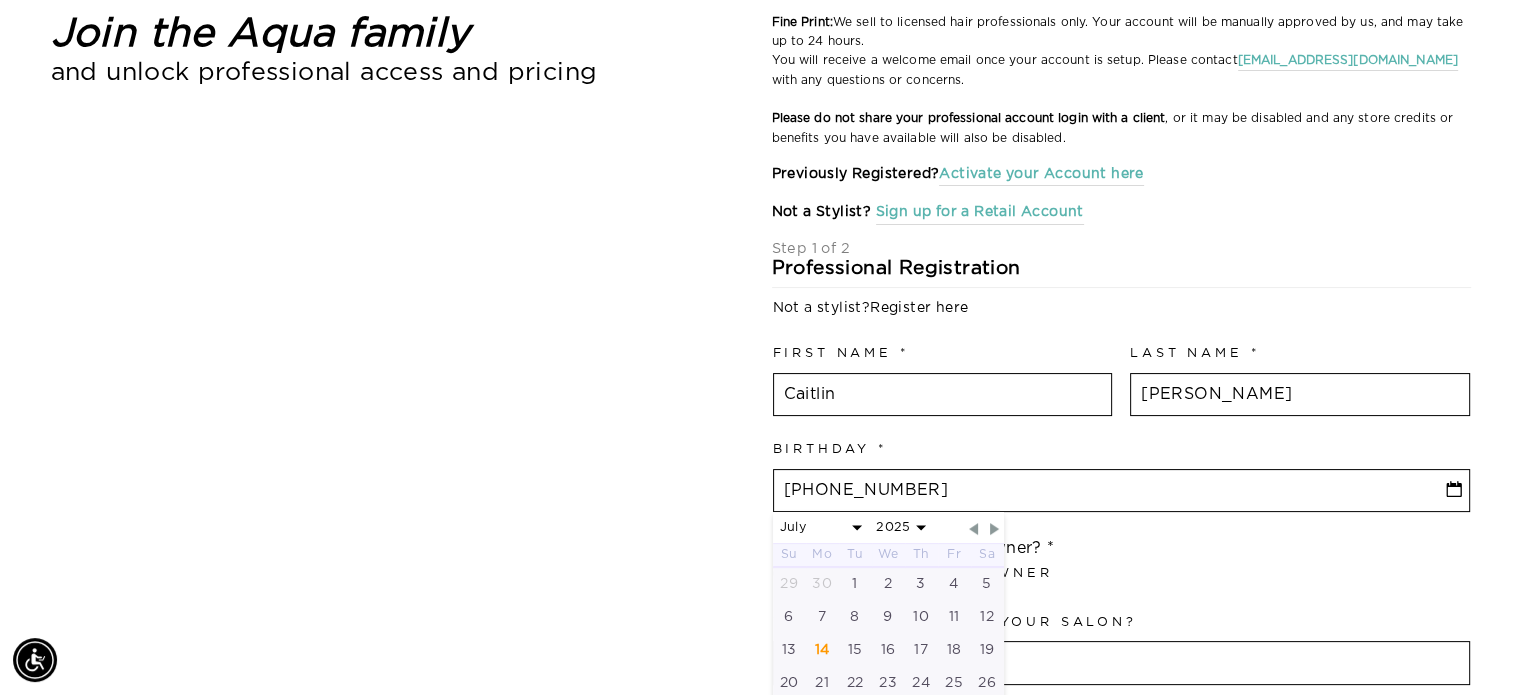 select on "6" 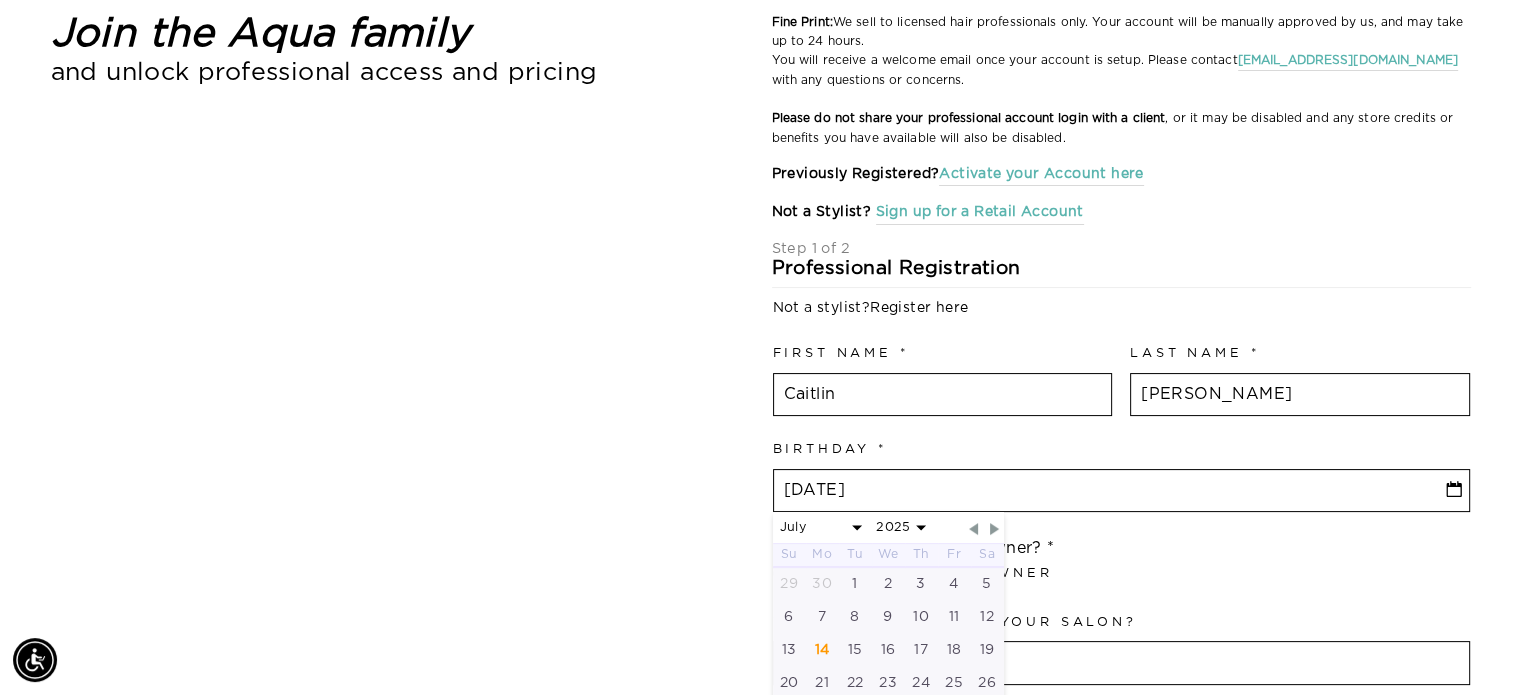 select on "3" 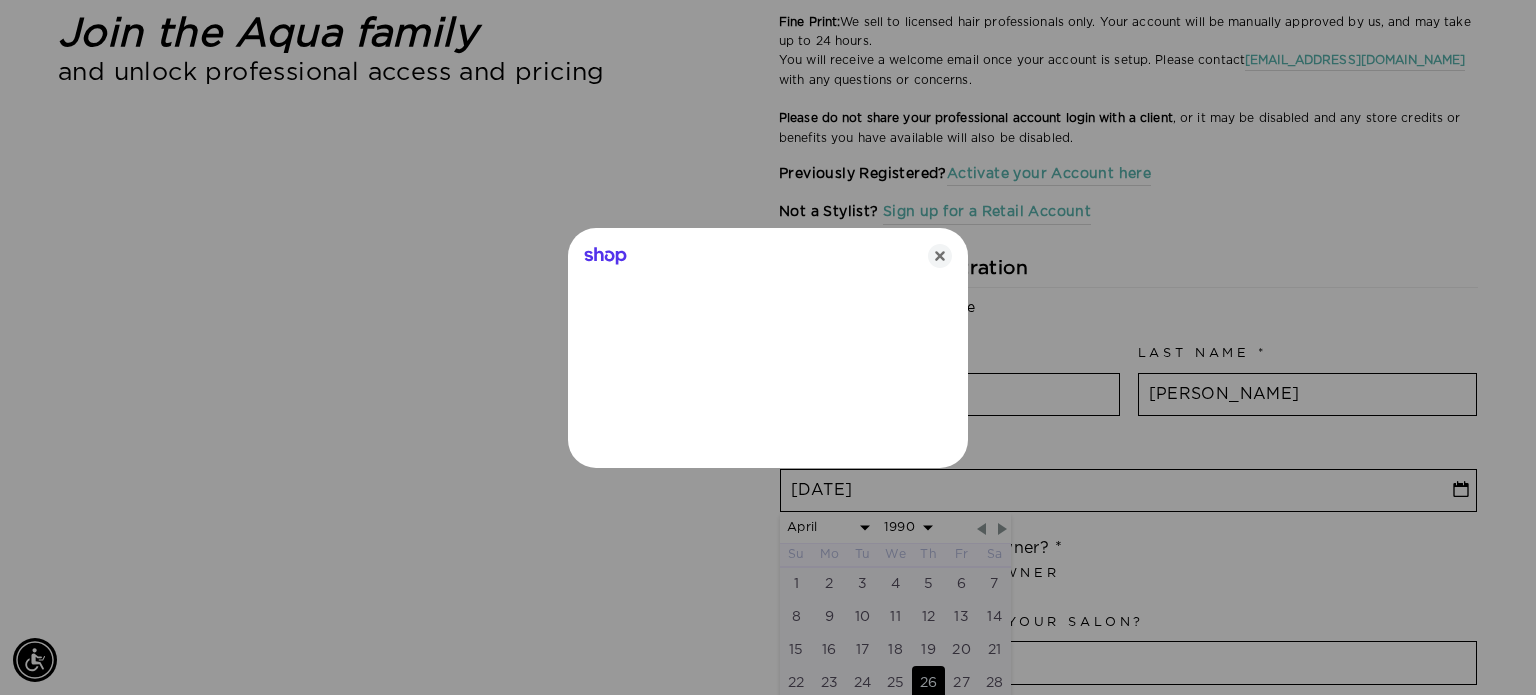 type on "04-26-1990" 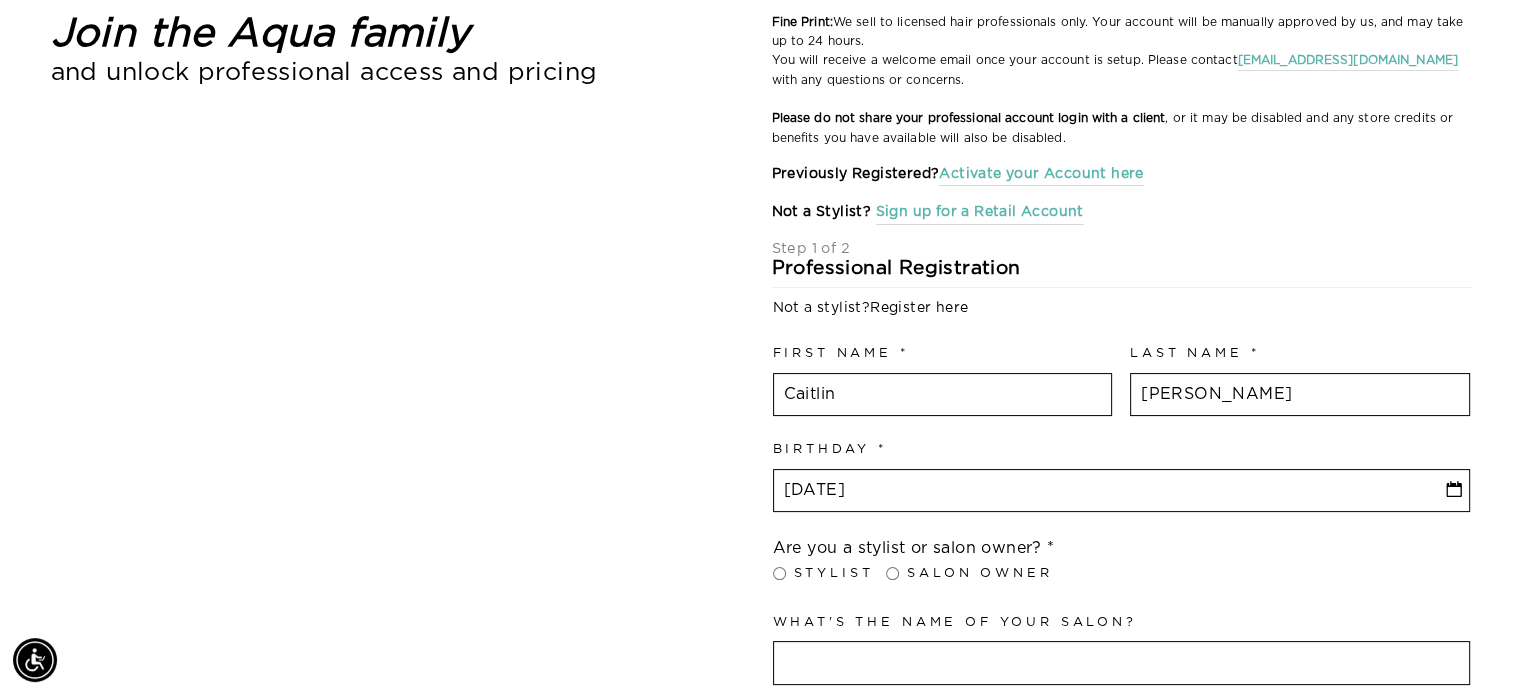 click on "04-26-1990" at bounding box center [1121, 491] 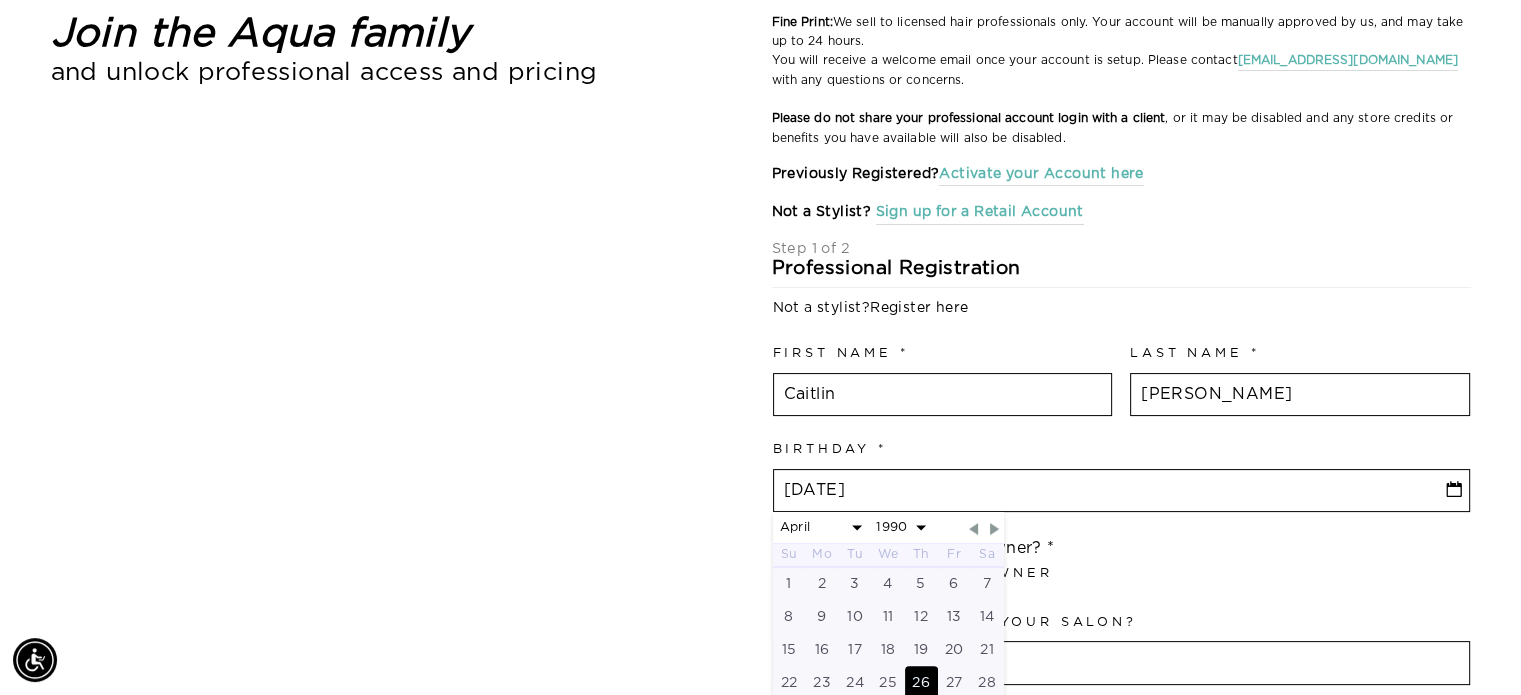 click on "Join the Aqua family  and unlock professional access and pricing
Fine Print:  We sell to licensed hair professionals only. Your account will be manually approved by us, and may take up to 24 hours.  You will receive a welcome email once your account is setup.
Please contact  hi@aquahairextensions.com  with any questions or concerns. Please do not share your professional account login with a client , or it may be disabled and any store credits or benefits you have available will also be disabled.
Previously Registered?  Activate your Account here
Not a Stylist?   Sign up for a Retail Account
United States
Canada
---
Afghanistan
Åland Islands
Albania
Algeria
Andorra
Angola
Anguilla
Antigua & Barbuda
Argentina
Armenia
Aruba
Ascension Island
Australia
Austria
Azerbaijan
Bahamas
Bahrain
Bangladesh
Barbados
Belarus
Belgium
Belize
Benin
Bermuda" at bounding box center [750, 1121] 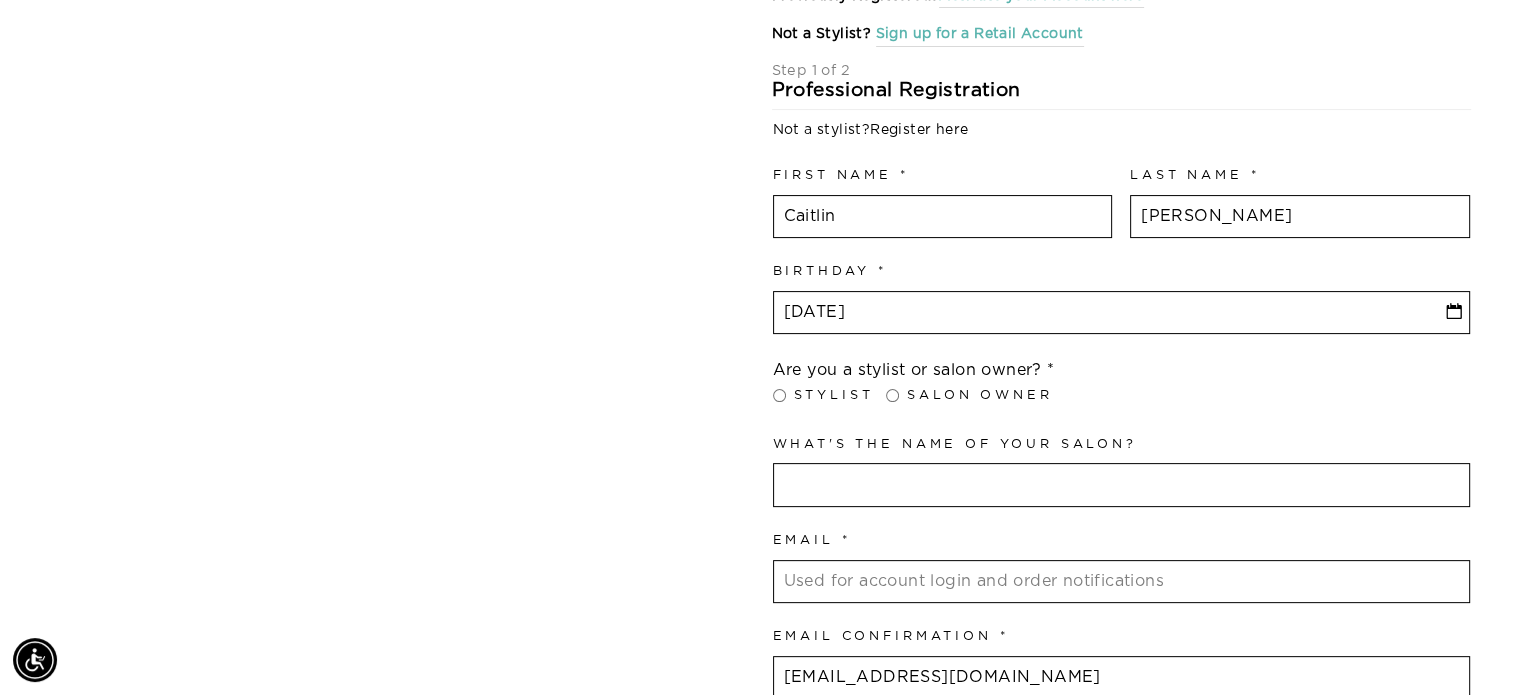 scroll, scrollTop: 500, scrollLeft: 0, axis: vertical 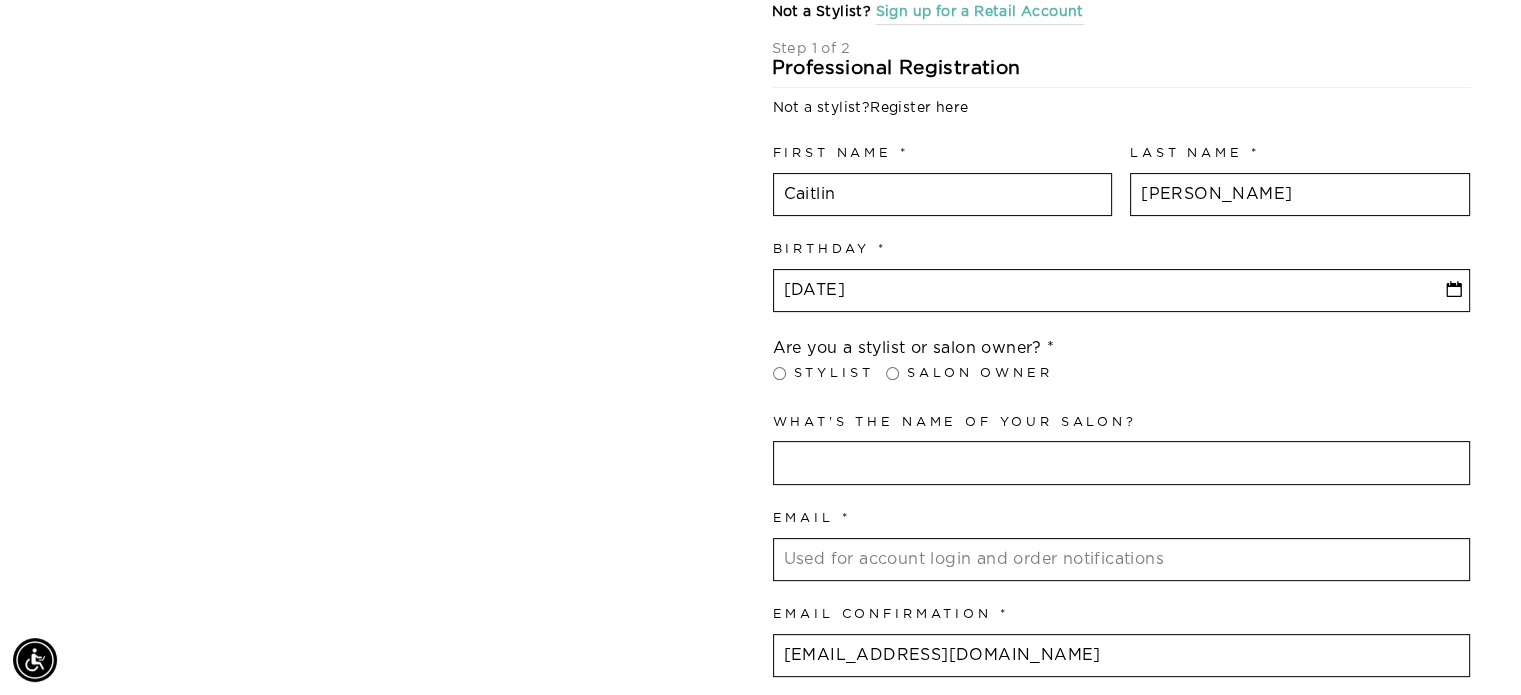 click on "Salon Owner" at bounding box center [979, 374] 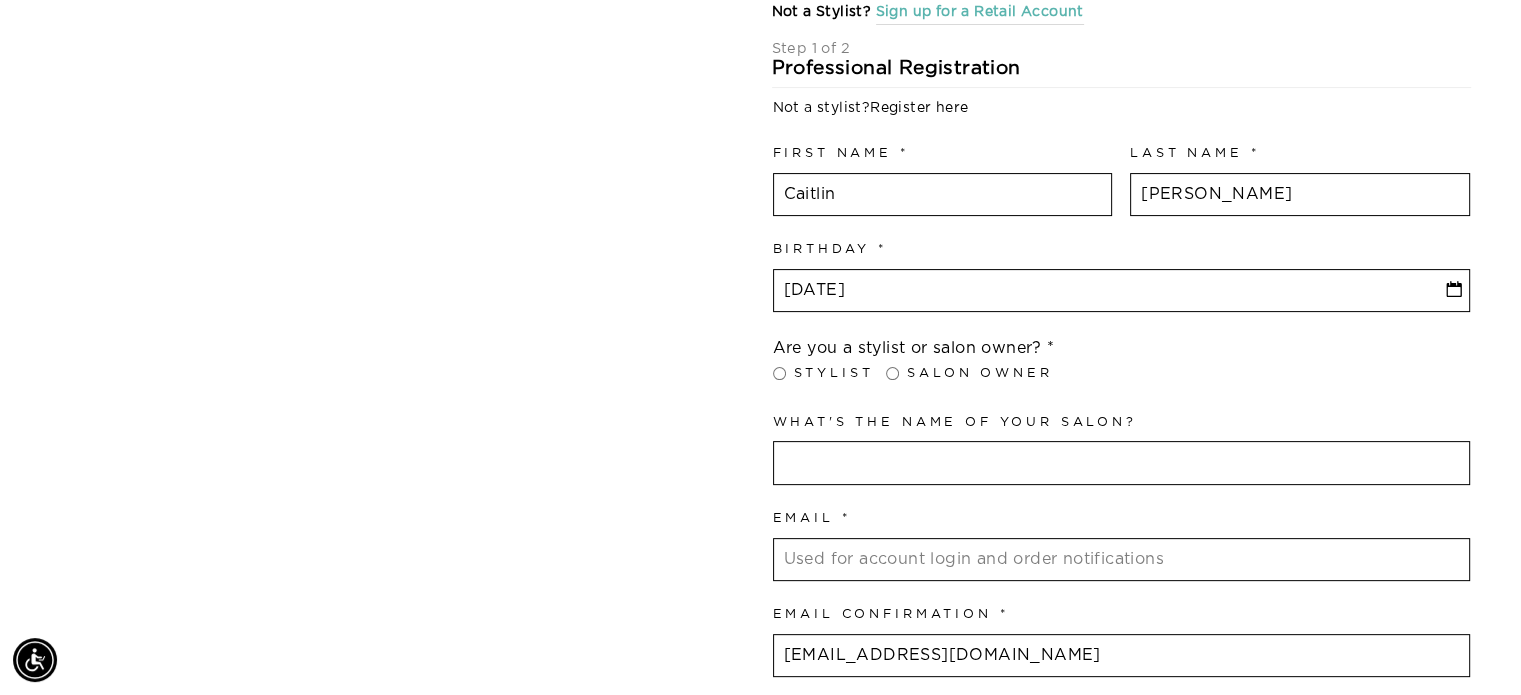 radio on "true" 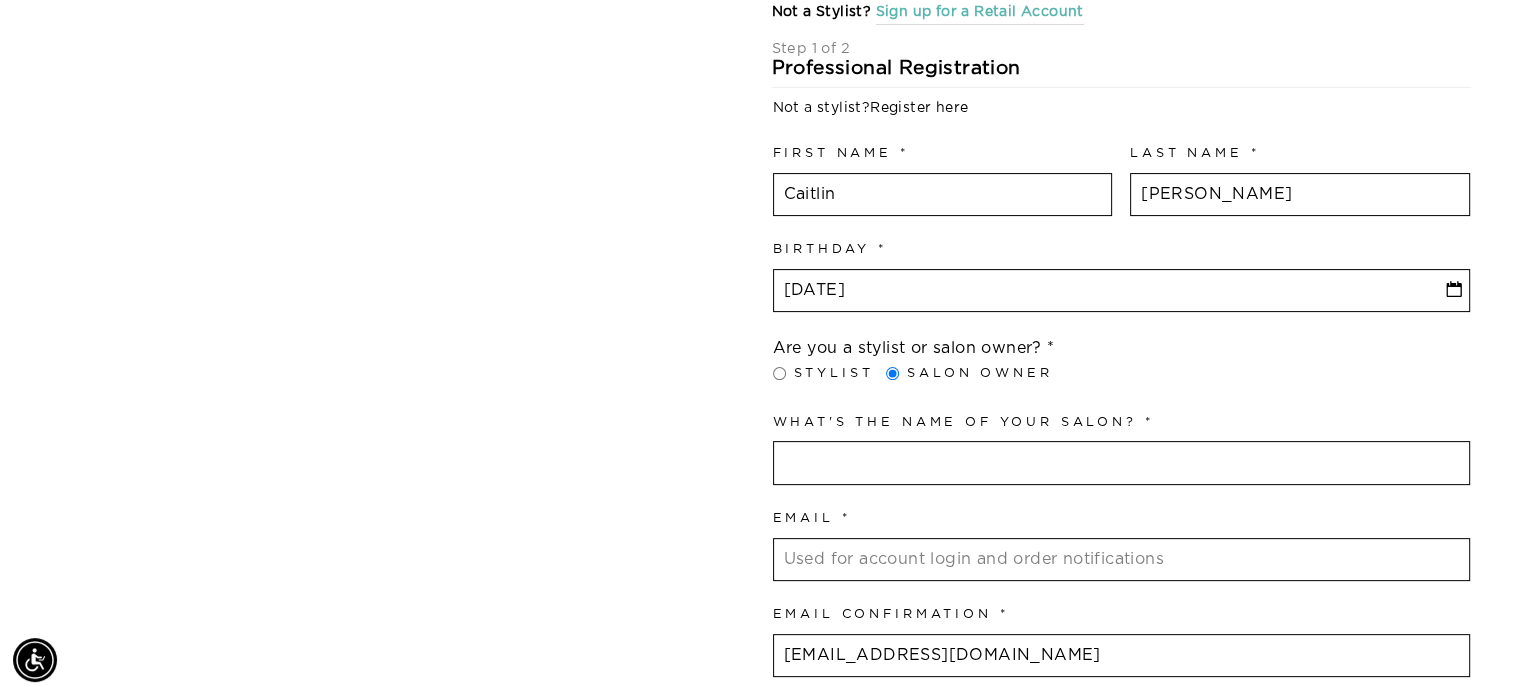 click on "Are you a stylist or salon owner? Stylist Salon Owner" at bounding box center [919, 363] 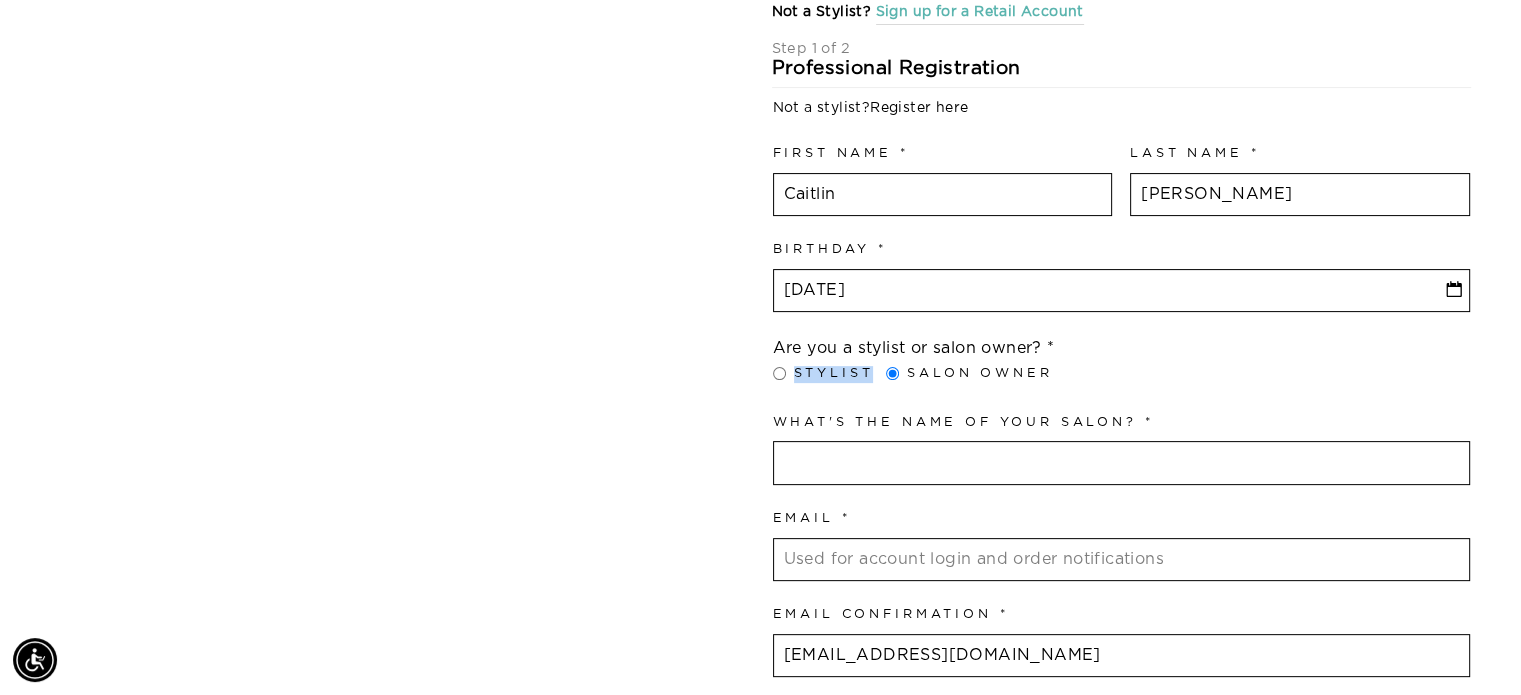 click on "Are you a stylist or salon owner? Stylist Salon Owner" at bounding box center [919, 363] 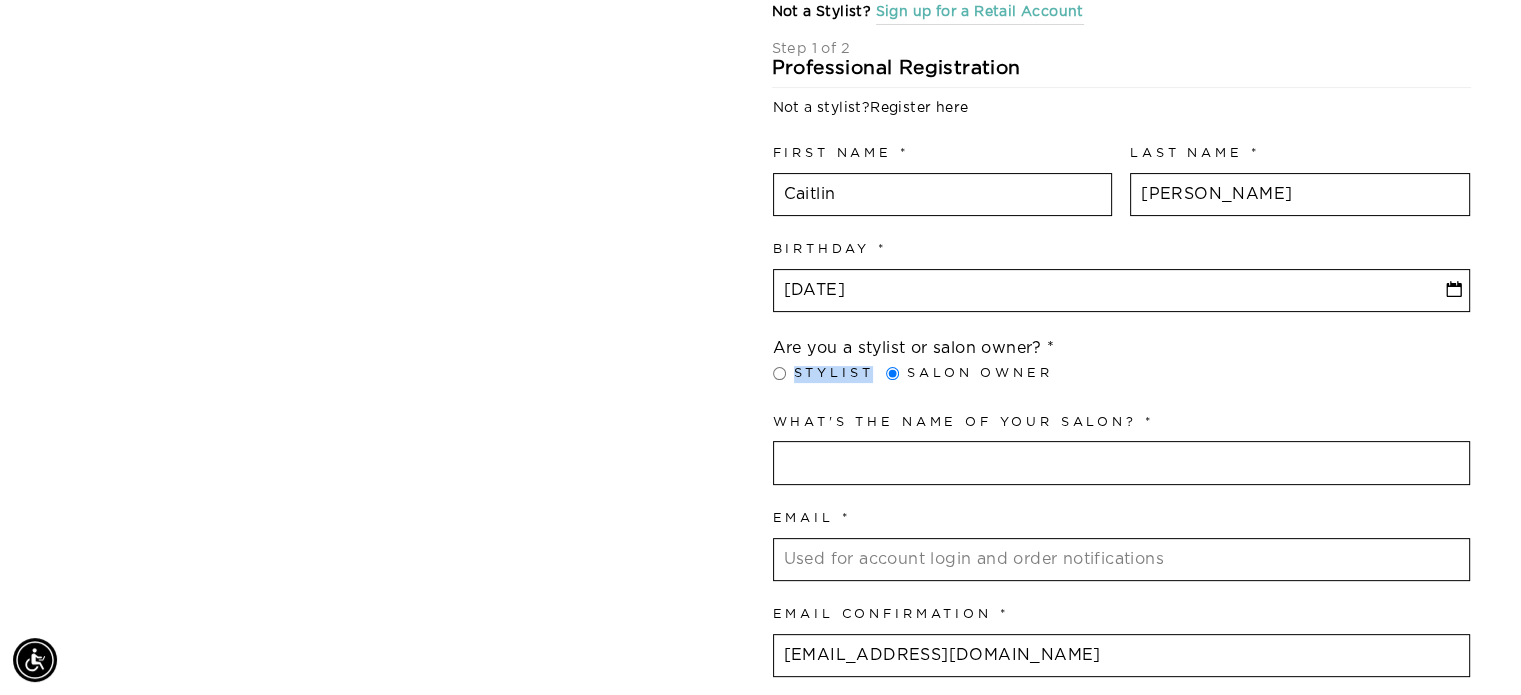 radio on "true" 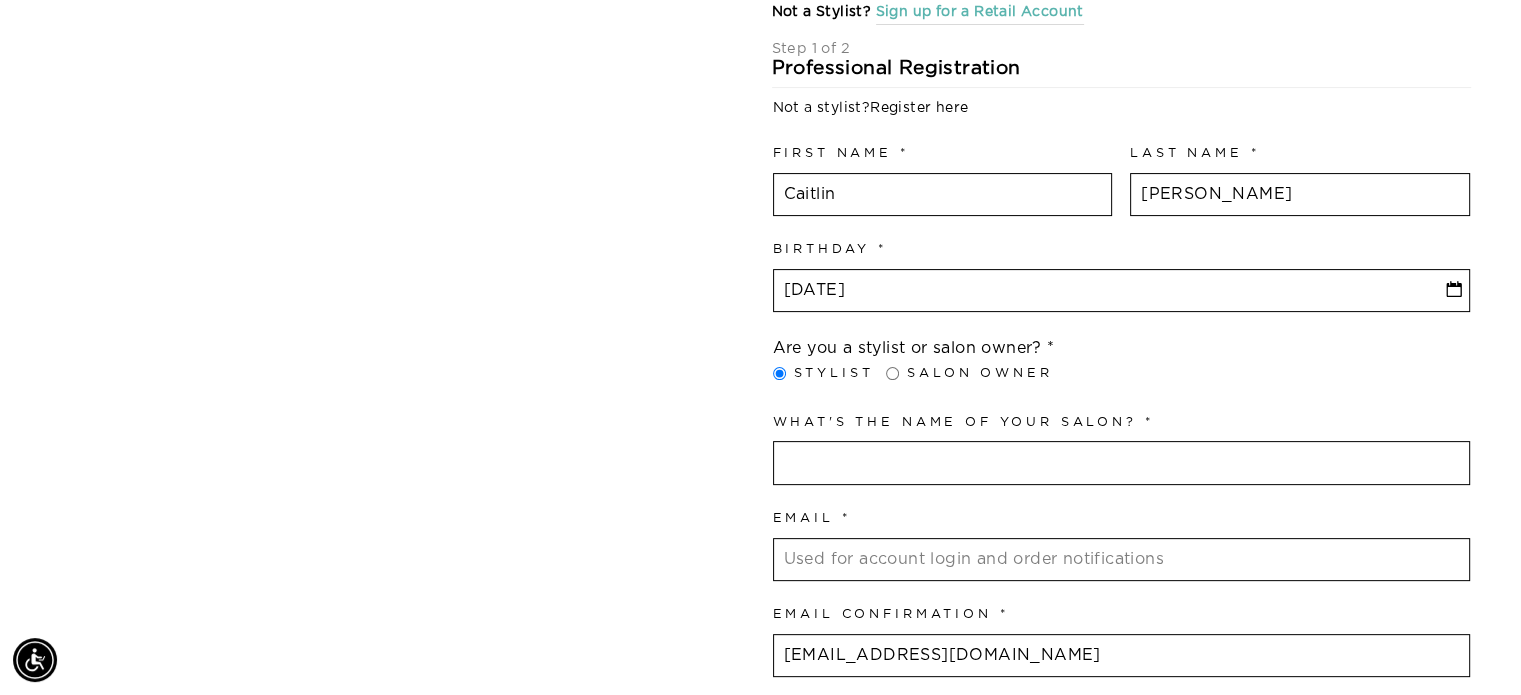 click on "Salon Owner" at bounding box center (979, 374) 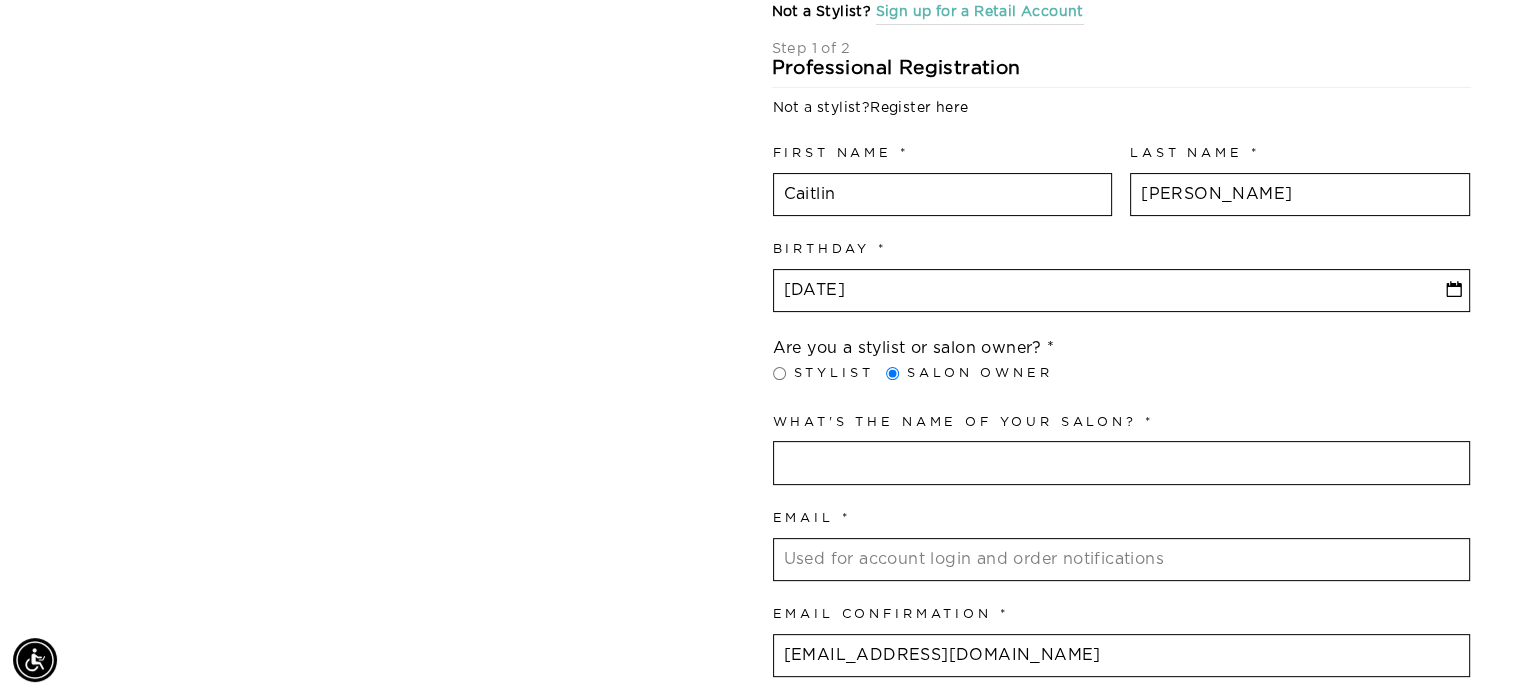 click at bounding box center (1121, 463) 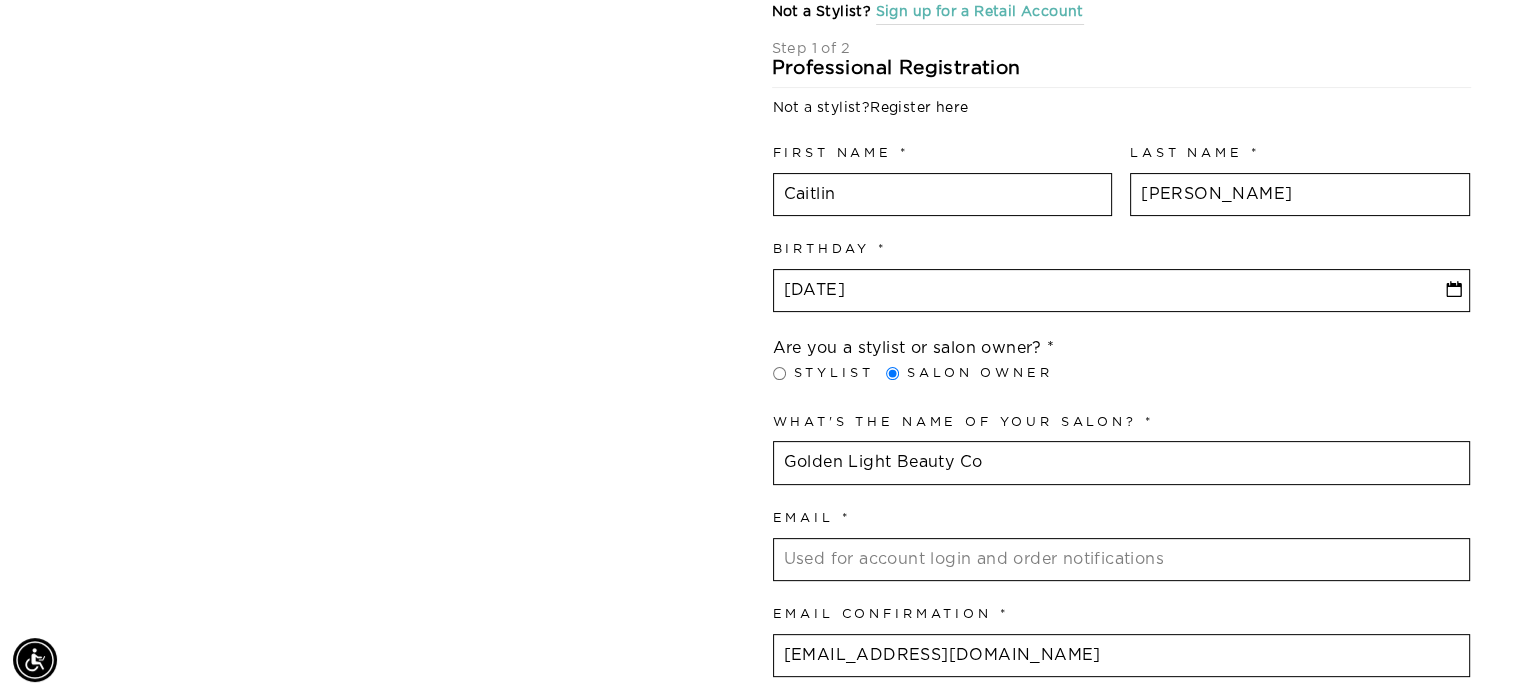 type on "Golden Light Beauty Co" 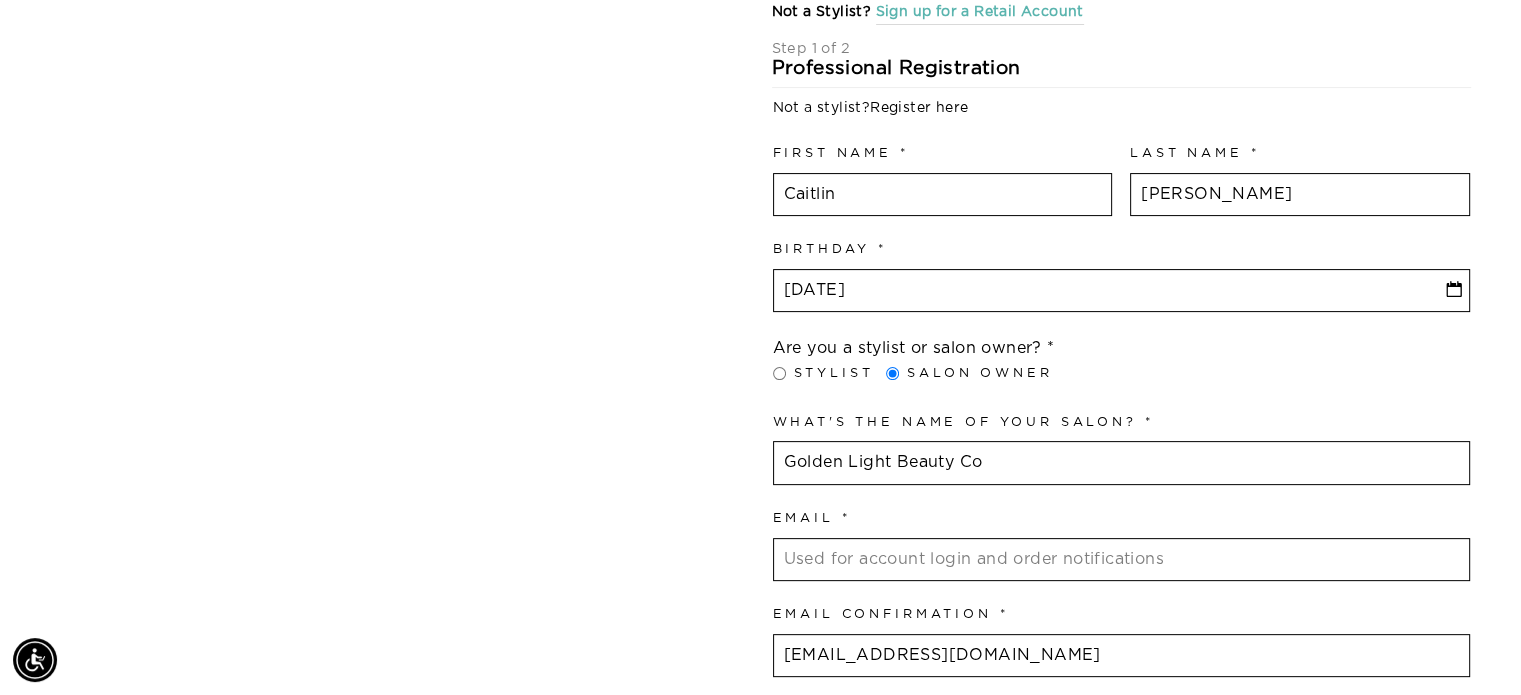 type on "[EMAIL_ADDRESS][DOMAIN_NAME]" 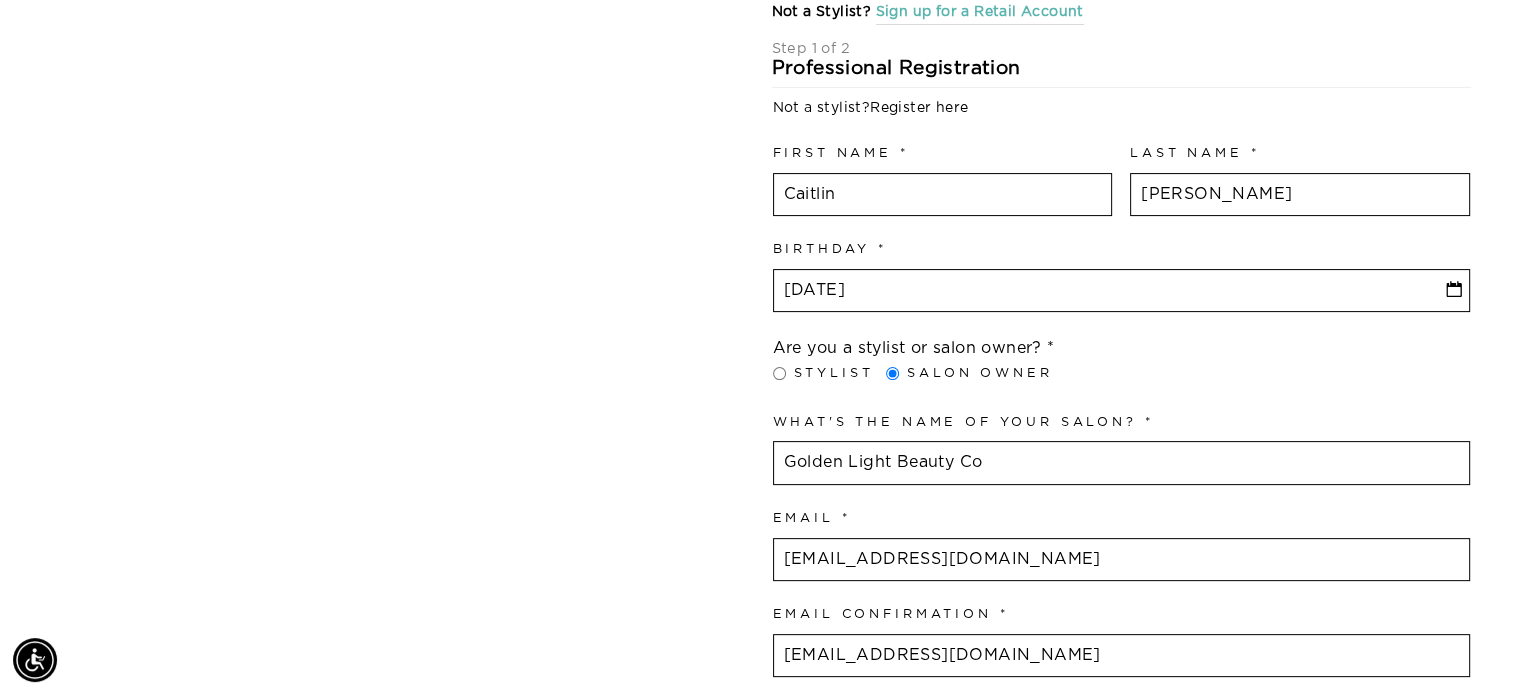 type on "+1 440 334 8530" 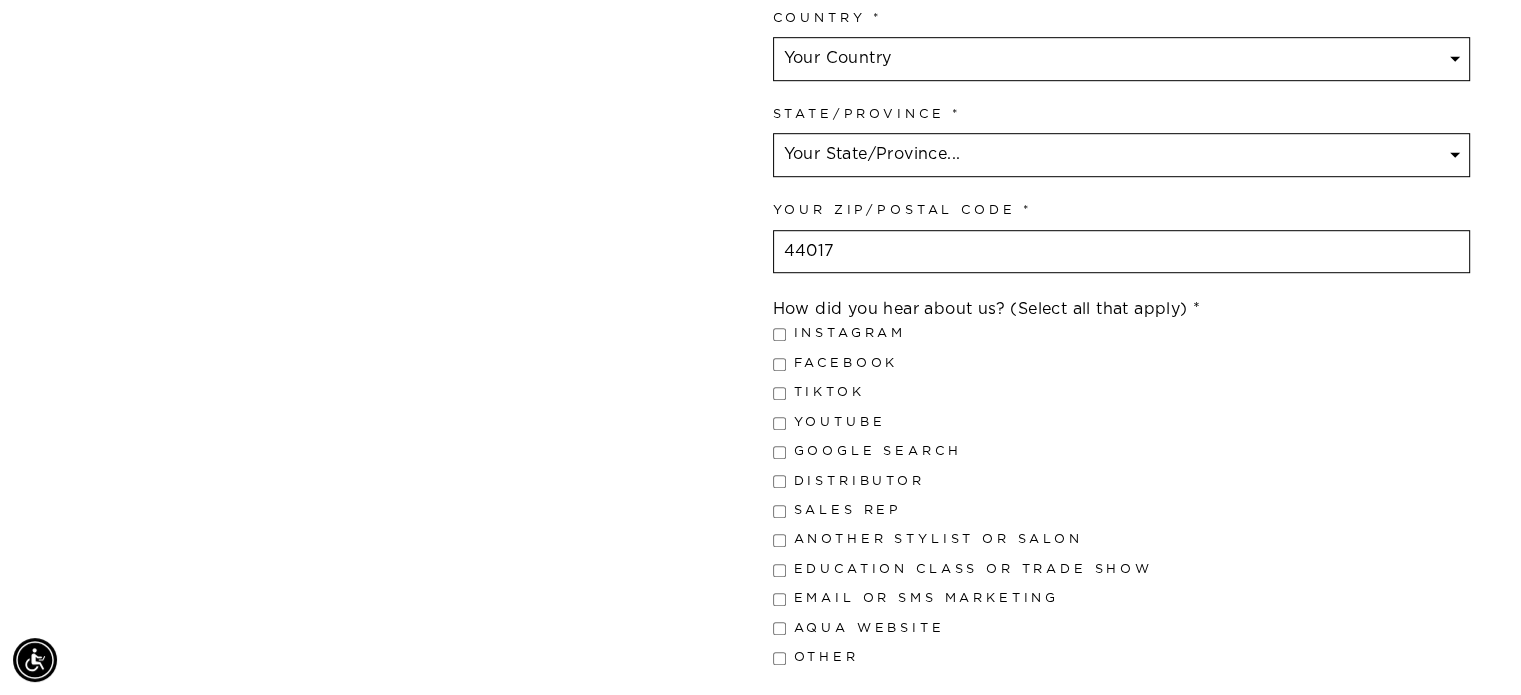 scroll, scrollTop: 1400, scrollLeft: 0, axis: vertical 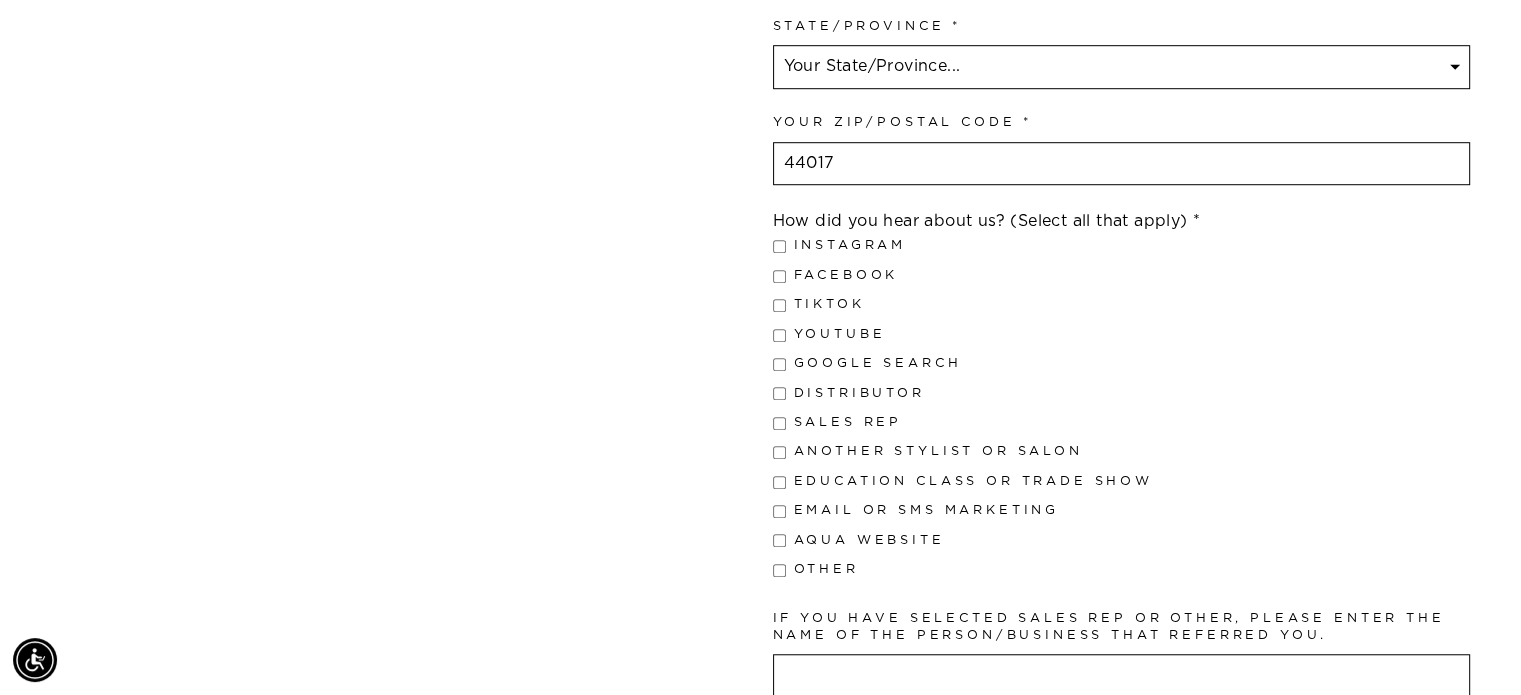 click on "How did you hear about us? (Select all that apply) Instagram Facebook TikTok YouTube Google Search Distributor Sales Rep Another Stylist or Salon Education Class or Trade Show Email or SMS Marketing AQUA Website Other" at bounding box center (1121, 398) 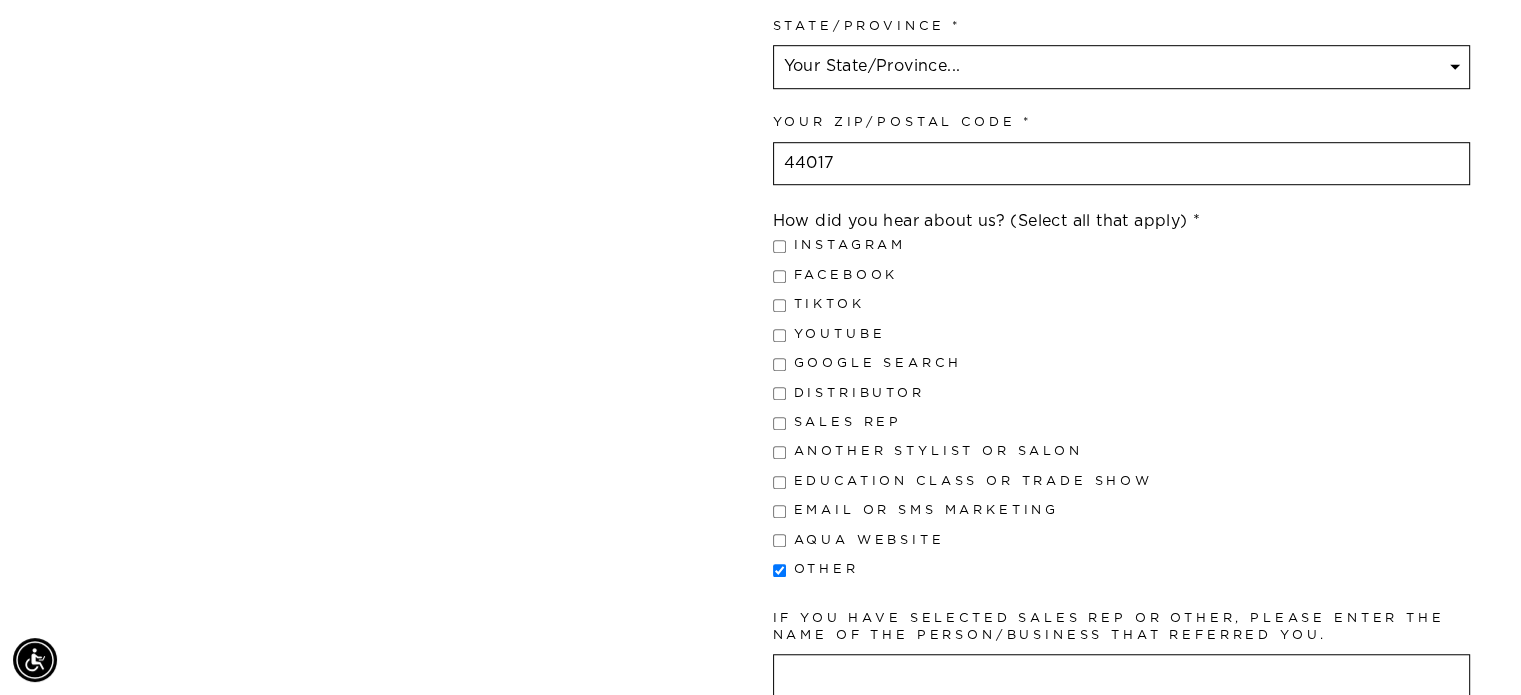 checkbox on "true" 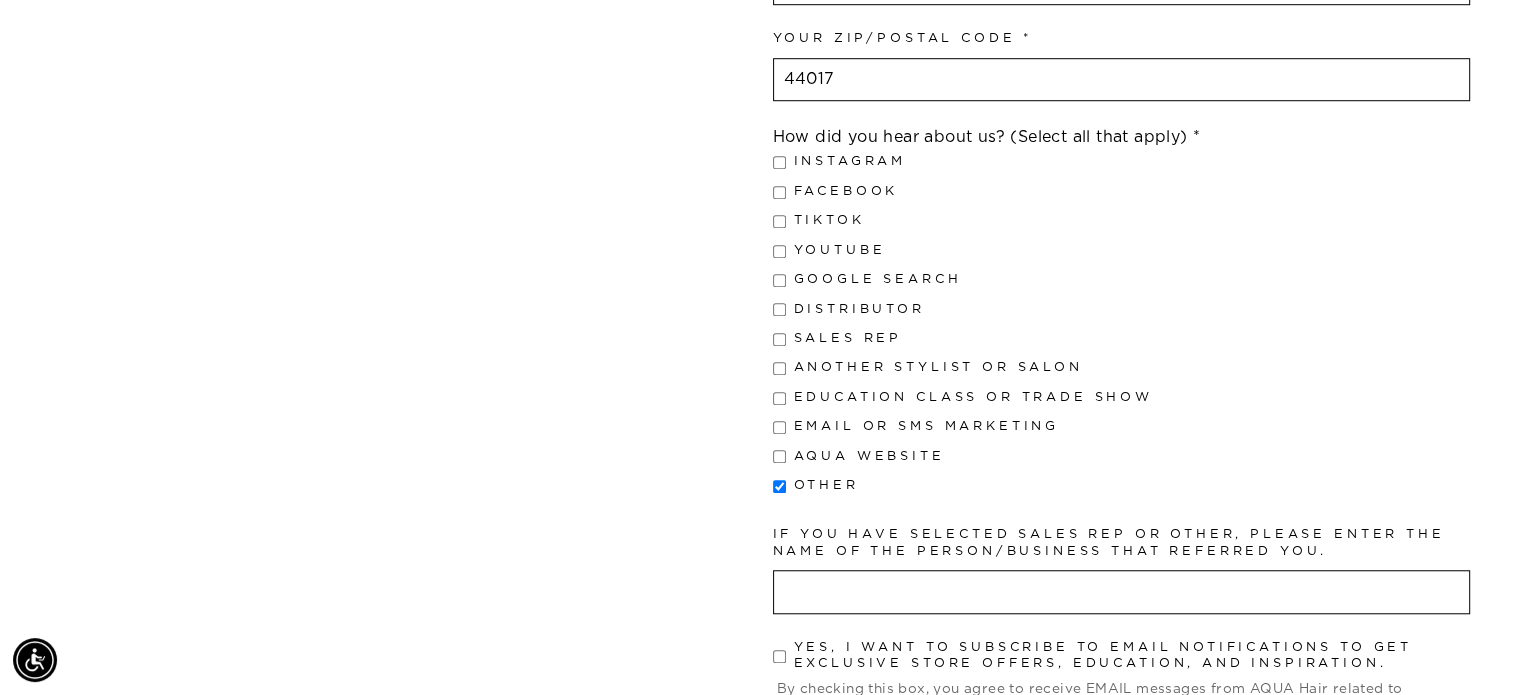 scroll, scrollTop: 1600, scrollLeft: 0, axis: vertical 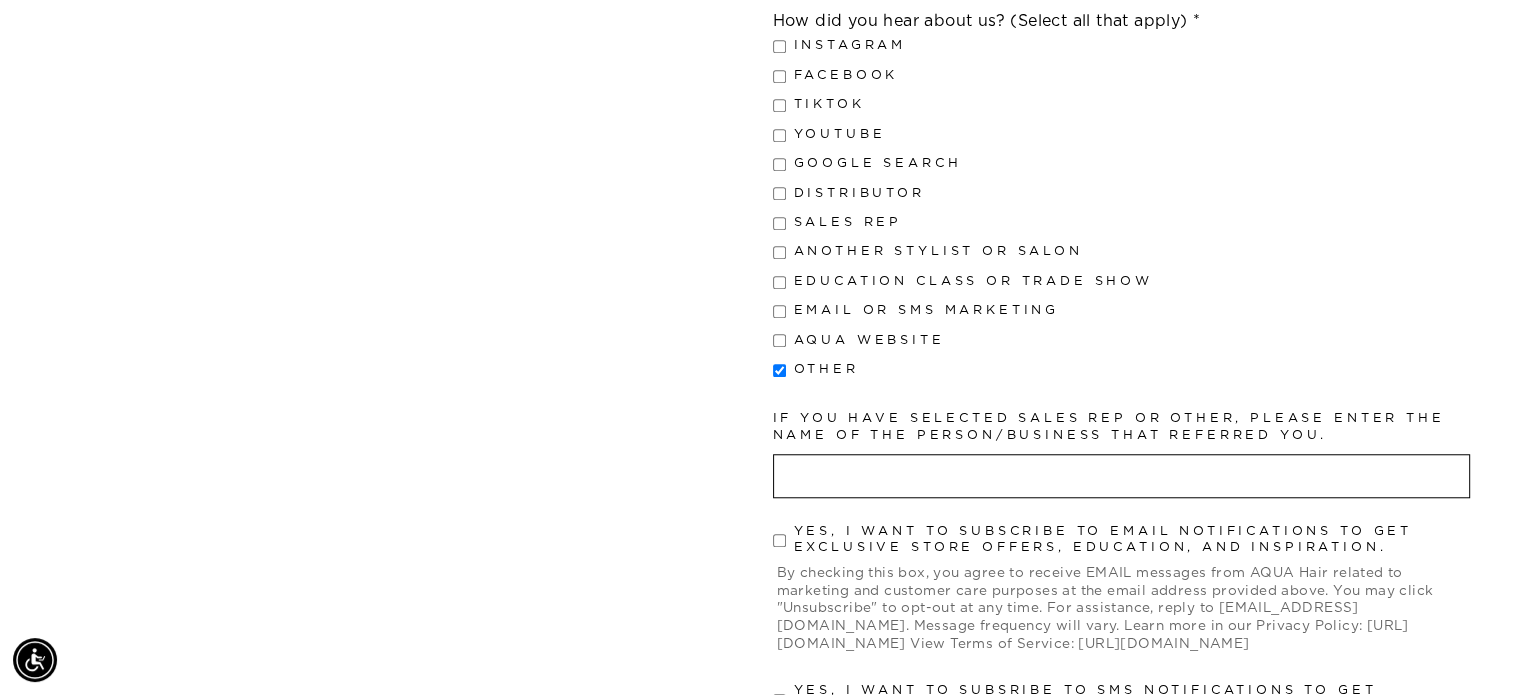 click at bounding box center (1121, 476) 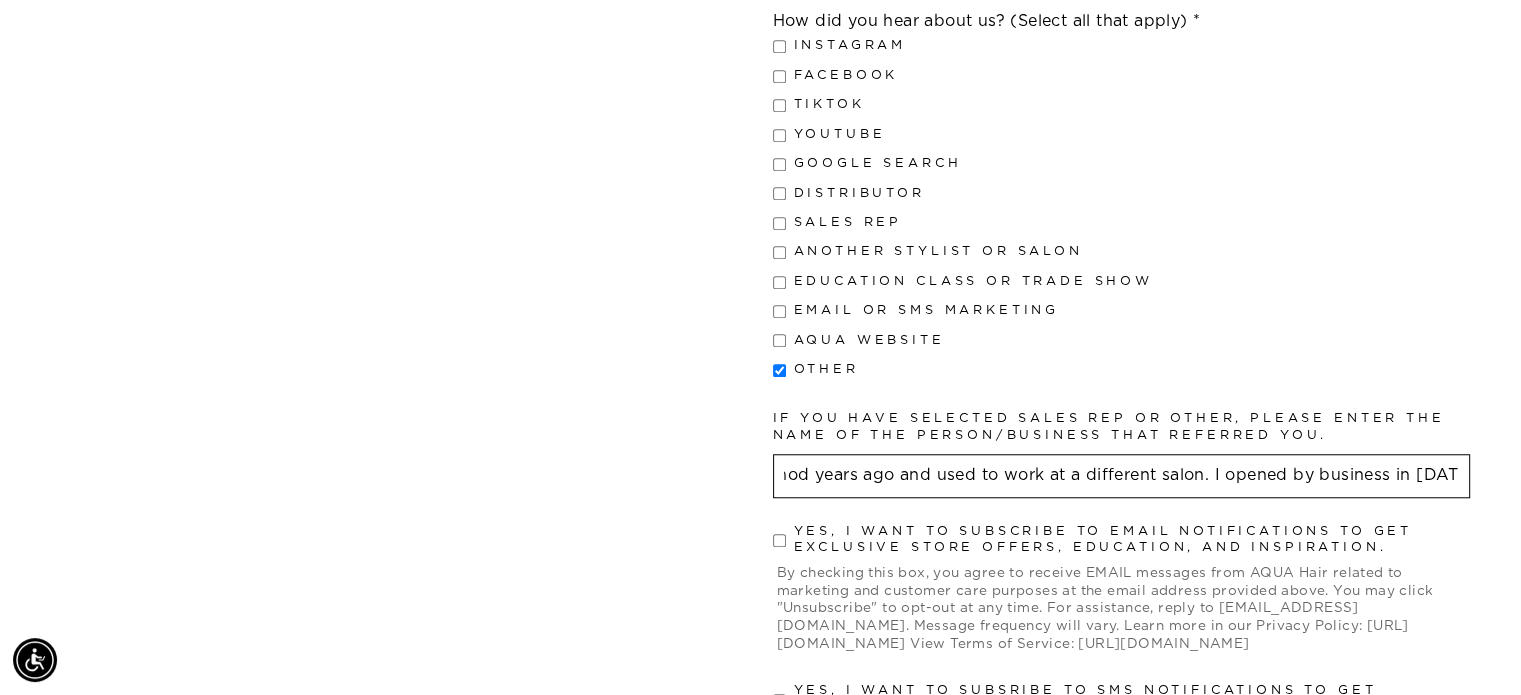scroll, scrollTop: 0, scrollLeft: 309, axis: horizontal 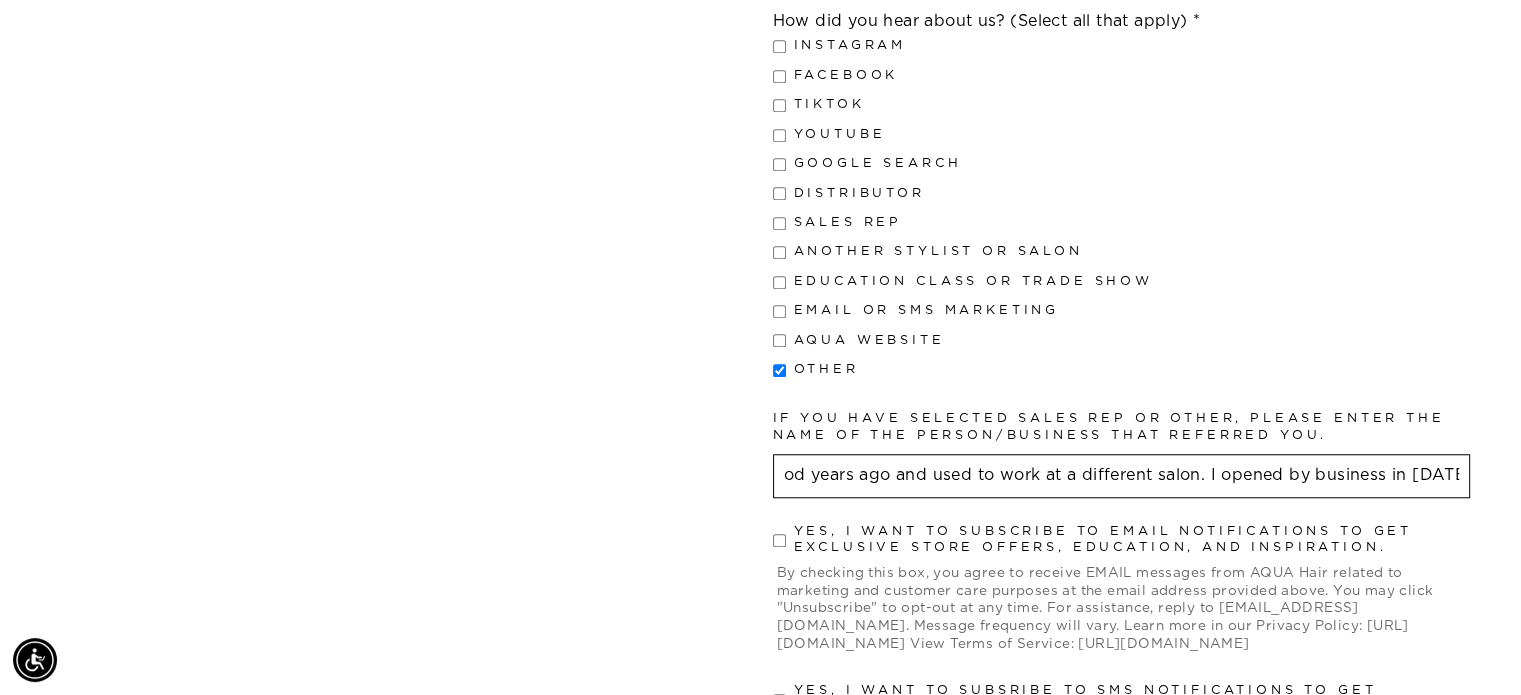 type on "I was certified in your hand tied method years ago and used to work at a different salon. I opened by business in 2023." 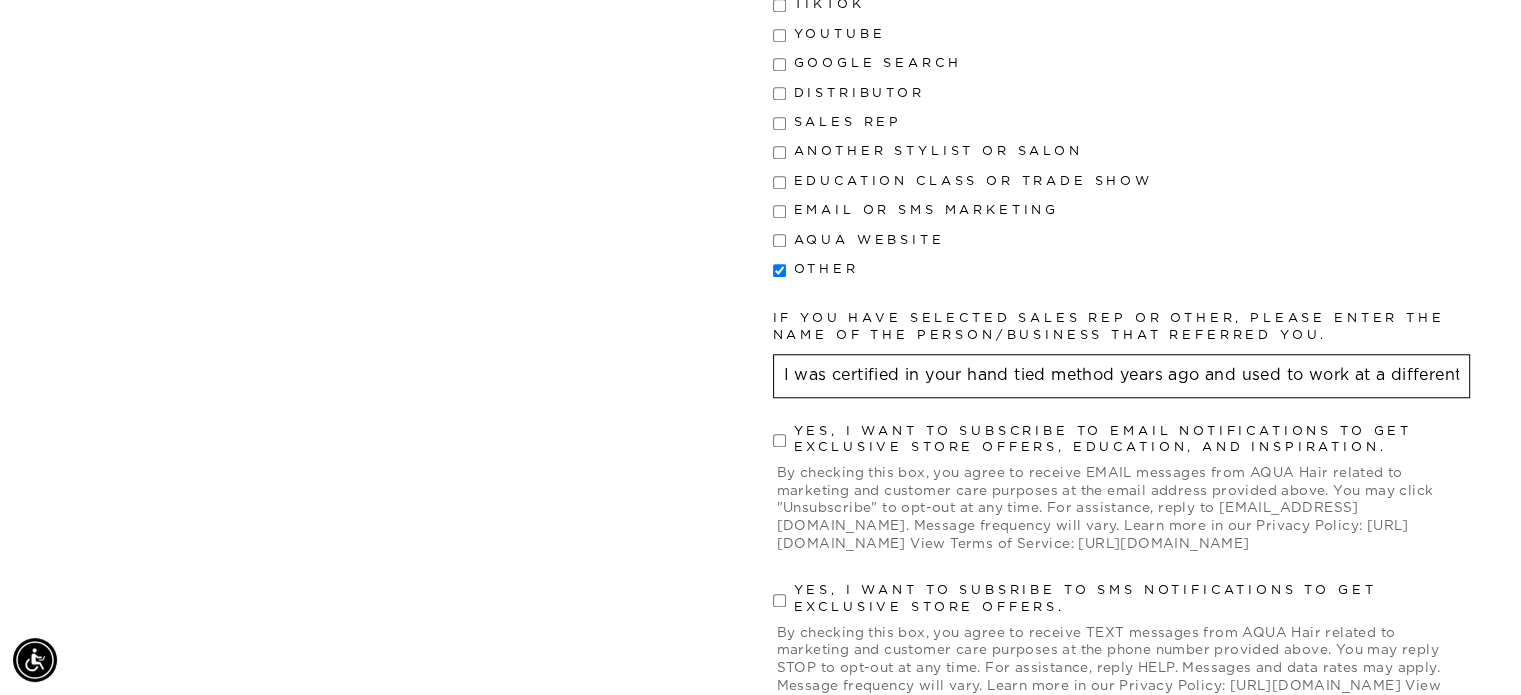 scroll, scrollTop: 1800, scrollLeft: 0, axis: vertical 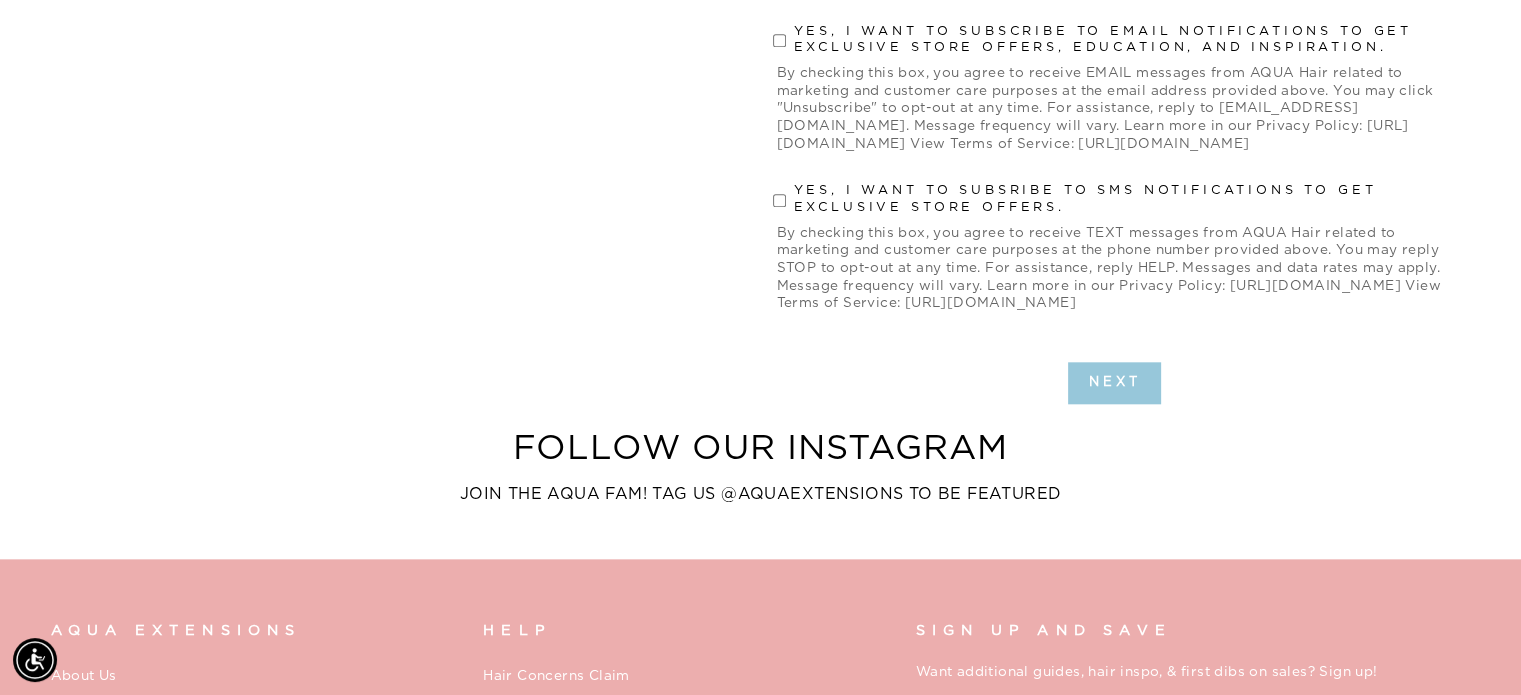 click on "Next" at bounding box center (1115, 383) 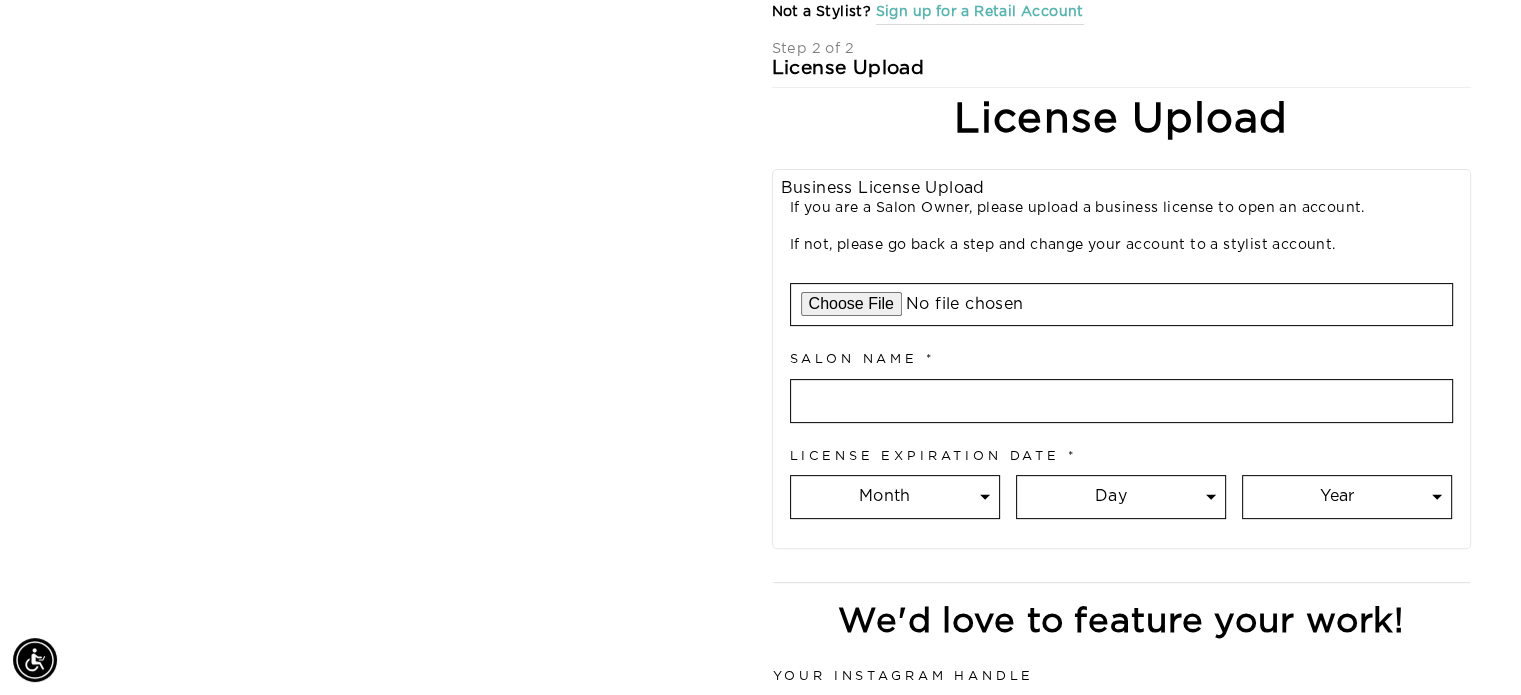 scroll, scrollTop: 492, scrollLeft: 0, axis: vertical 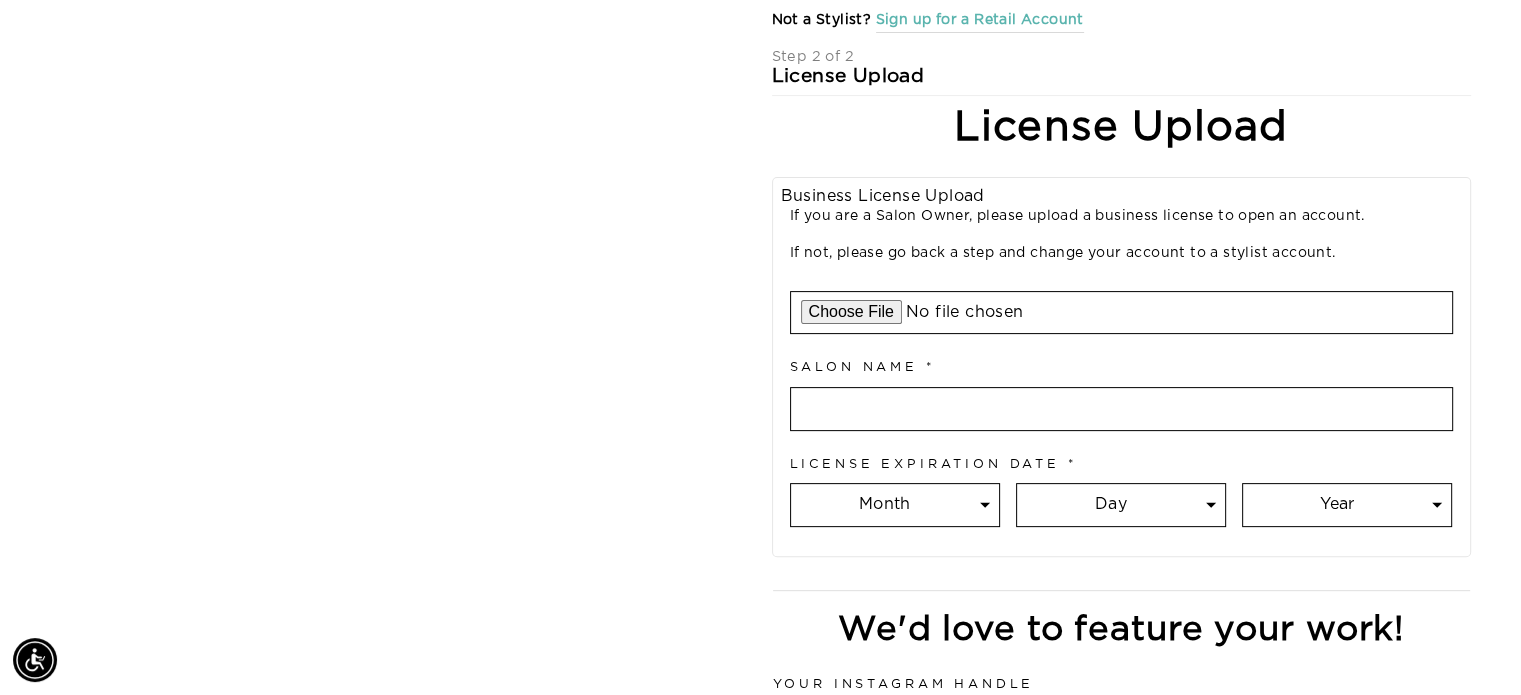 click at bounding box center [1121, 313] 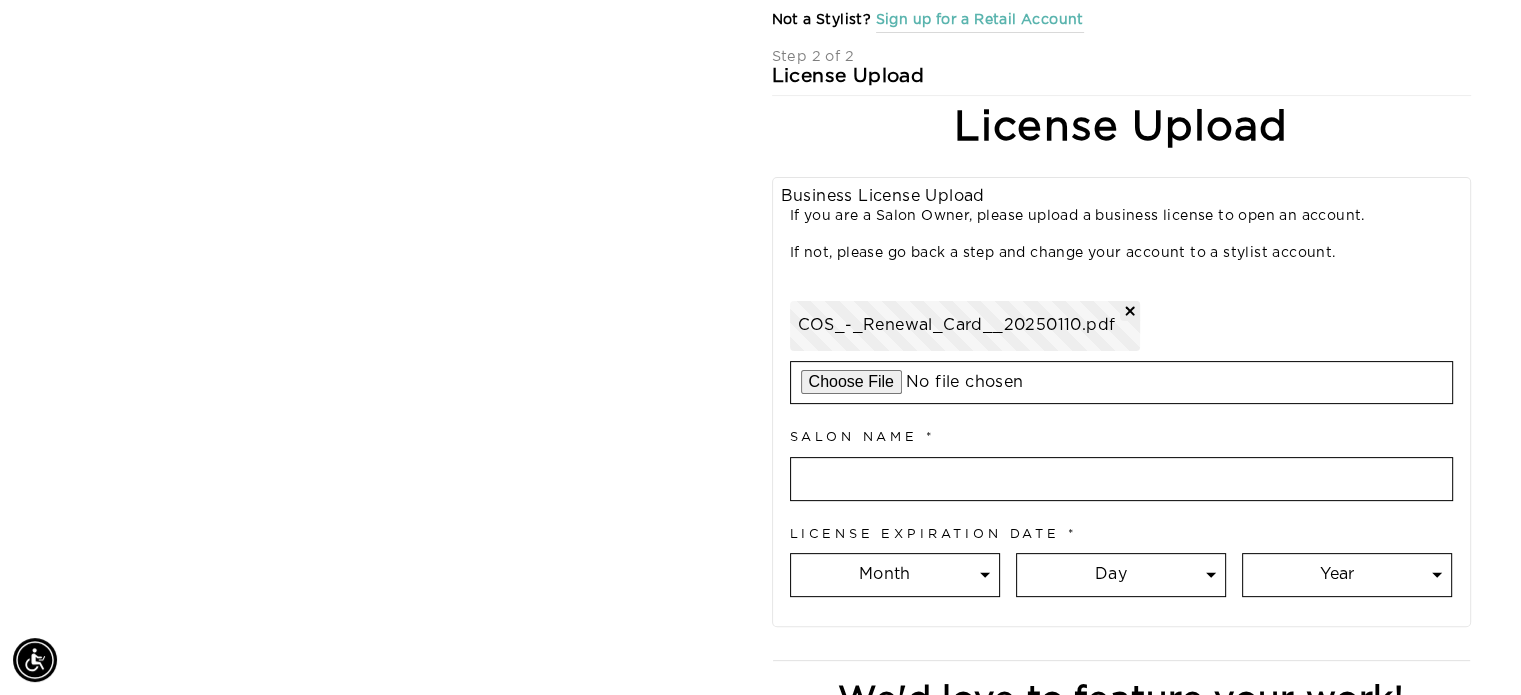 click on "Business License Upload COS_-_Renewal_Card__20250110.pdf" at bounding box center [1121, 348] 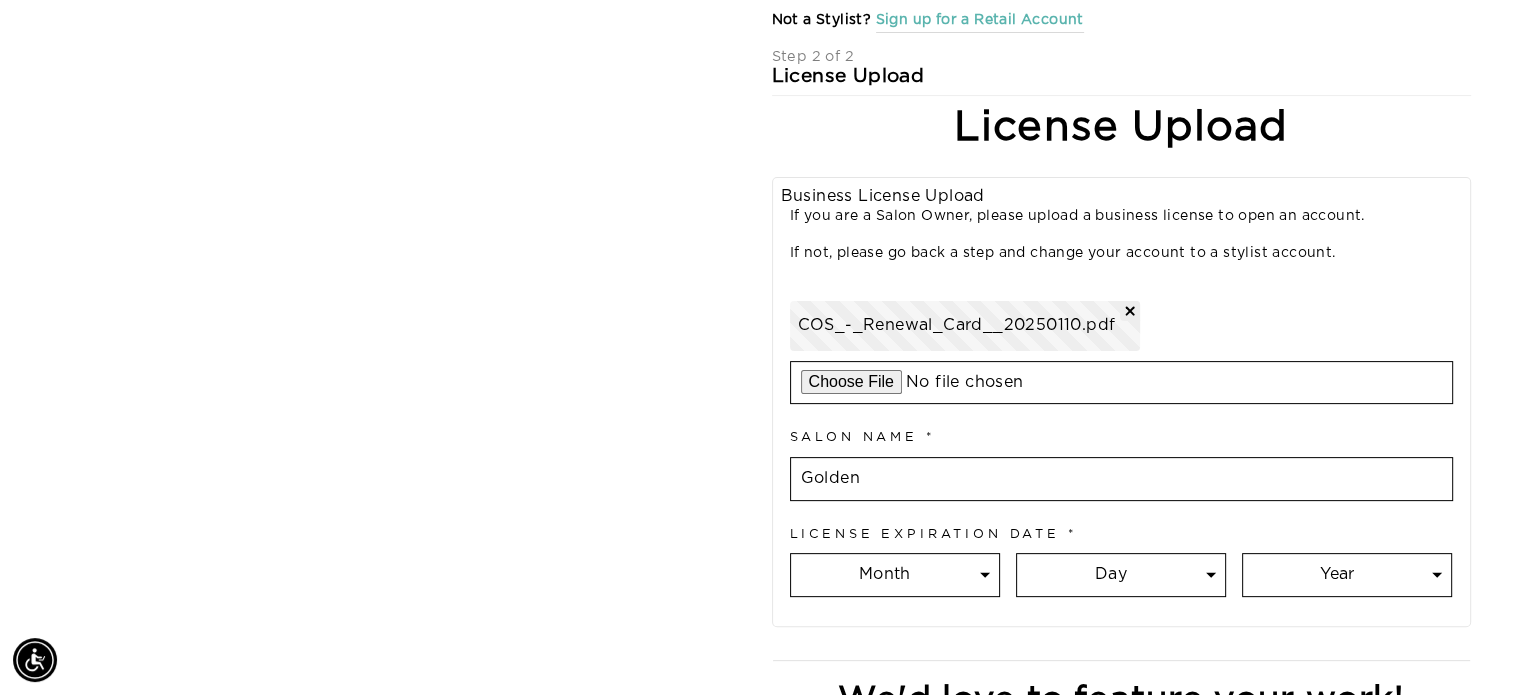 type on "Golden Light Beauty Co" 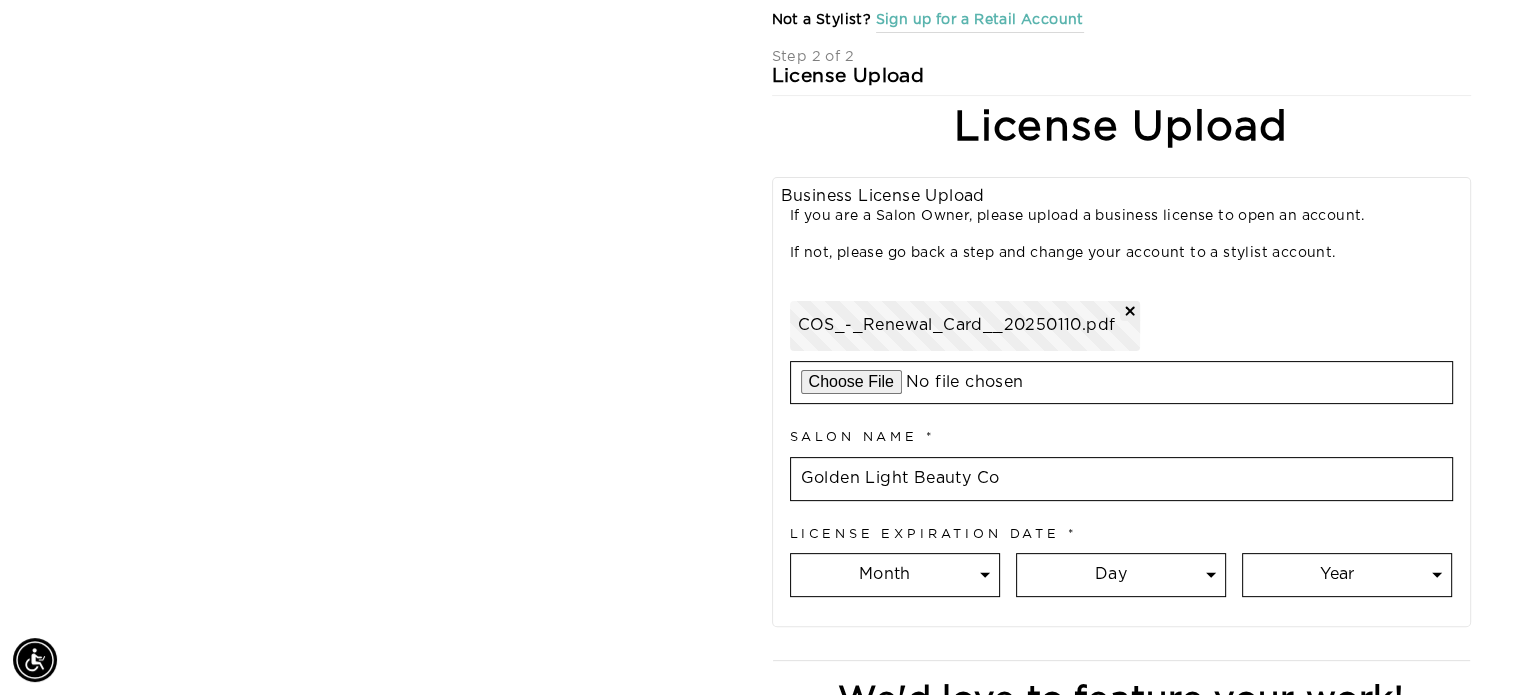 click on "Month 1 2 3 4 5 6 7 8 9 10 11 12" at bounding box center (895, 575) 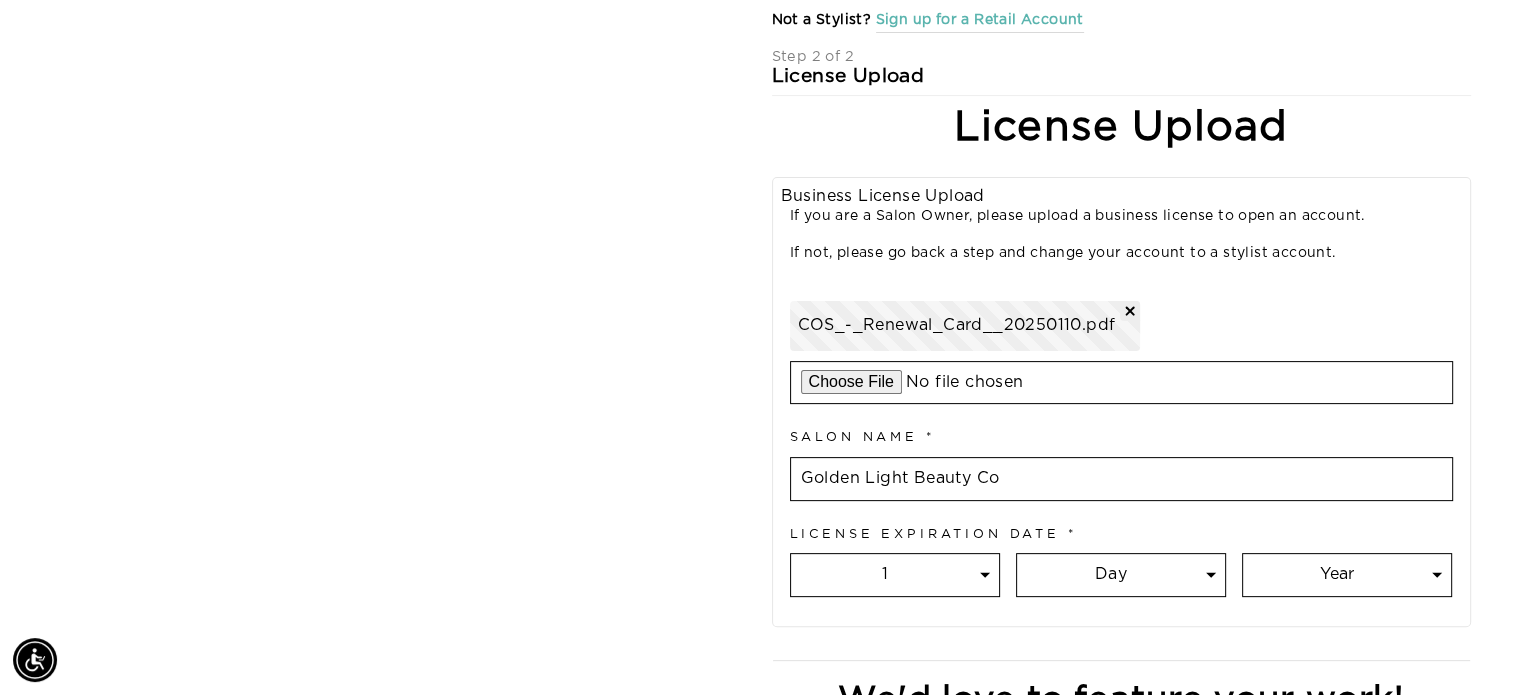 click on "Month 1 2 3 4 5 6 7 8 9 10 11 12" at bounding box center [895, 575] 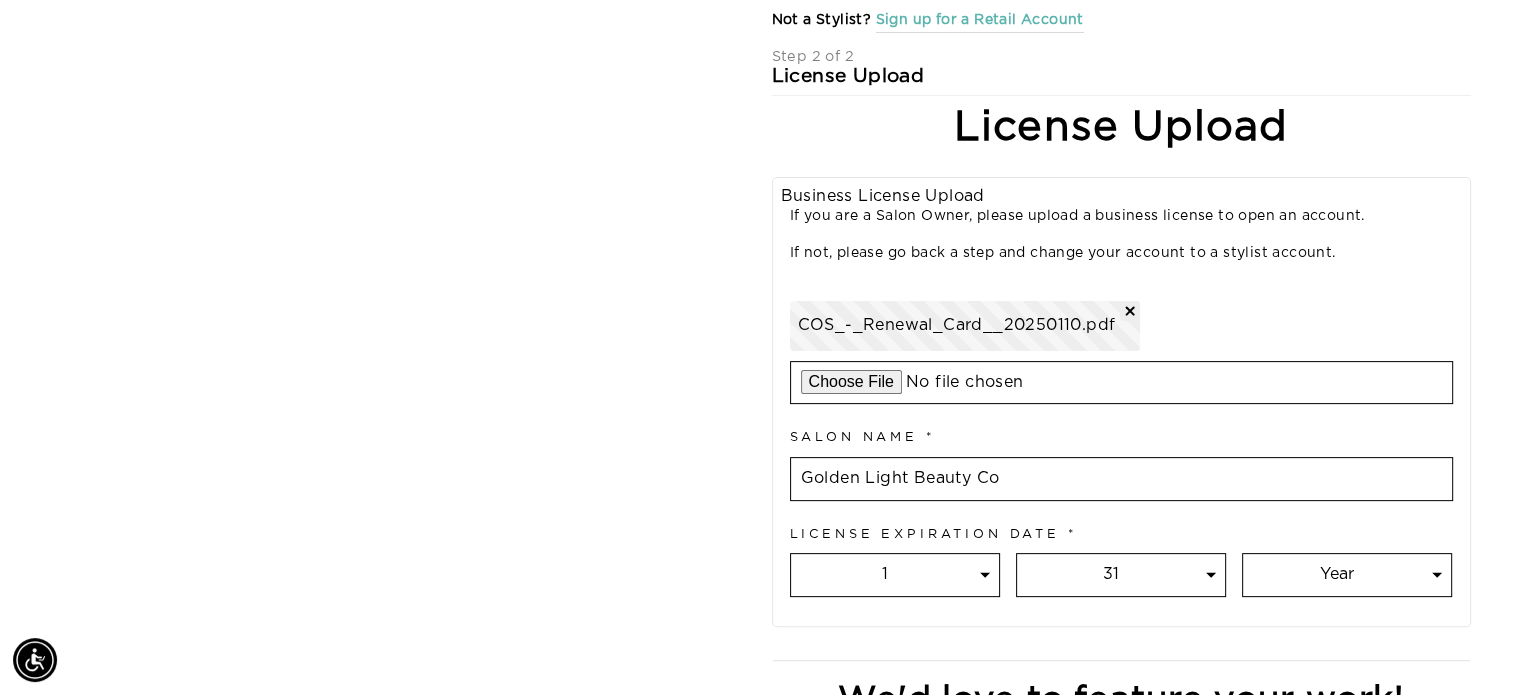 click on "Day 1 2 3 4 5 6 7 8 9 10 11 12 13 14 15 16 17 18 19 20 21 22 23 24 25 26 27 28 29 30 31" at bounding box center [1121, 575] 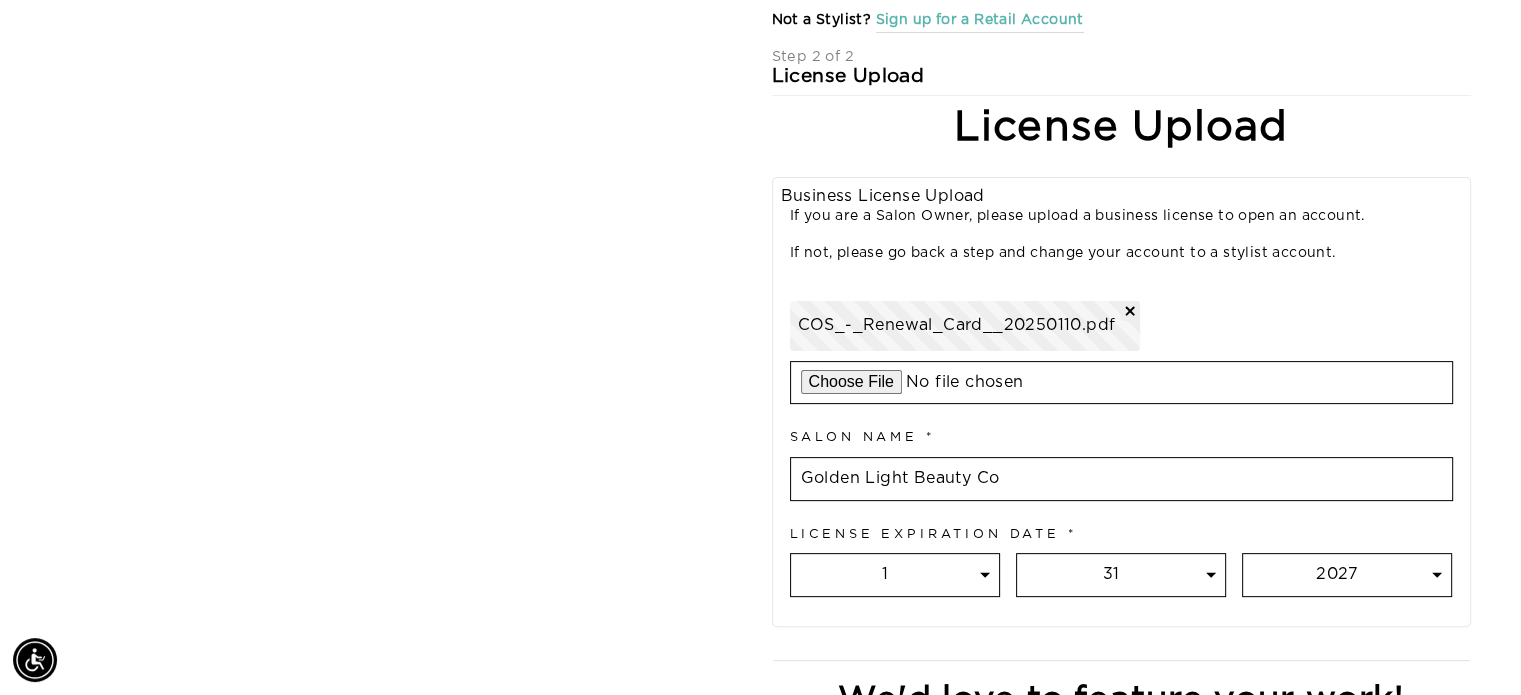 click on "Year 2025 2026 2027 2028 2029 2030 2031 2032 2033 2034 2035 2036 2037 2038 2039 2040" at bounding box center (1347, 575) 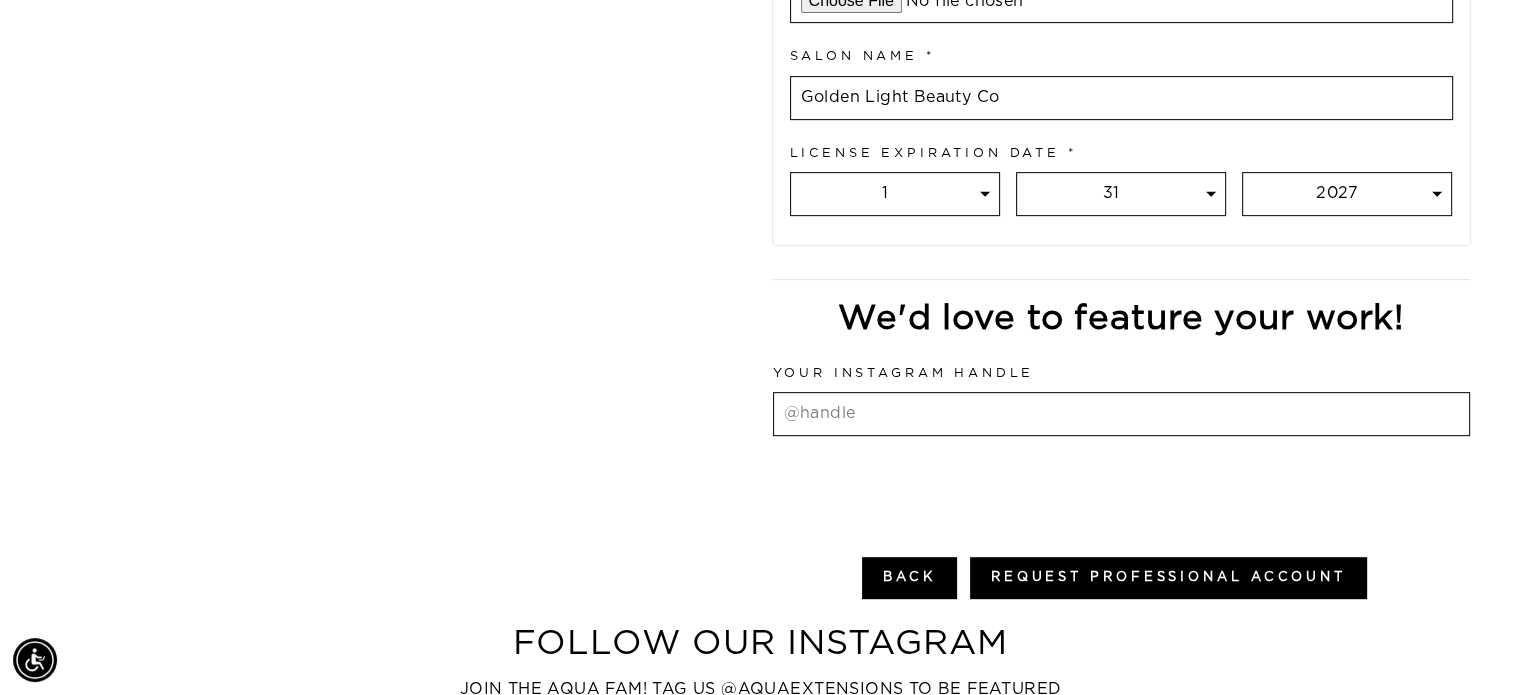scroll, scrollTop: 992, scrollLeft: 0, axis: vertical 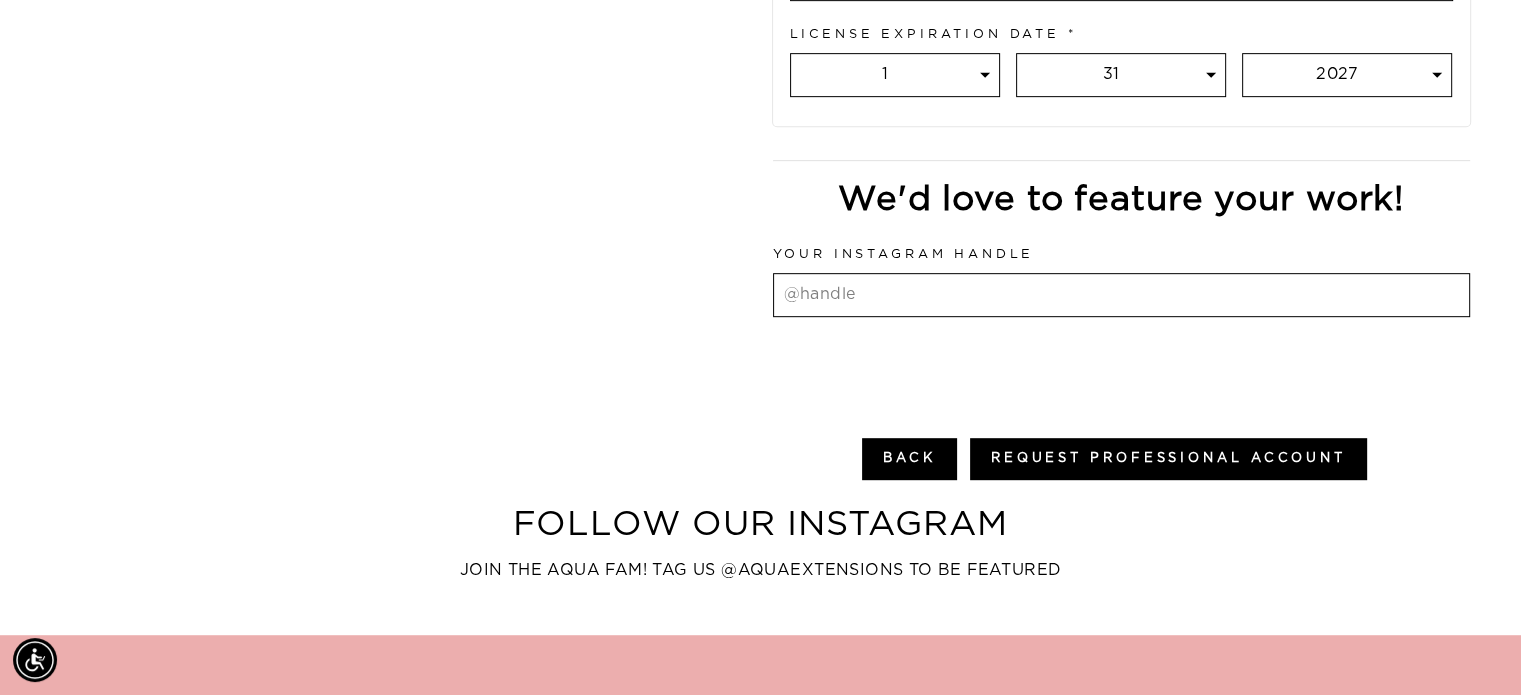 click at bounding box center [1121, 295] 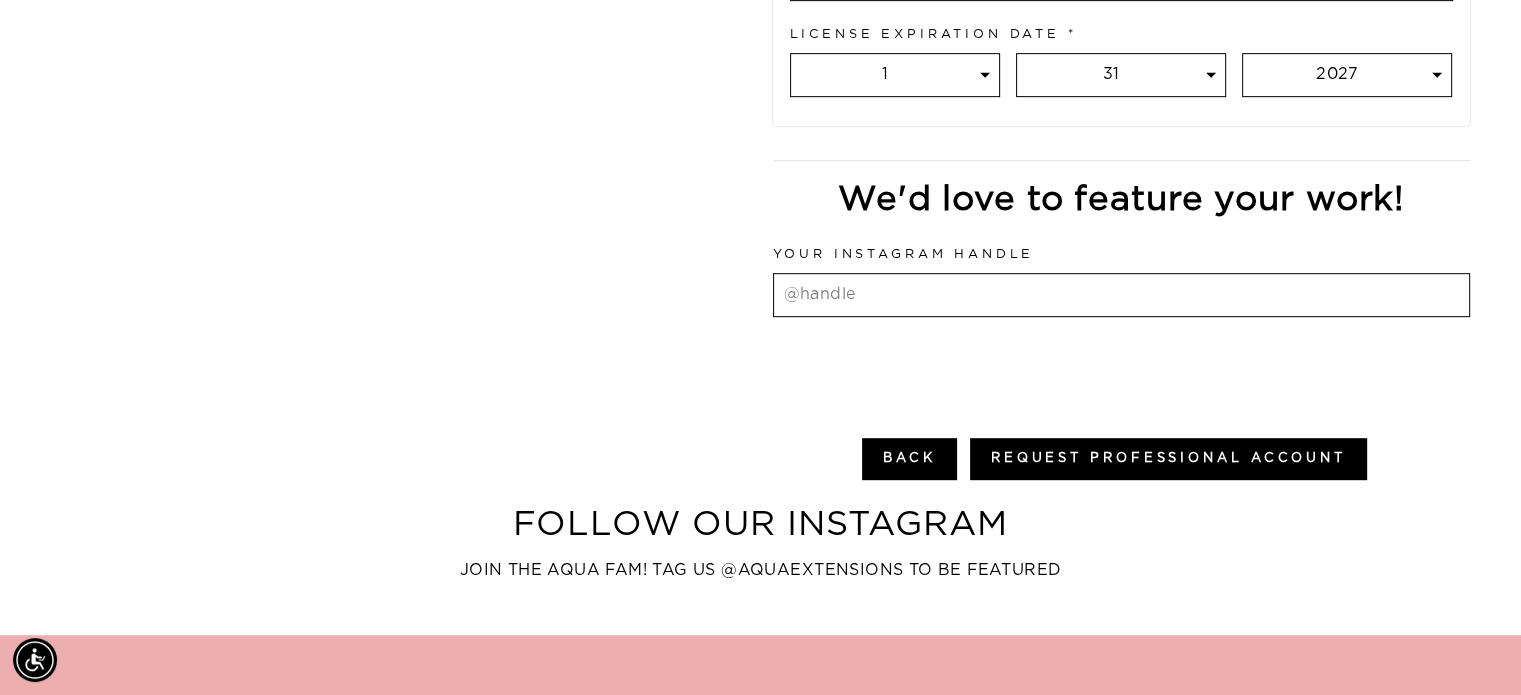 type on "coloredby_caitlin" 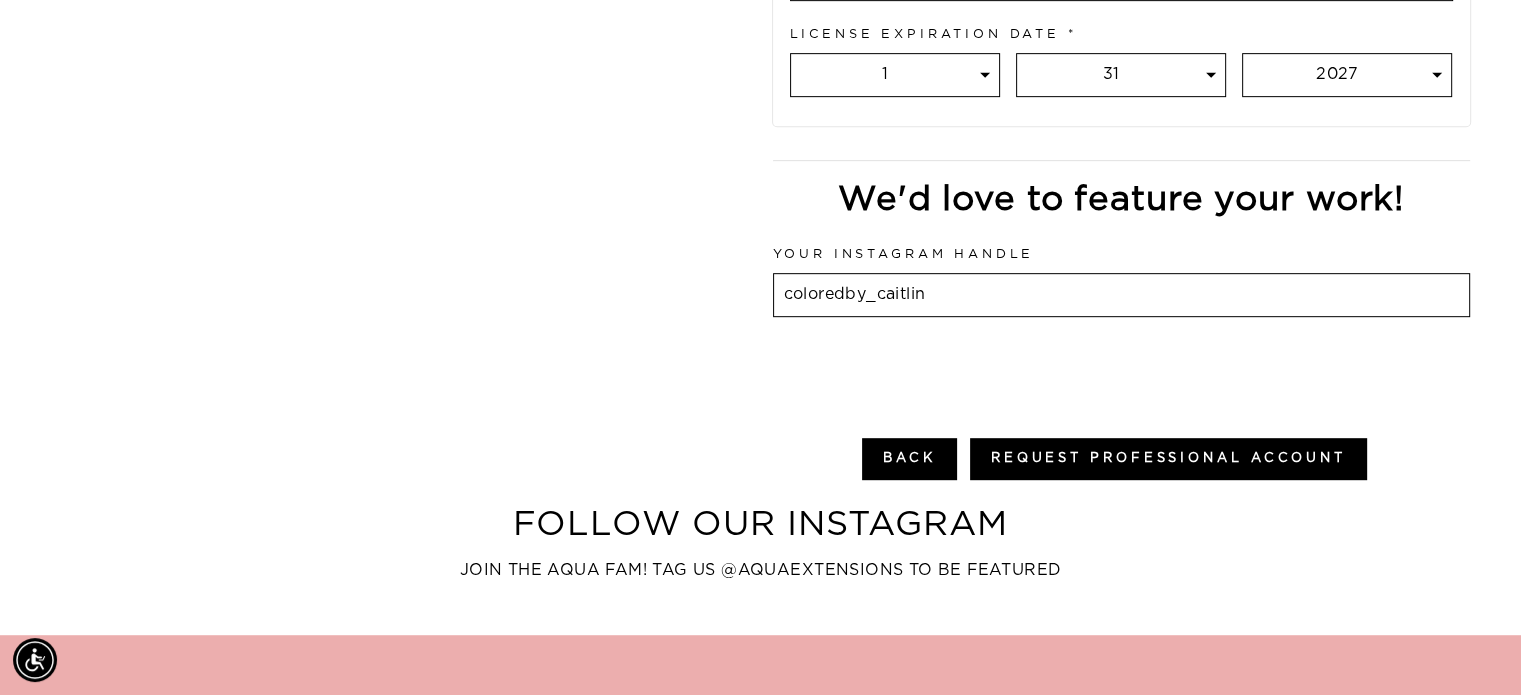 click at bounding box center (1121, 368) 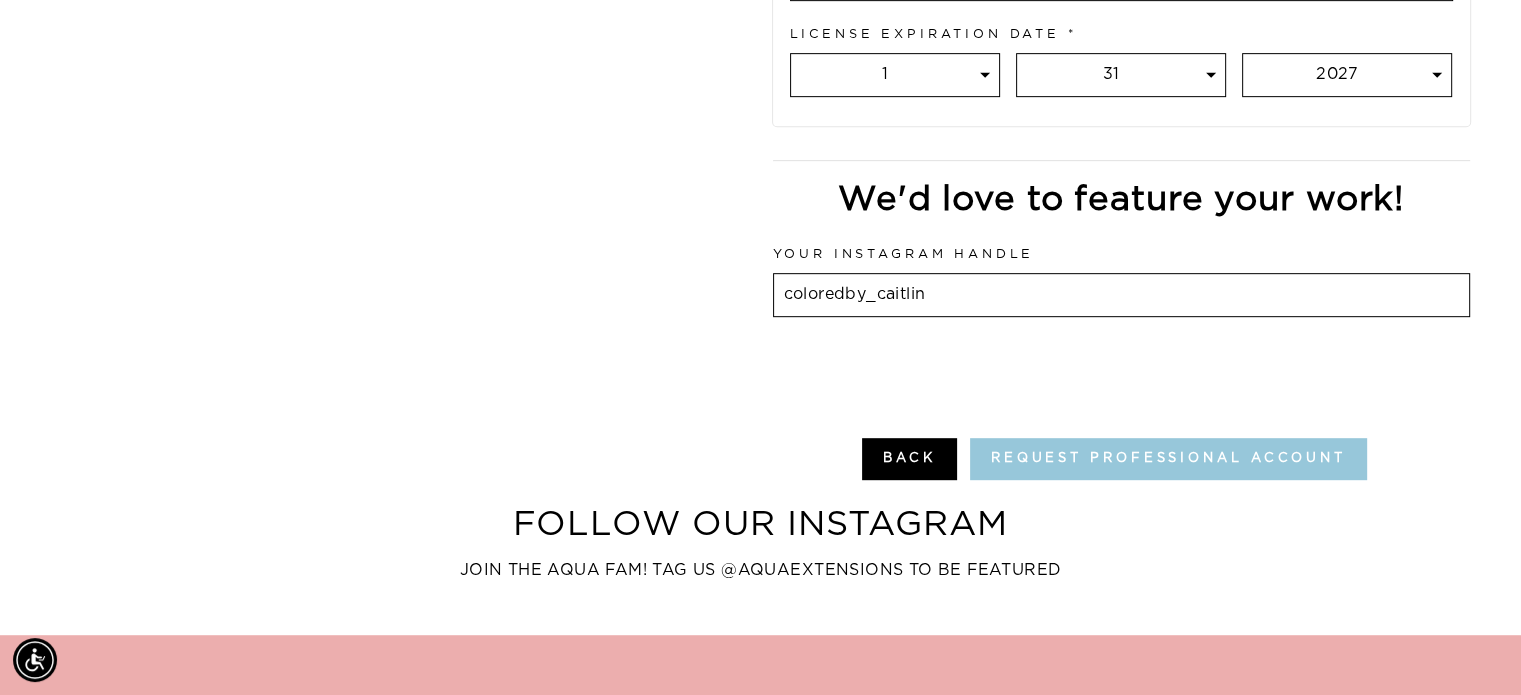 click on "Request Professional Account" at bounding box center (1168, 459) 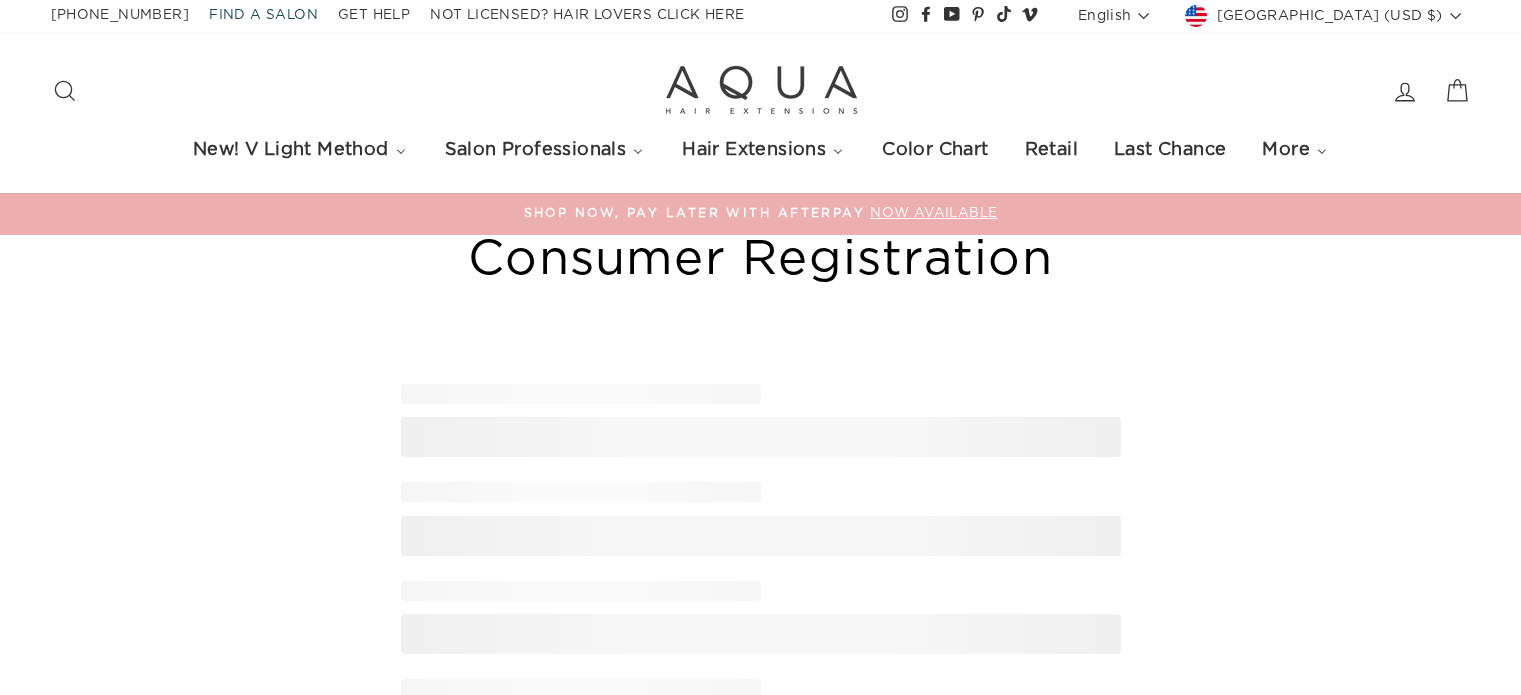 scroll, scrollTop: 0, scrollLeft: 0, axis: both 